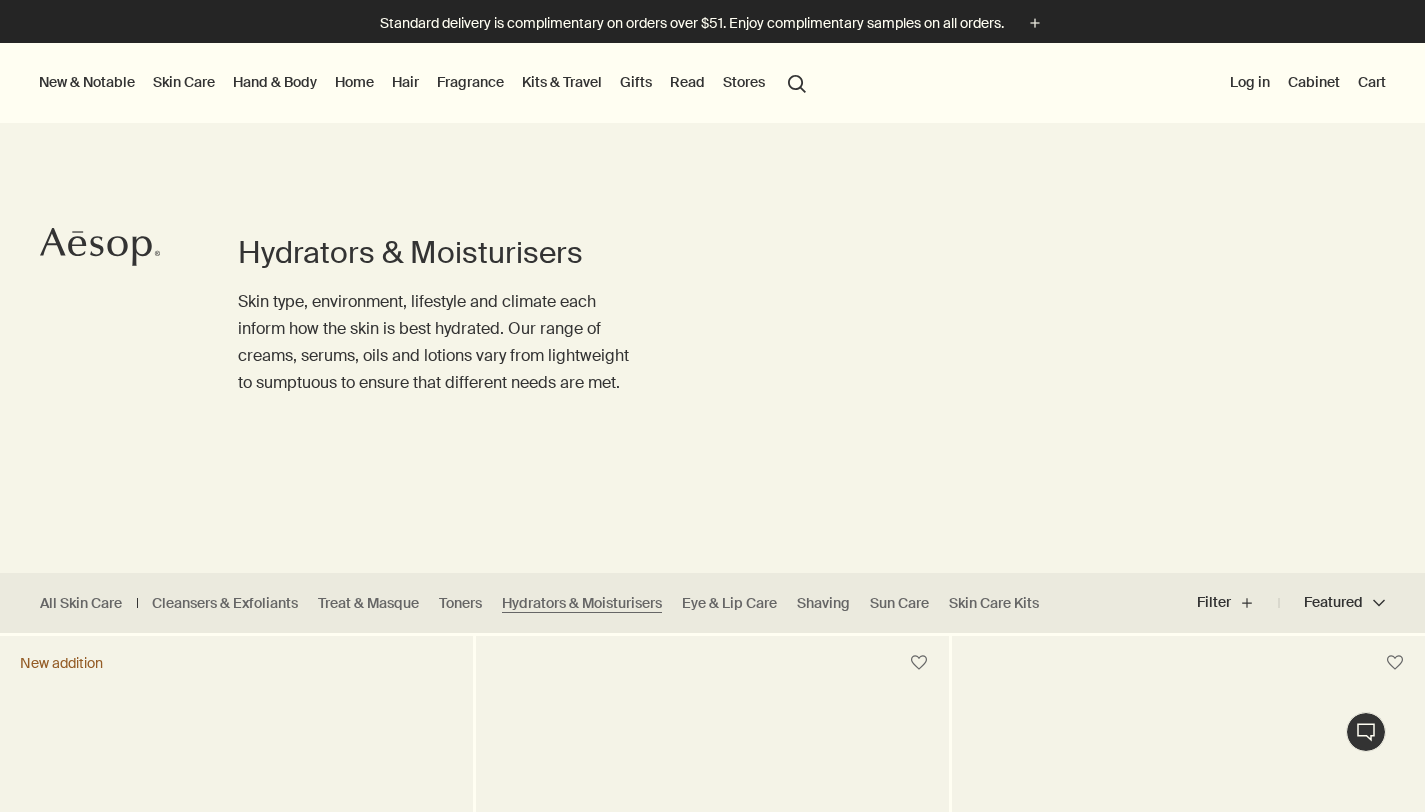 scroll, scrollTop: 0, scrollLeft: 0, axis: both 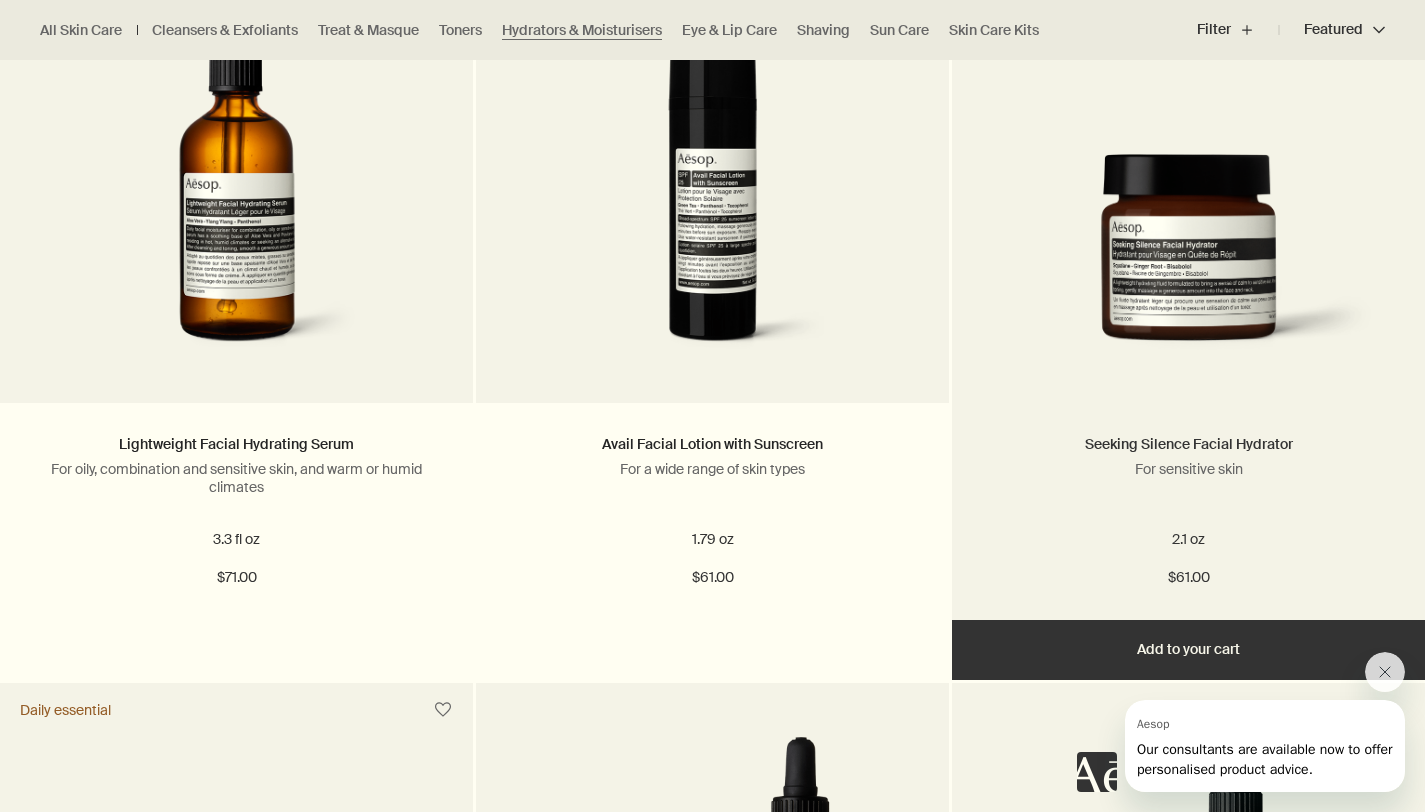 click on "Seeking Silence Facial Hydrator" at bounding box center (1189, 444) 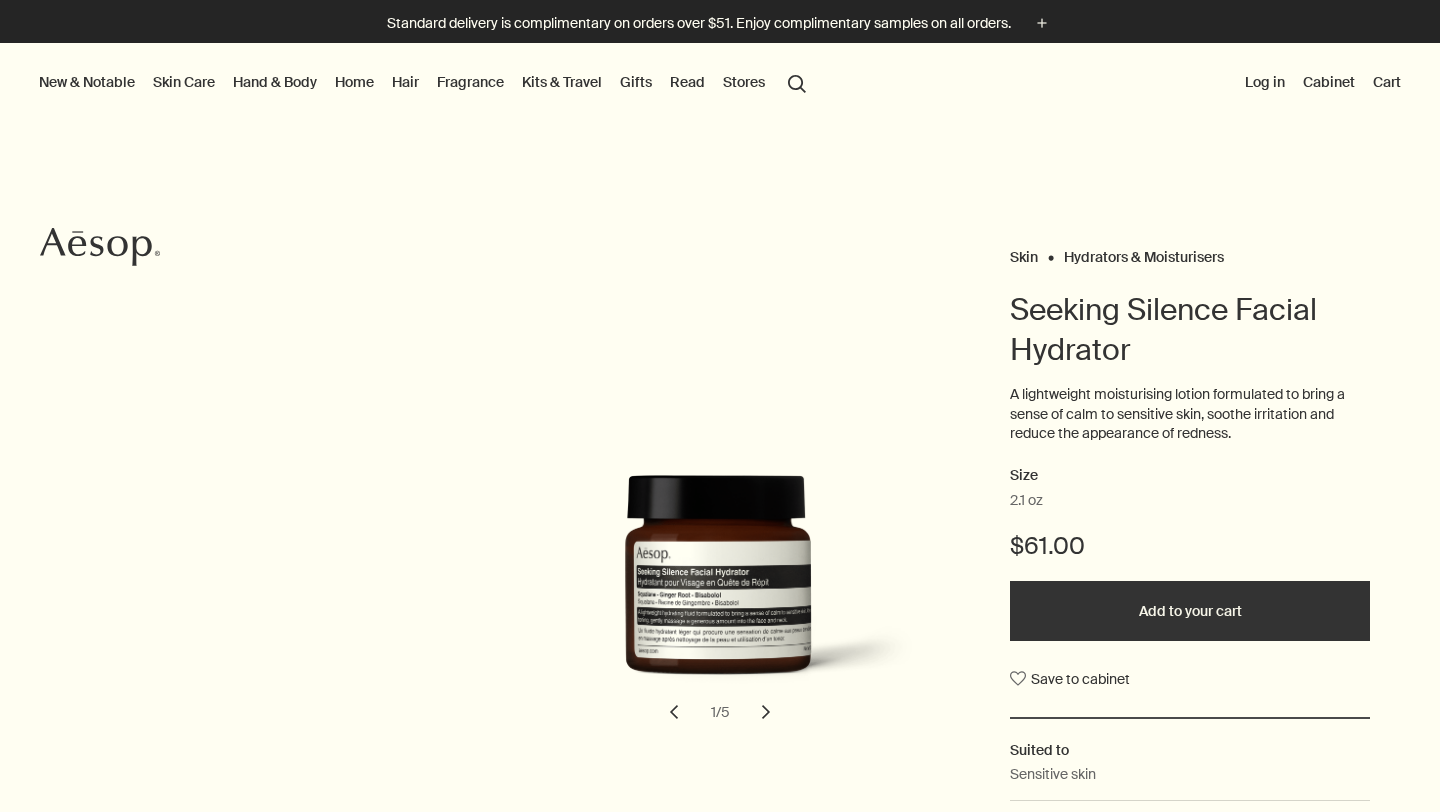scroll, scrollTop: 0, scrollLeft: 0, axis: both 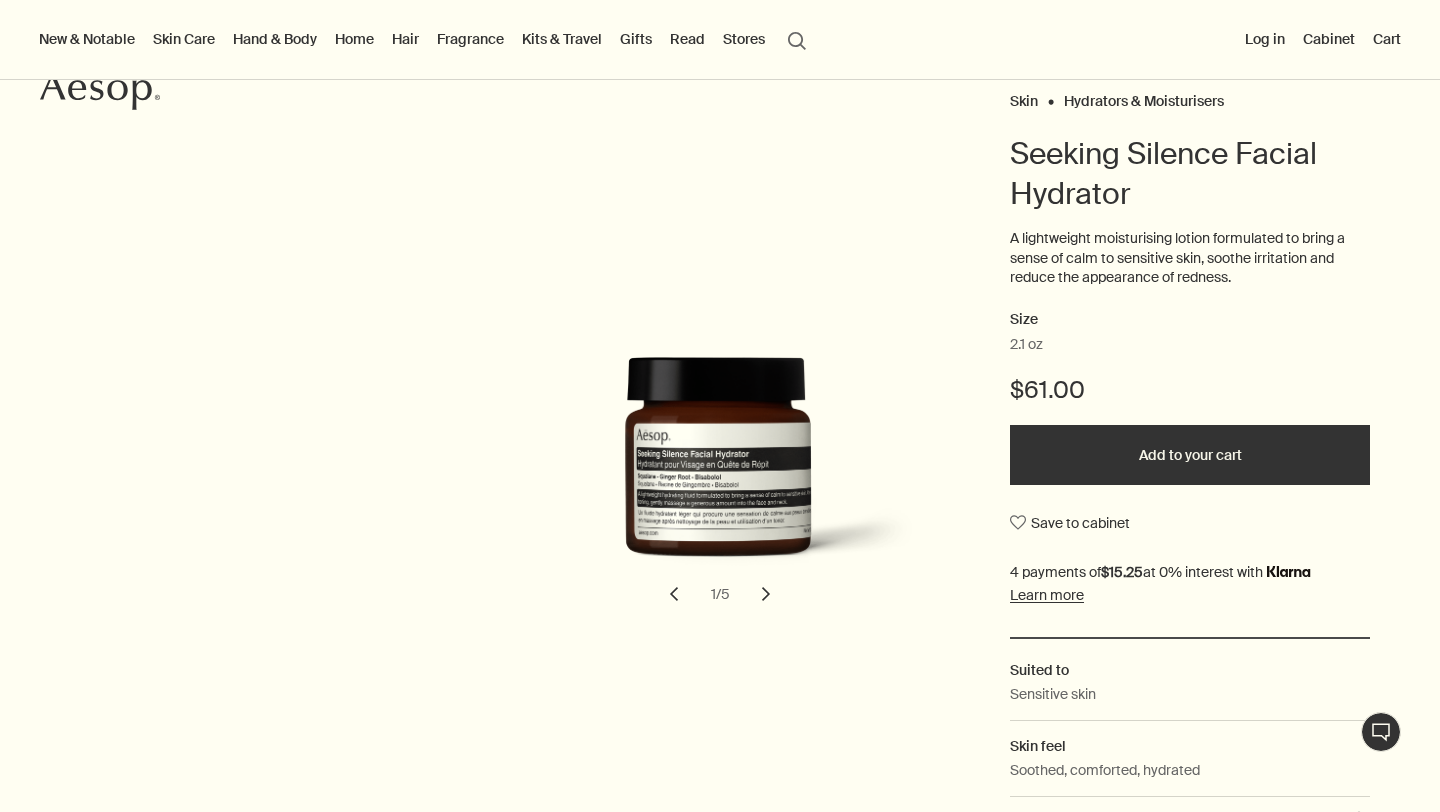 click on "chevron" at bounding box center (766, 594) 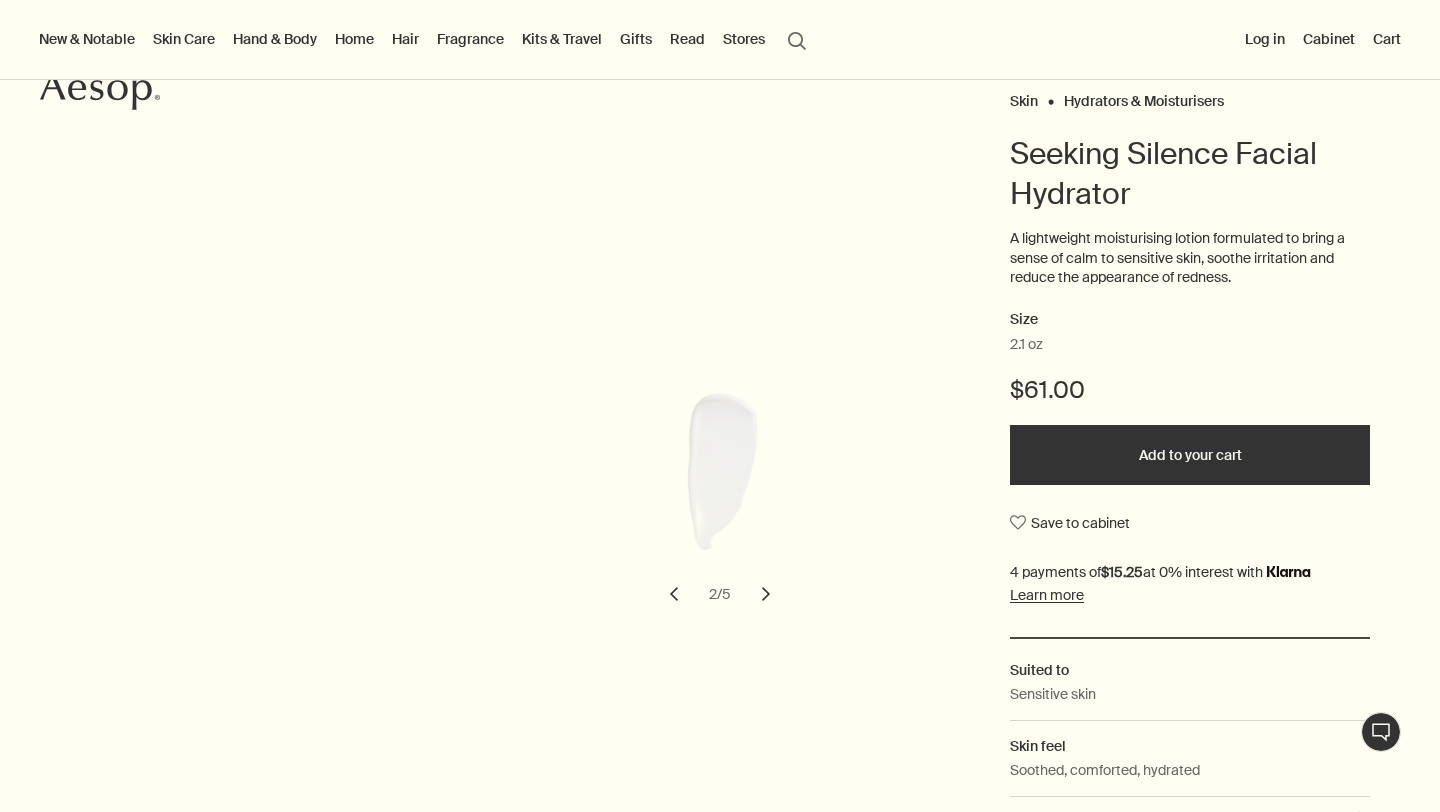 click on "chevron" at bounding box center (766, 594) 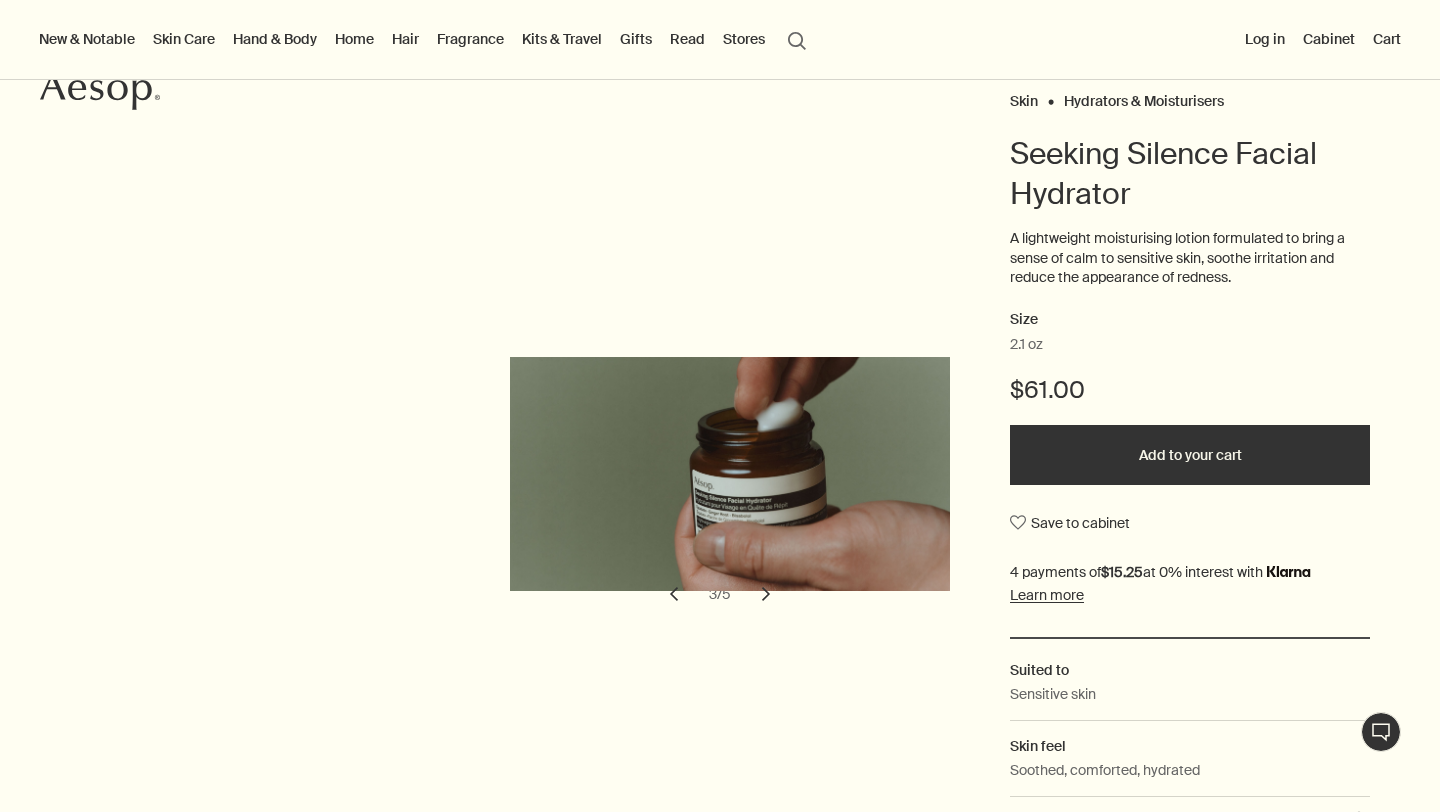 click on "chevron" at bounding box center (766, 594) 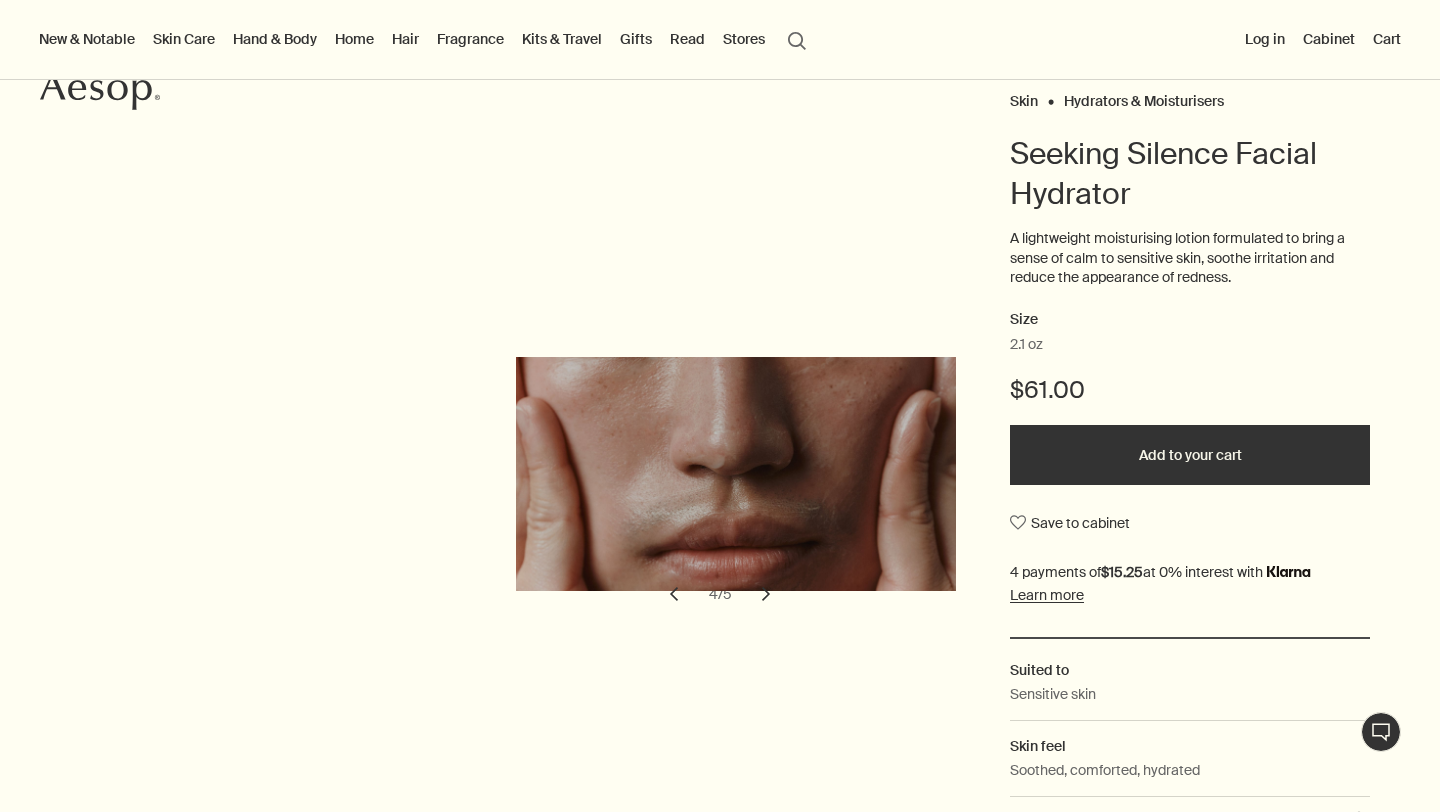 click on "chevron" at bounding box center [766, 594] 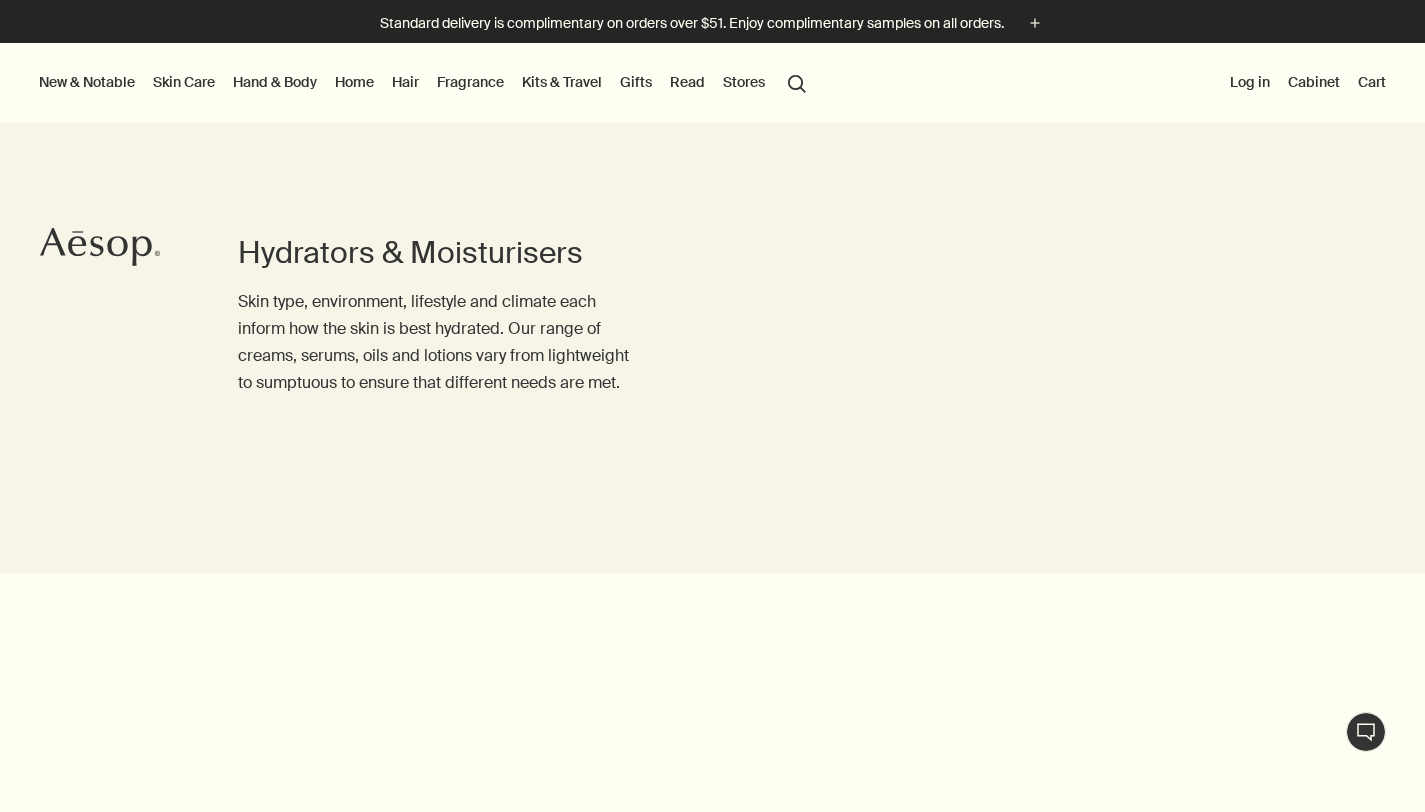 scroll, scrollTop: 3622, scrollLeft: 0, axis: vertical 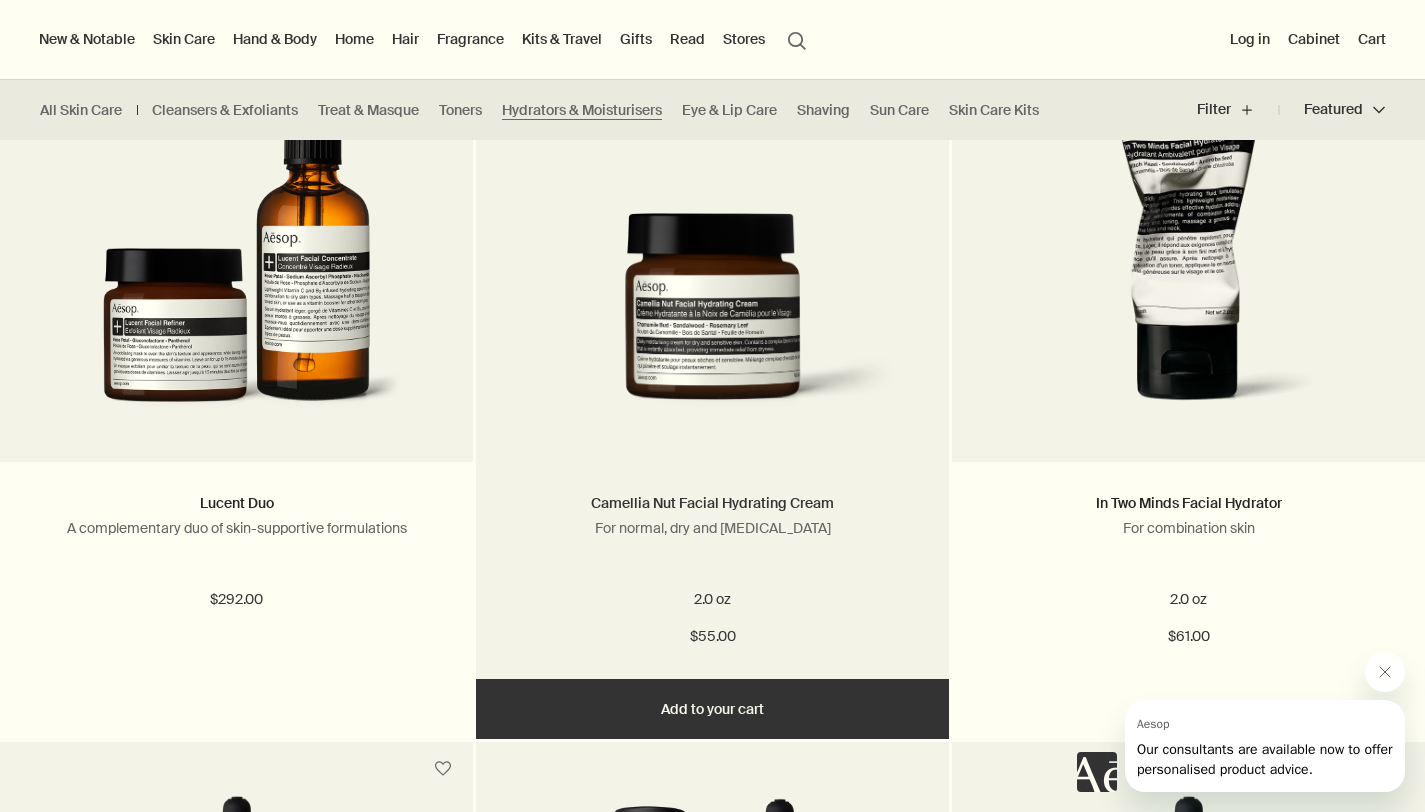 click on "Camellia Nut Facial Hydrating Cream" at bounding box center (712, 503) 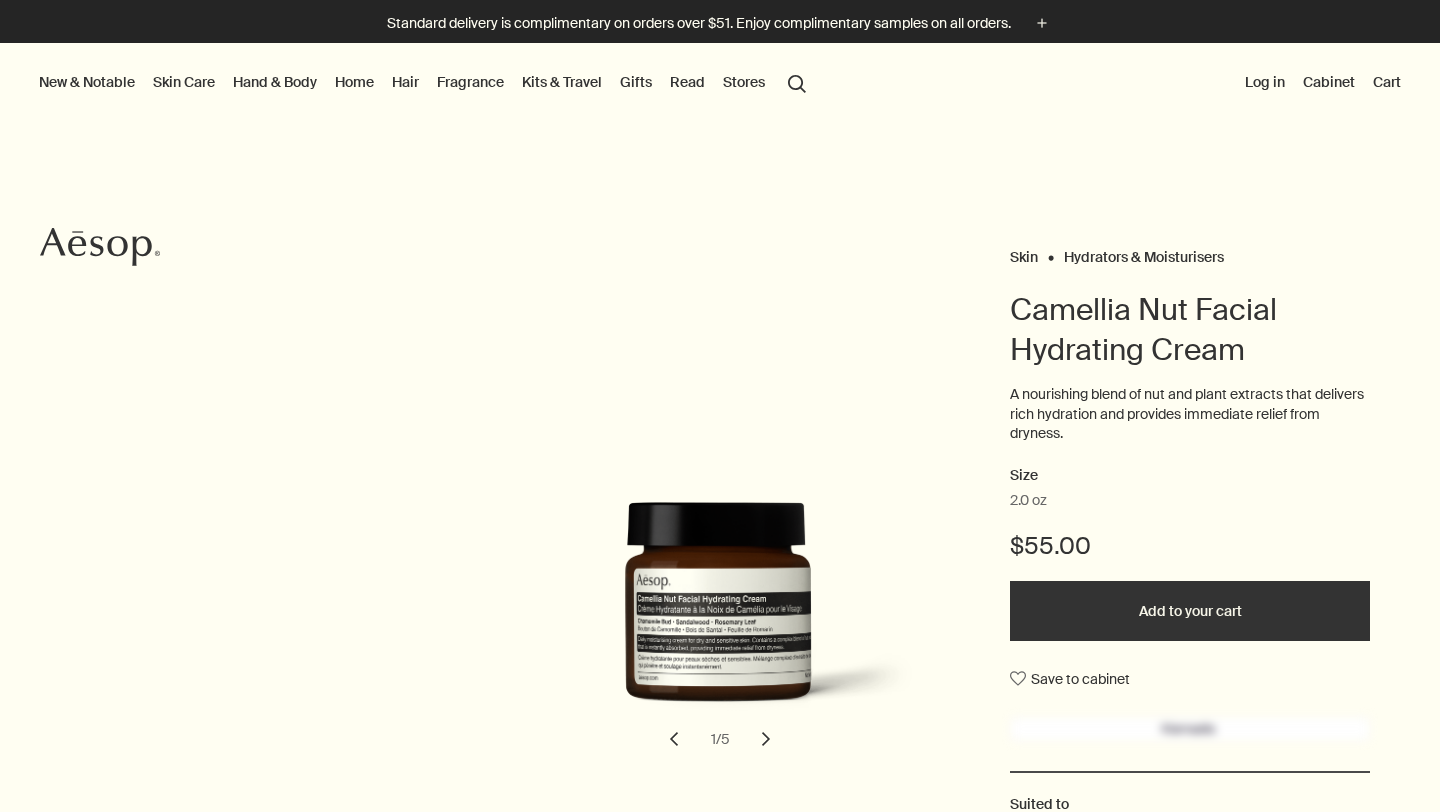 scroll, scrollTop: 0, scrollLeft: 0, axis: both 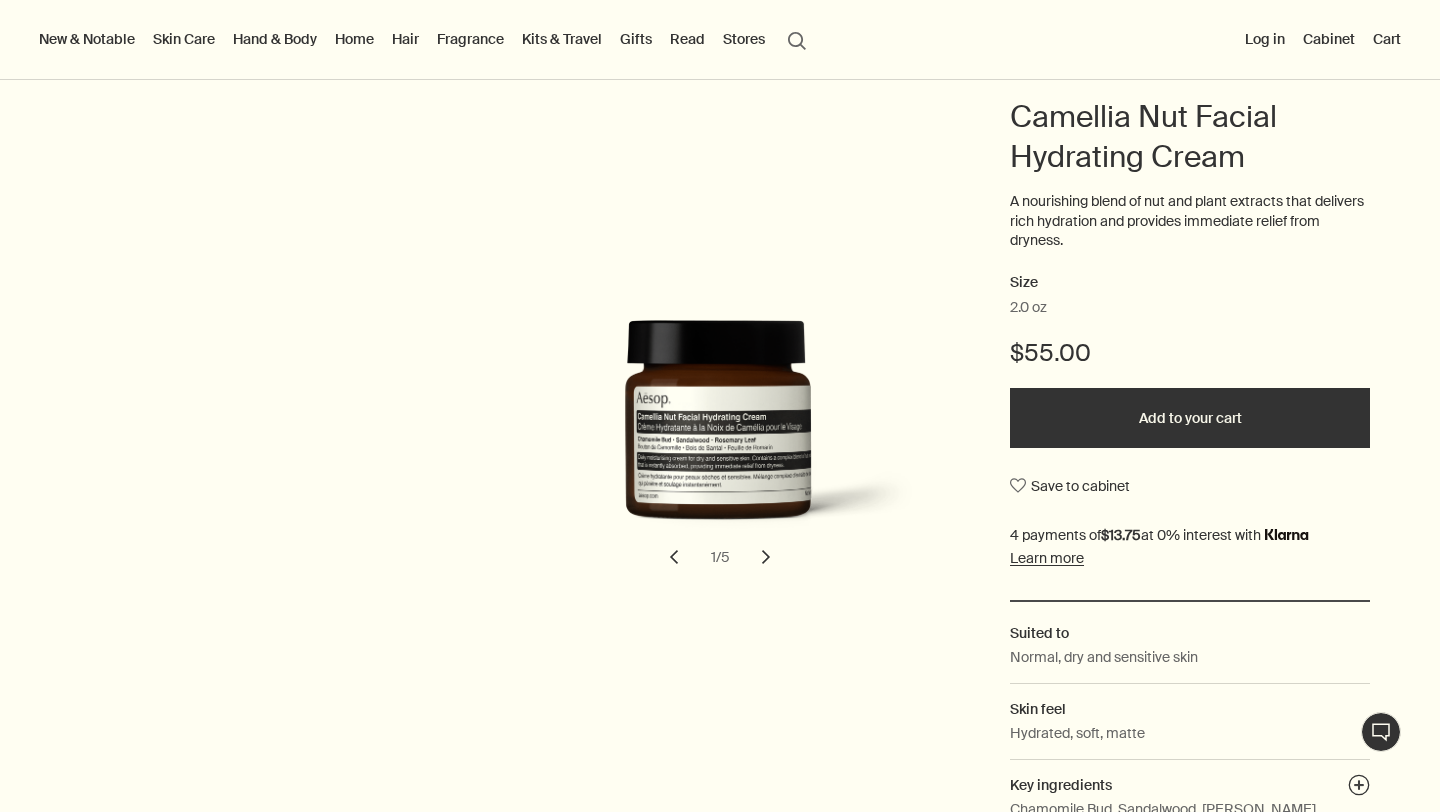 click on "chevron" at bounding box center (766, 557) 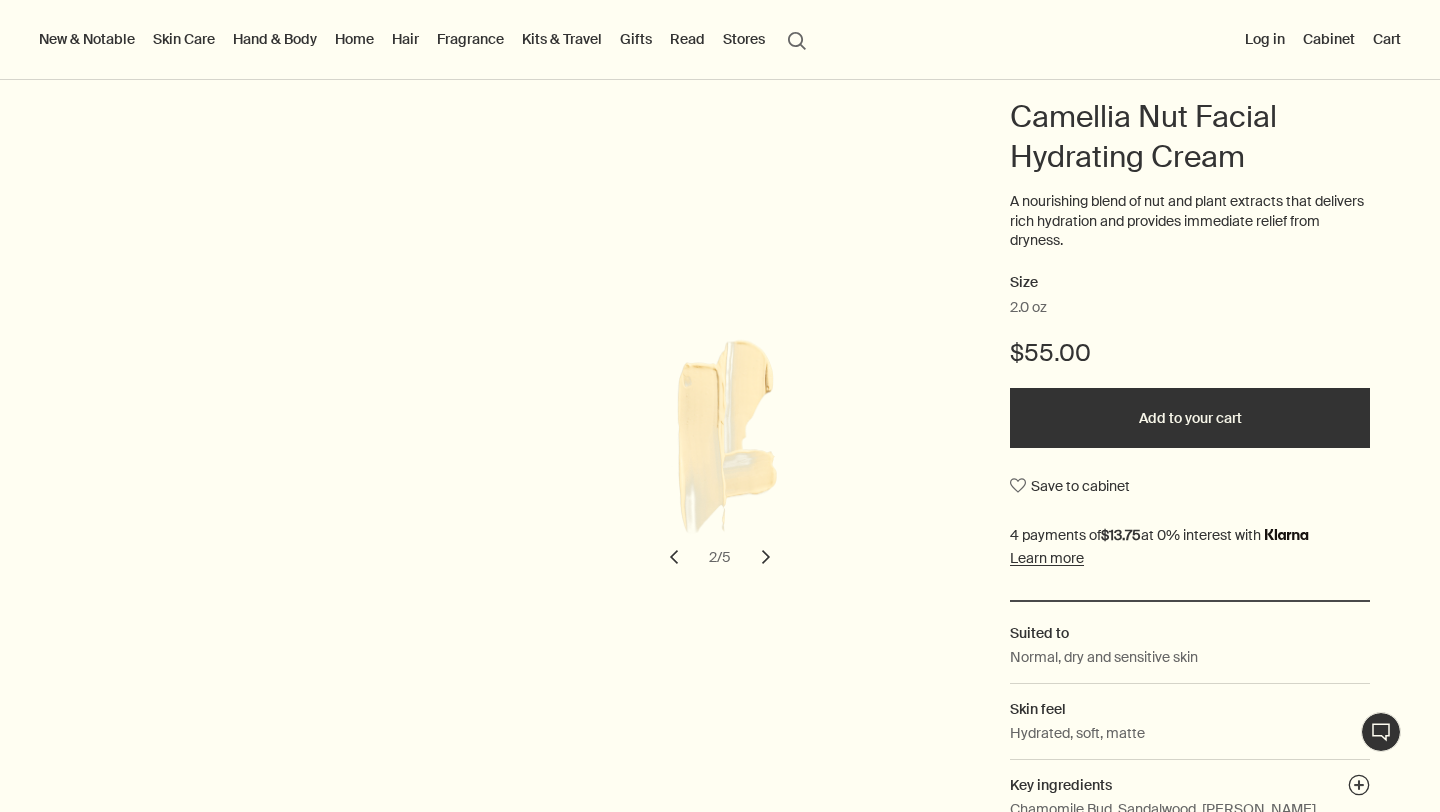 click on "chevron" at bounding box center (766, 557) 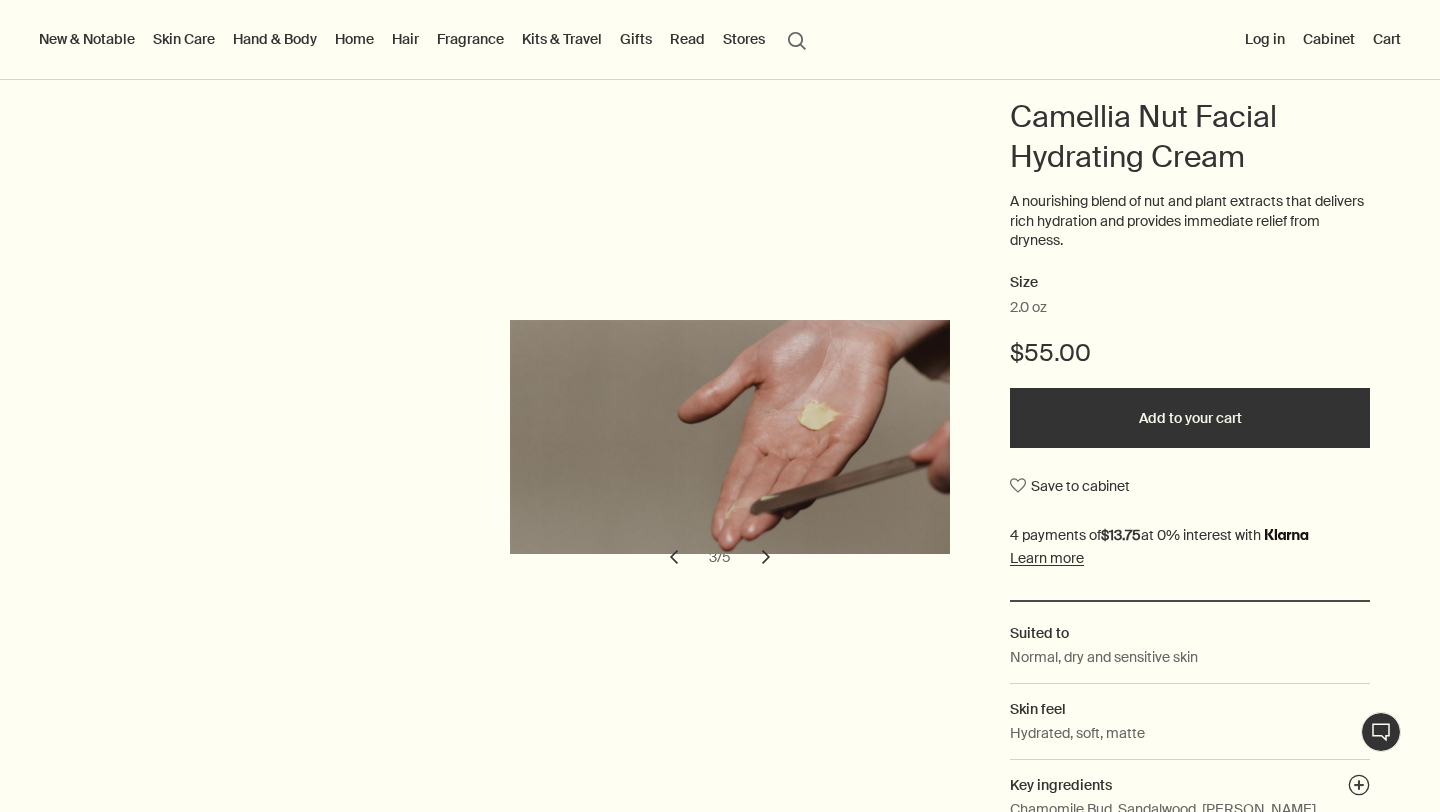 click on "chevron" at bounding box center (766, 557) 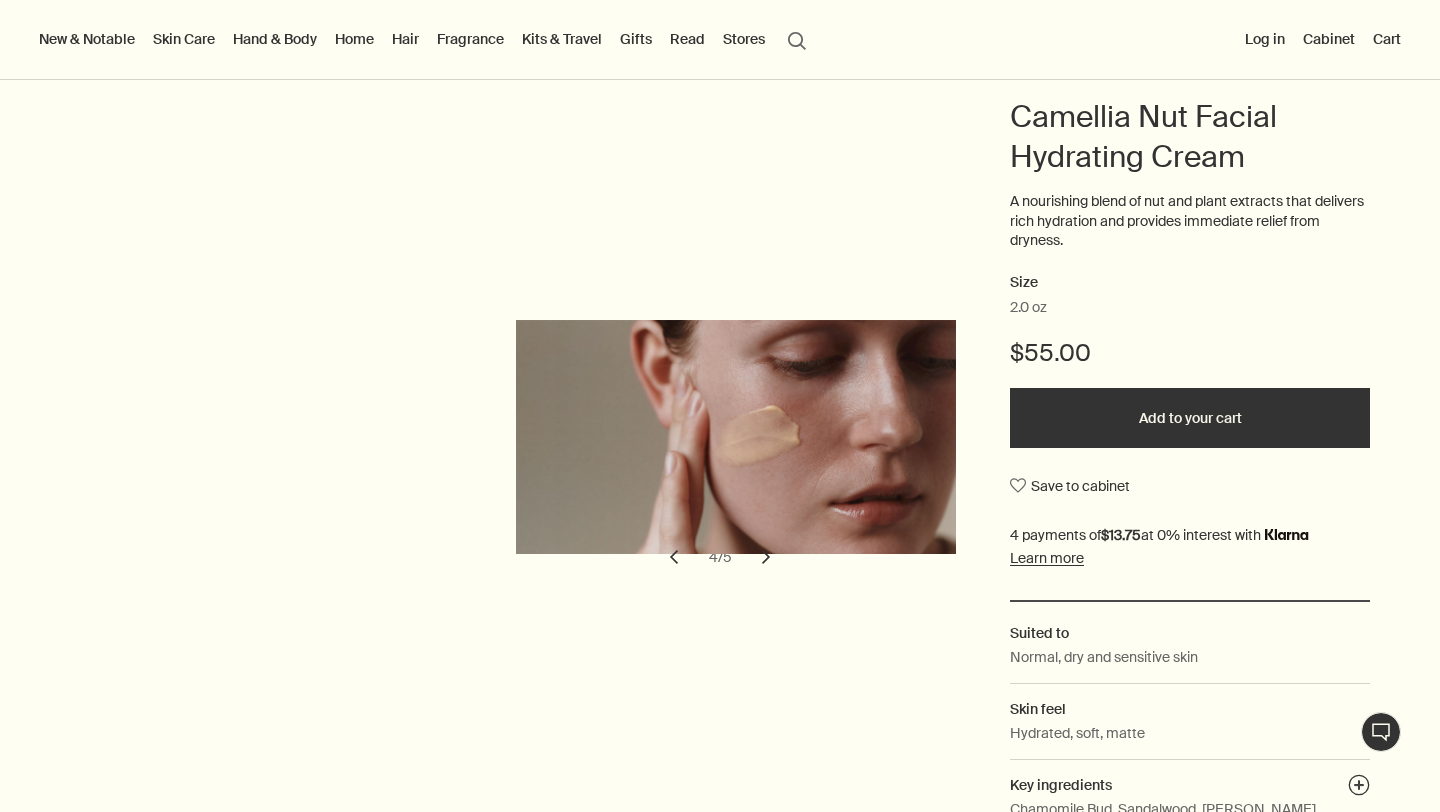 click on "chevron" at bounding box center [766, 557] 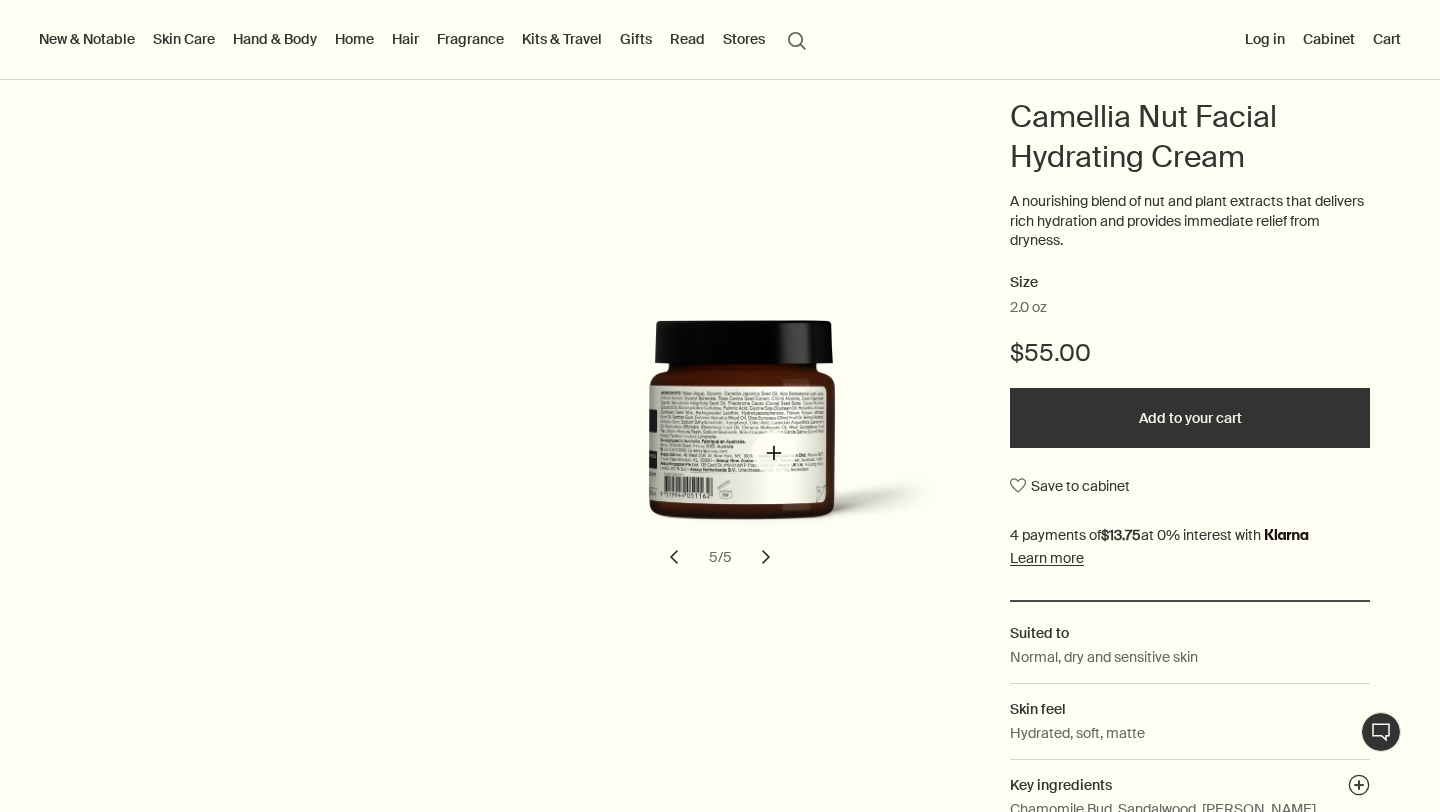 click at bounding box center (742, 436) 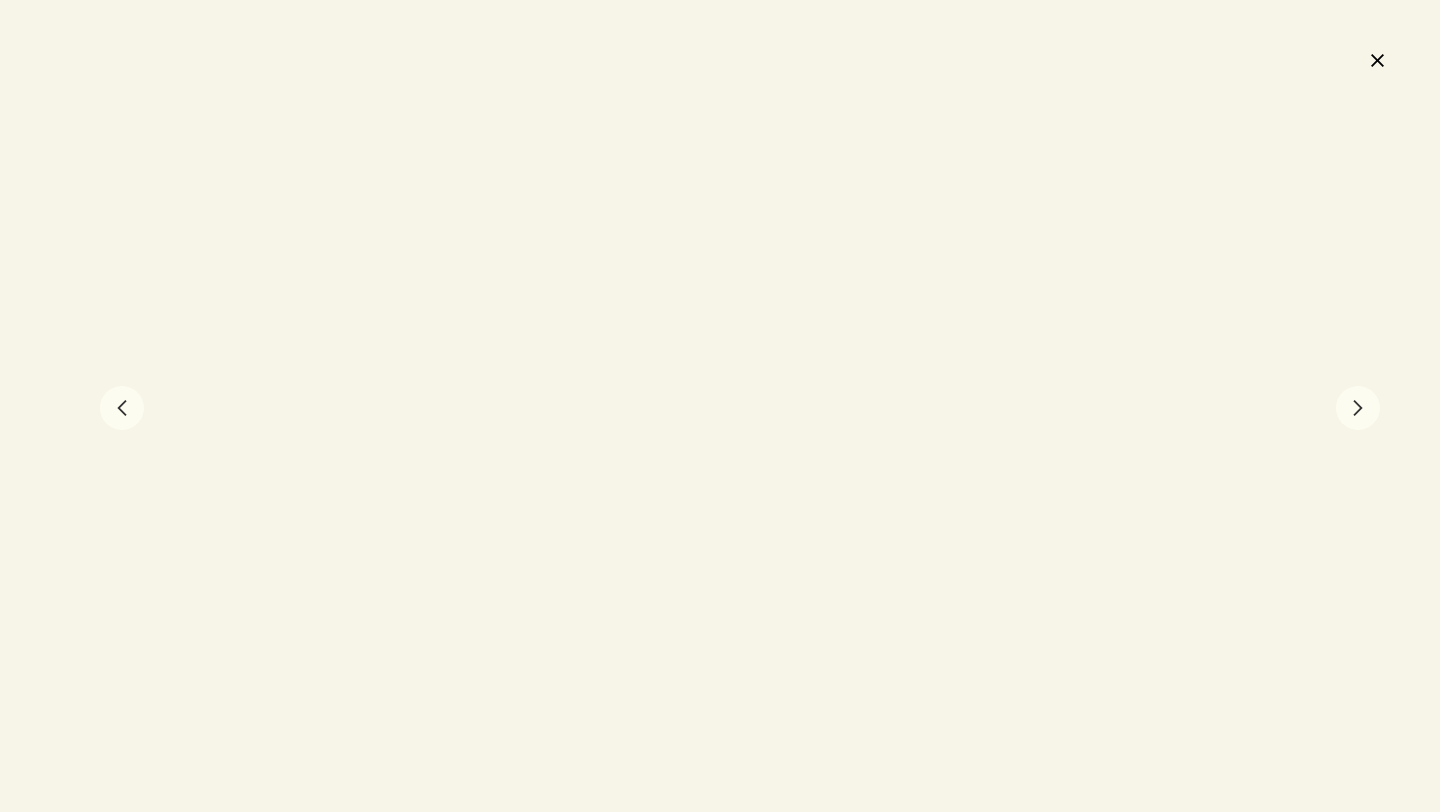 click on "chevron" at bounding box center [1358, 408] 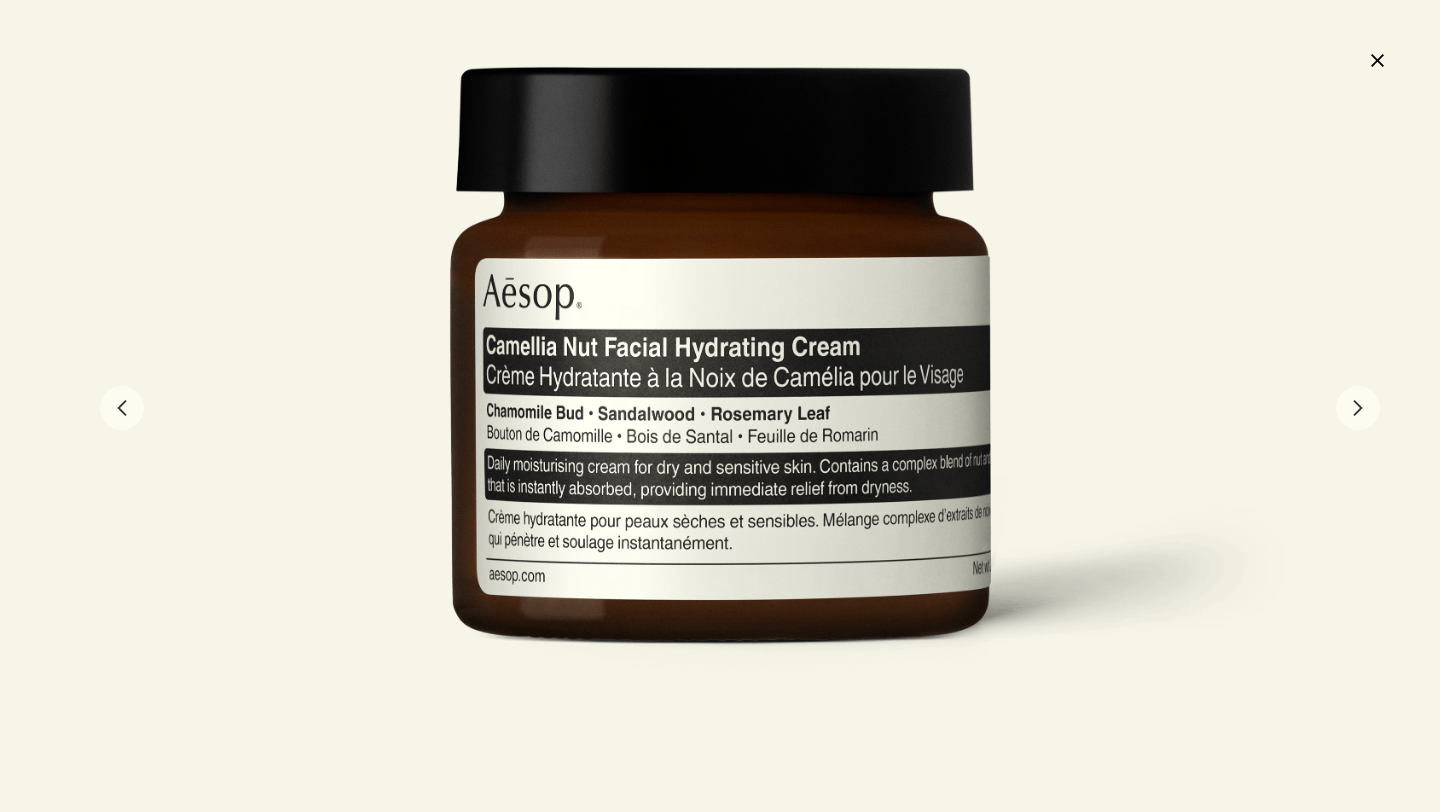 click on "chevron" at bounding box center (122, 408) 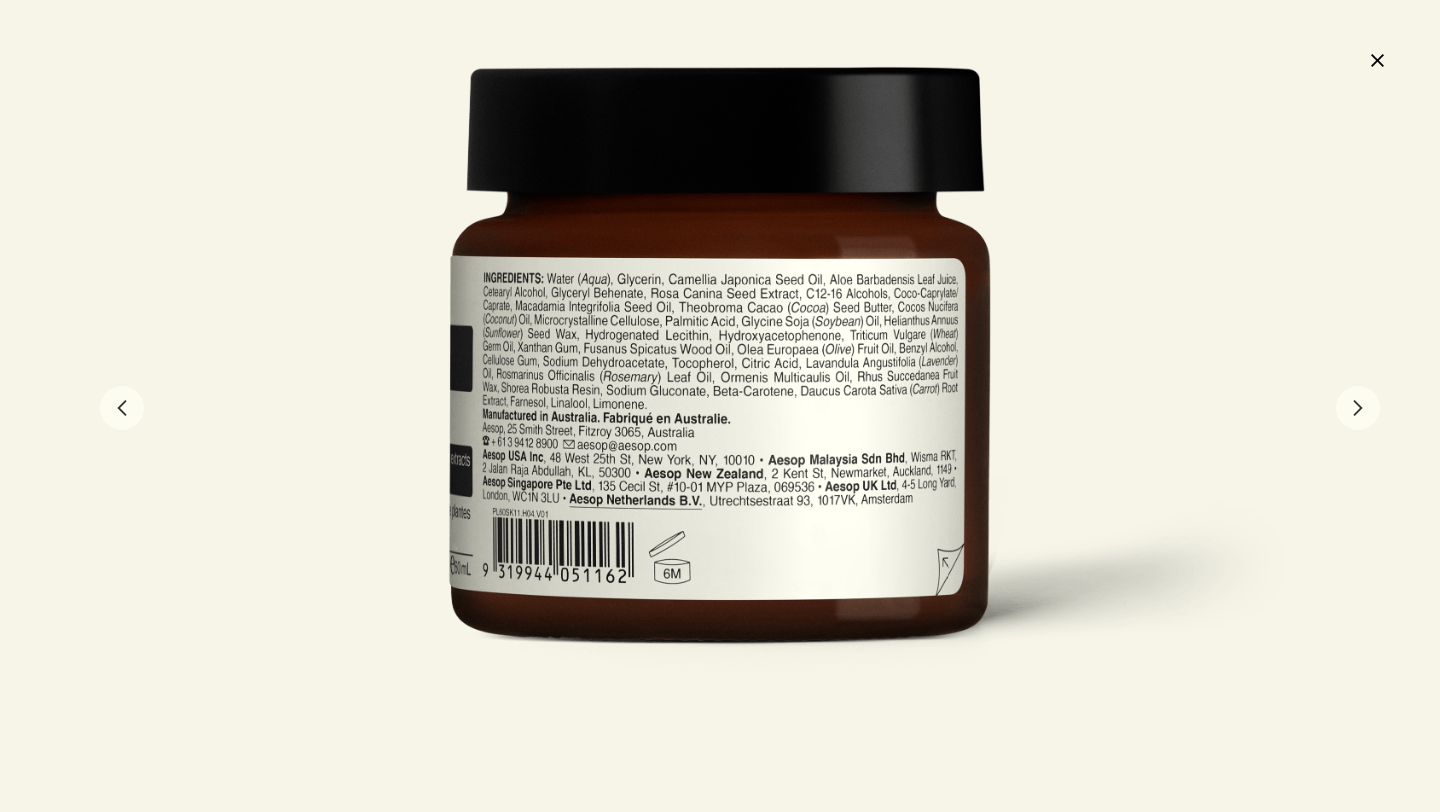 click on "close" at bounding box center (1377, 60) 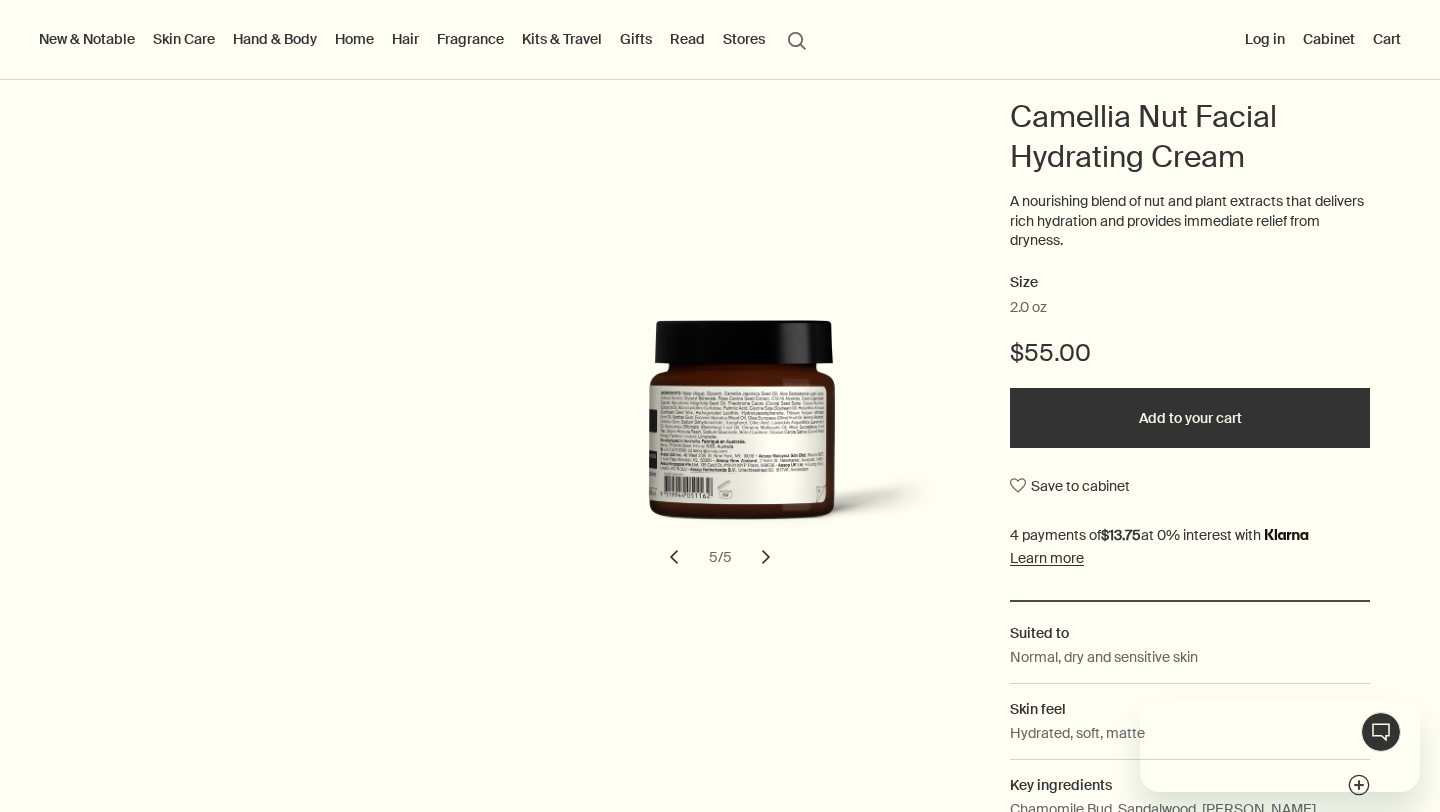 scroll, scrollTop: 0, scrollLeft: 0, axis: both 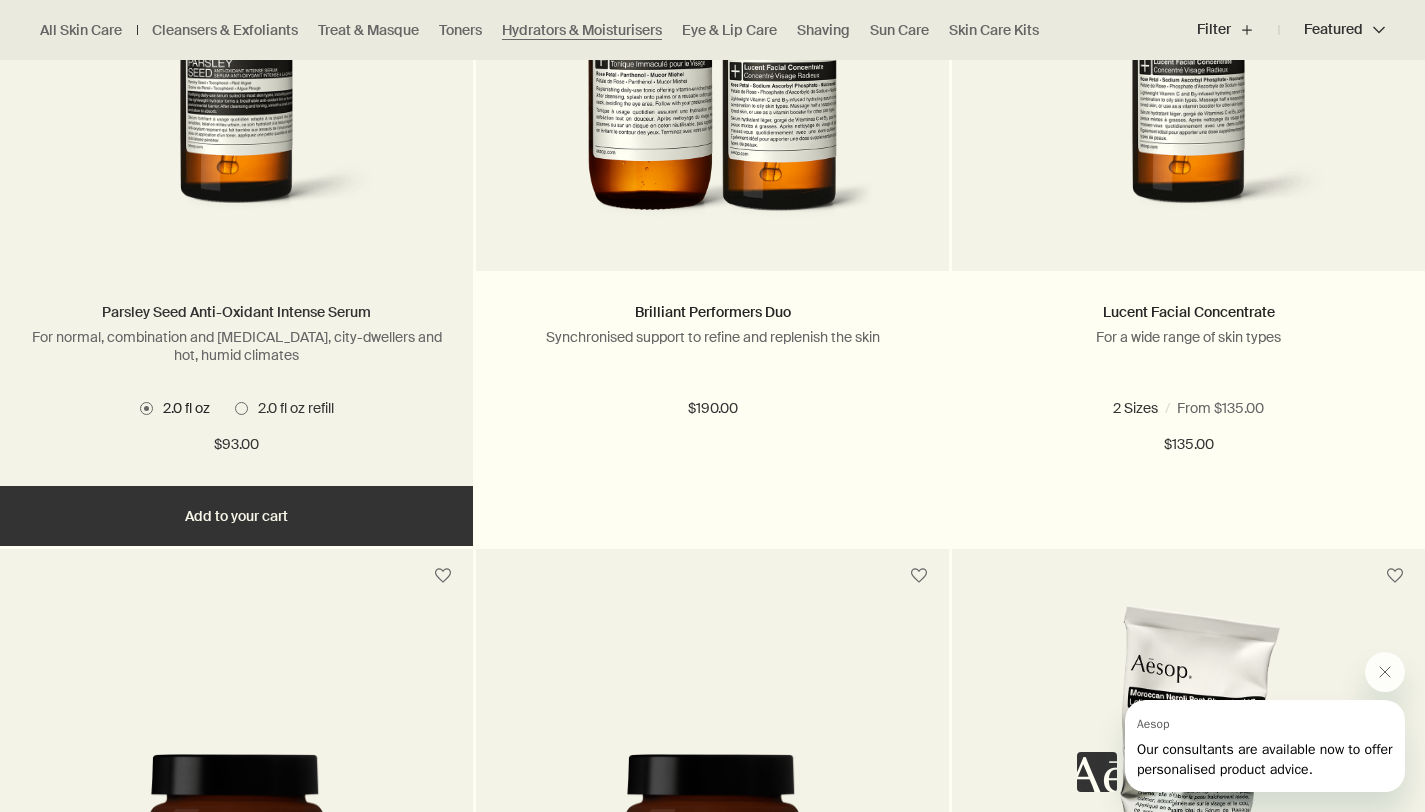 click on "Parsley Seed Anti-Oxidant Intense Serum" at bounding box center [236, 312] 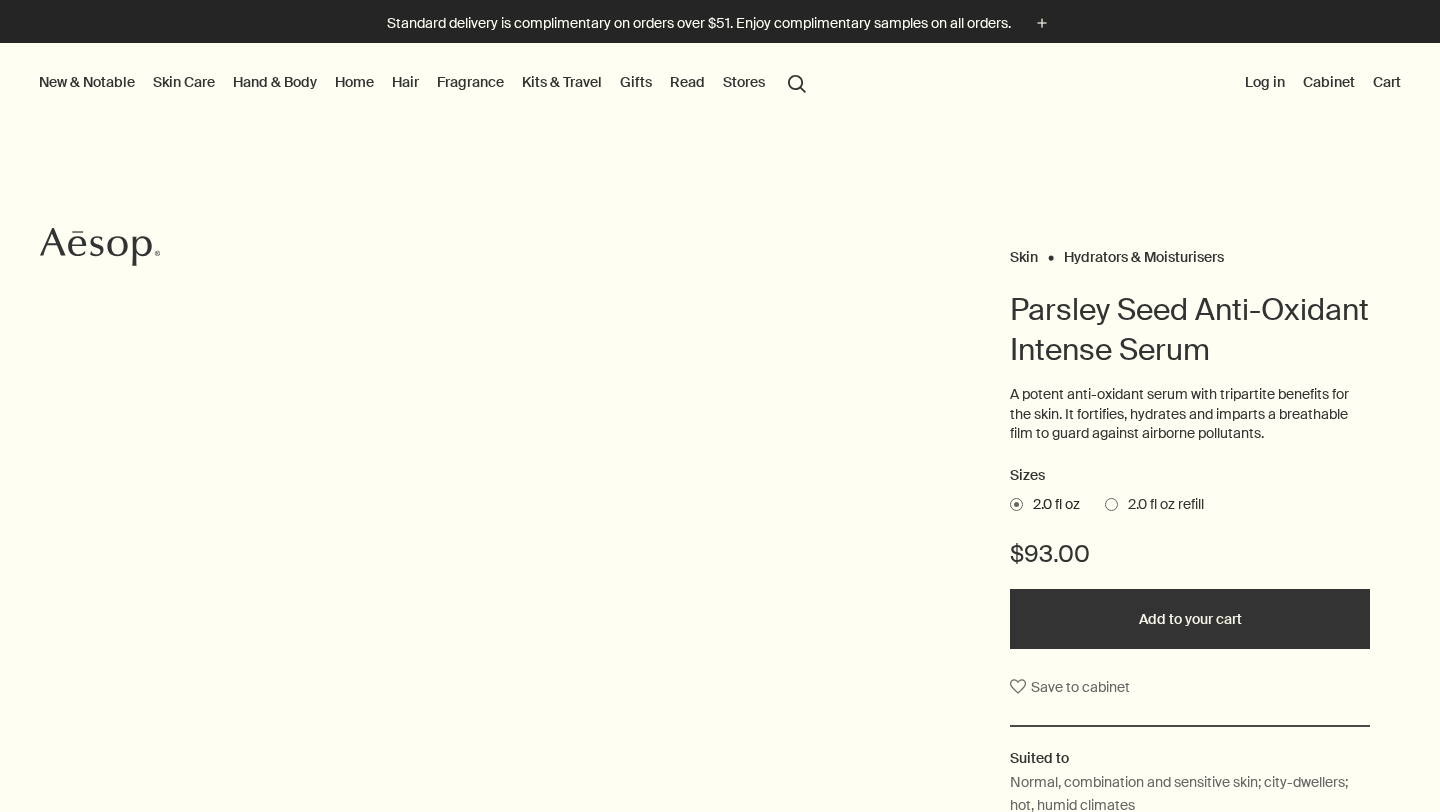 scroll, scrollTop: 0, scrollLeft: 0, axis: both 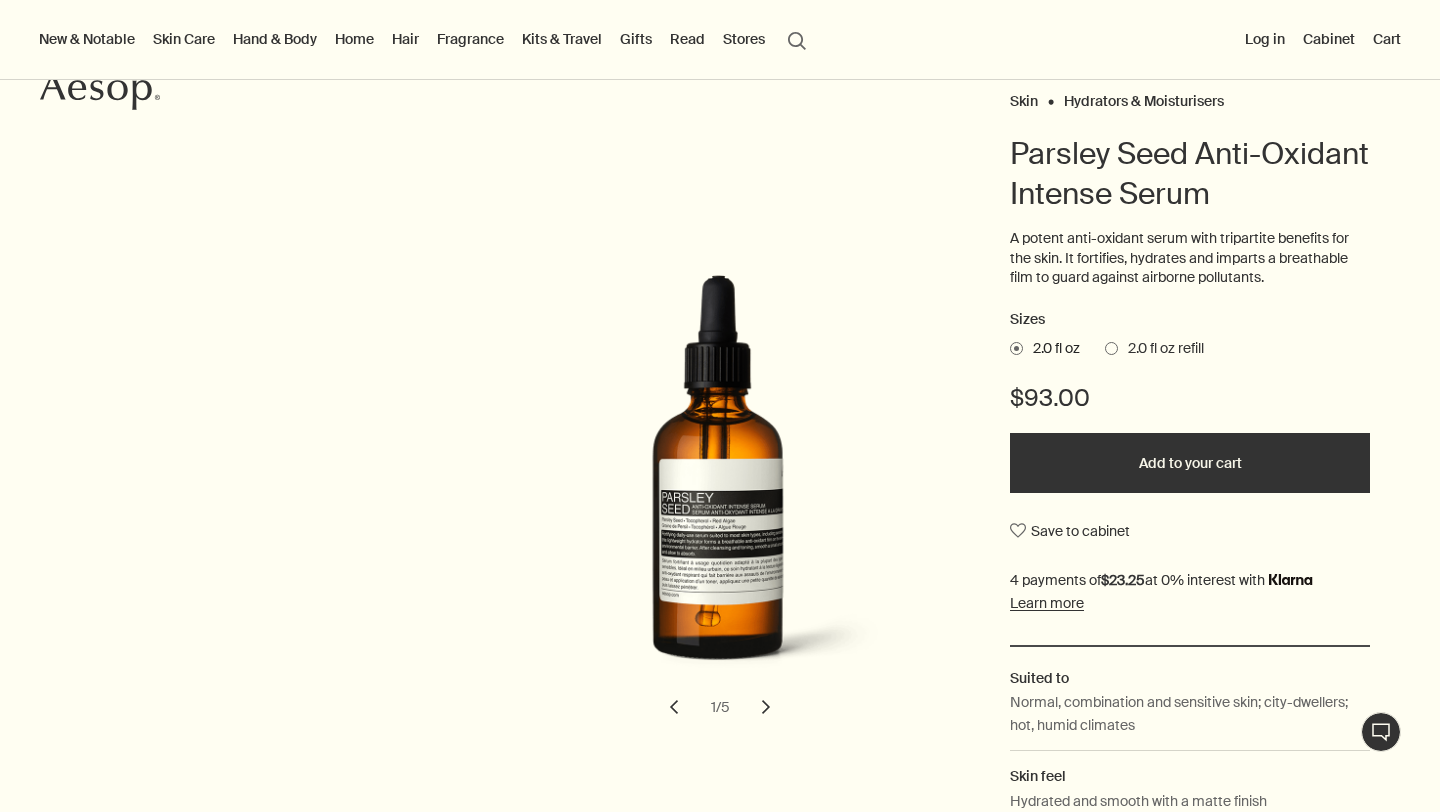 click on "chevron" at bounding box center [766, 707] 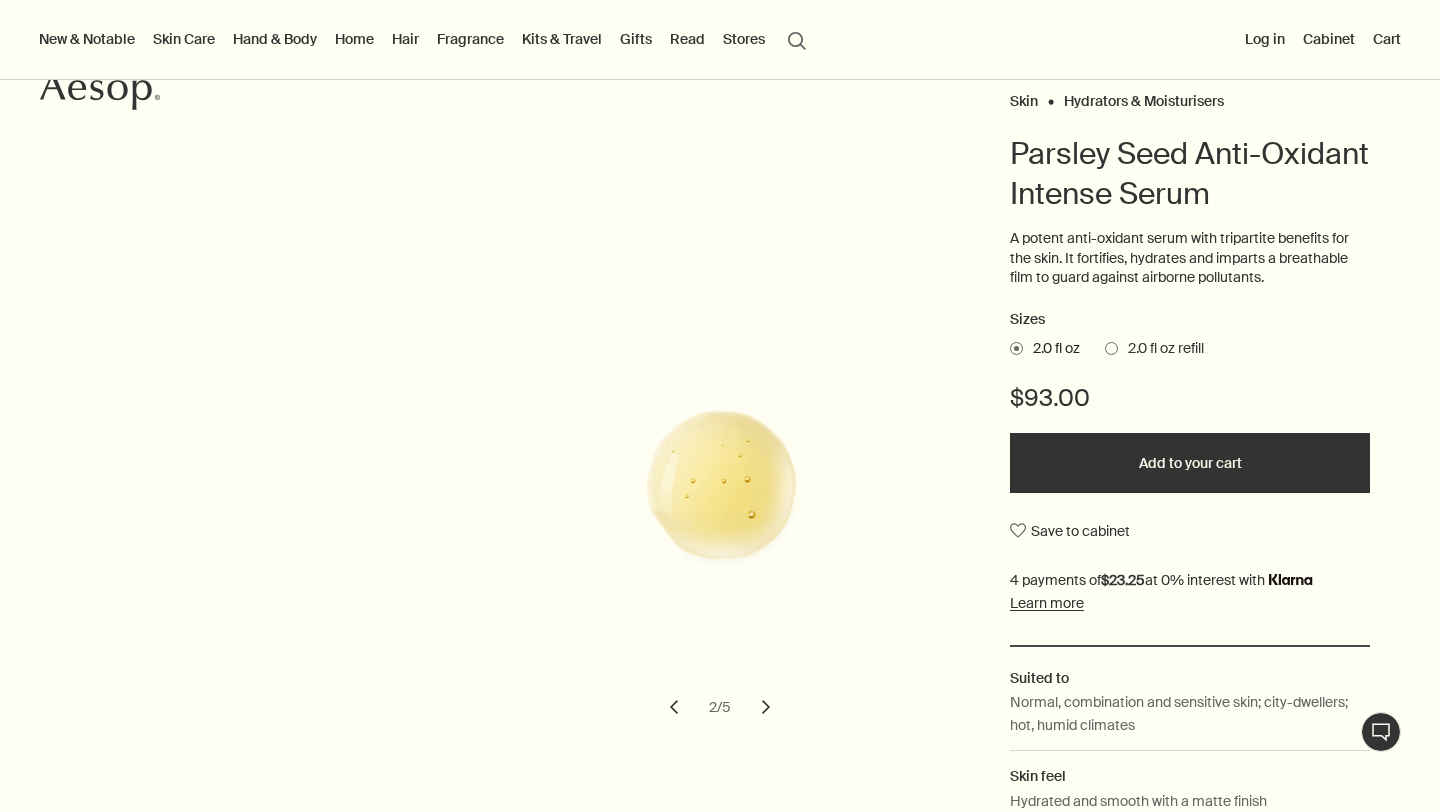 click on "chevron" at bounding box center (766, 707) 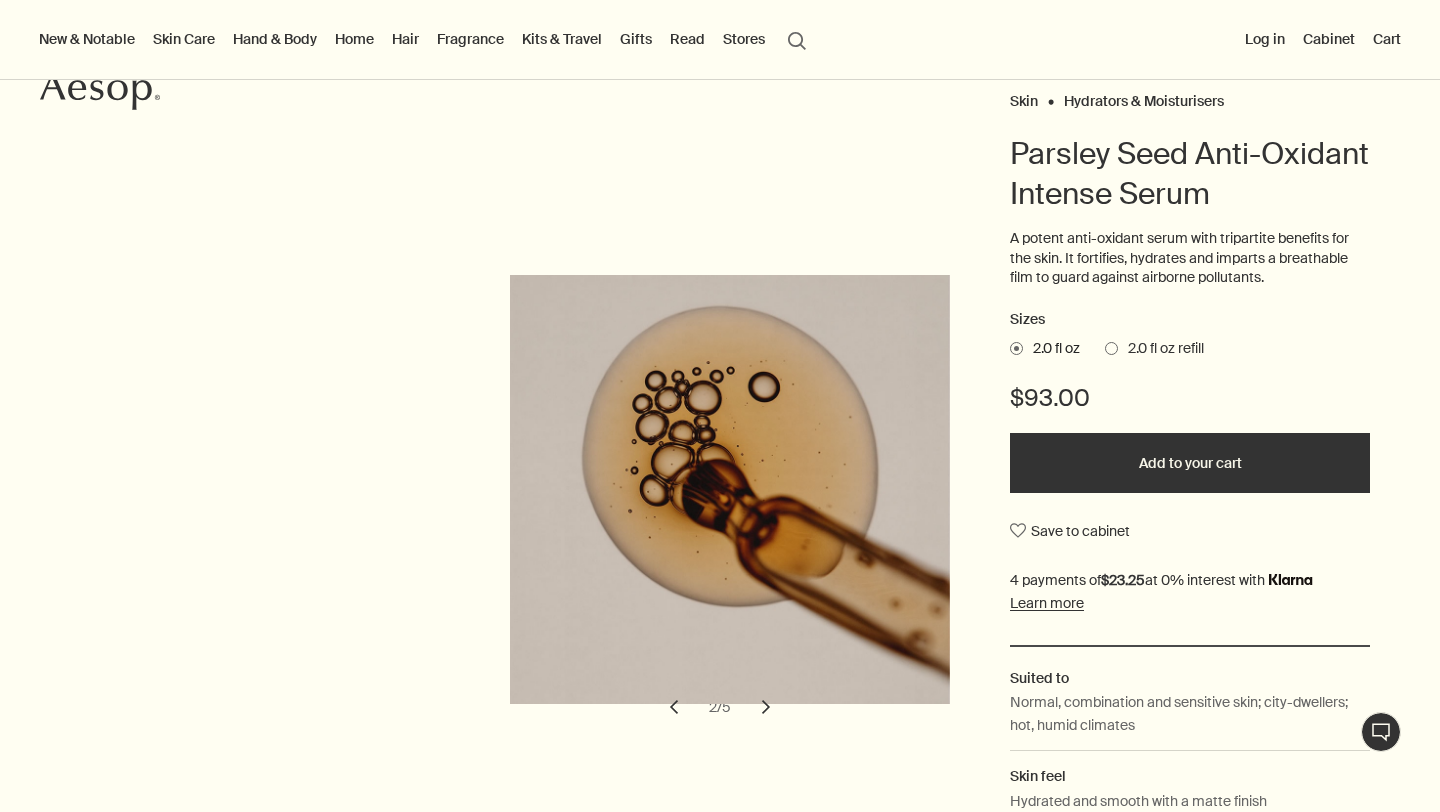 click on "chevron" at bounding box center (766, 707) 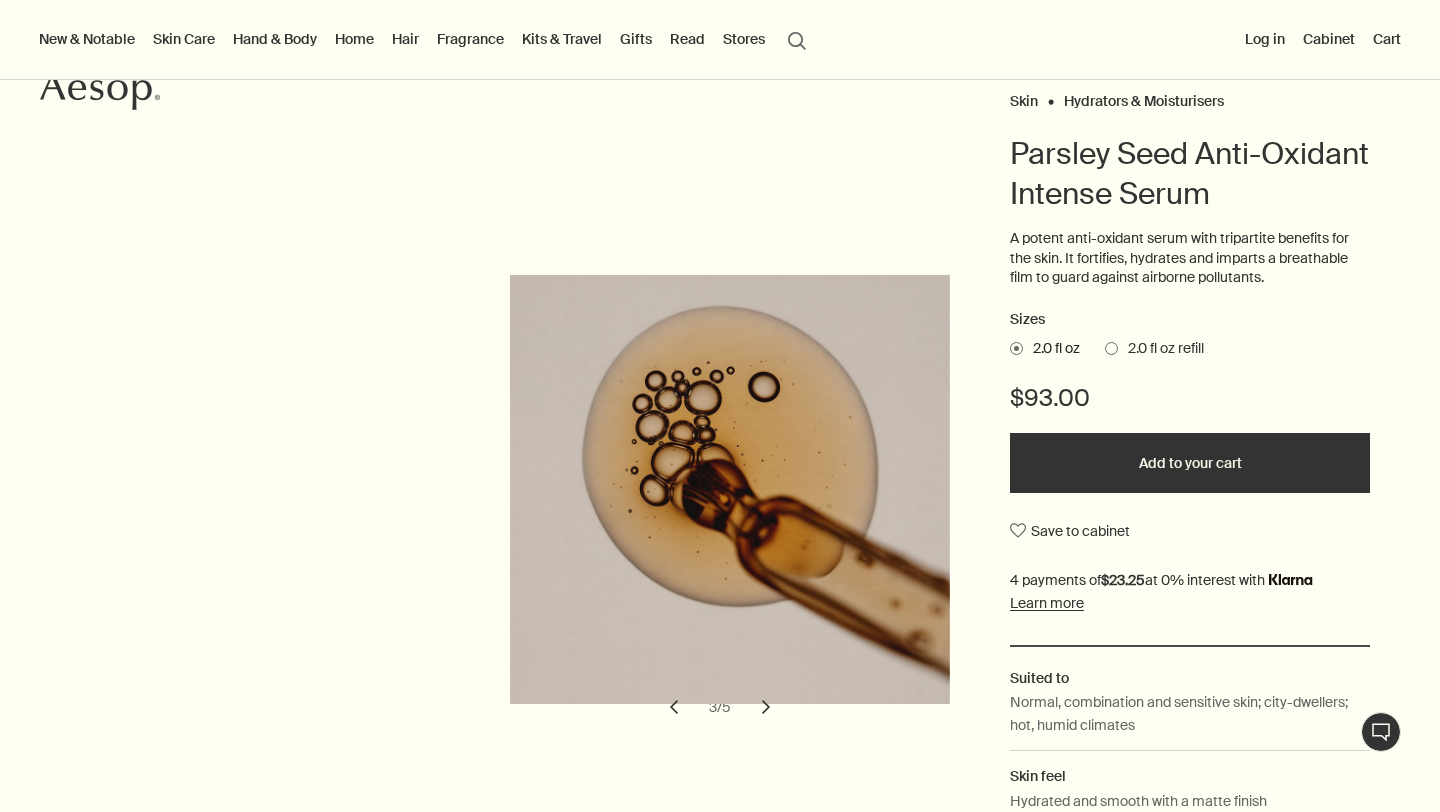 click on "chevron" at bounding box center (766, 707) 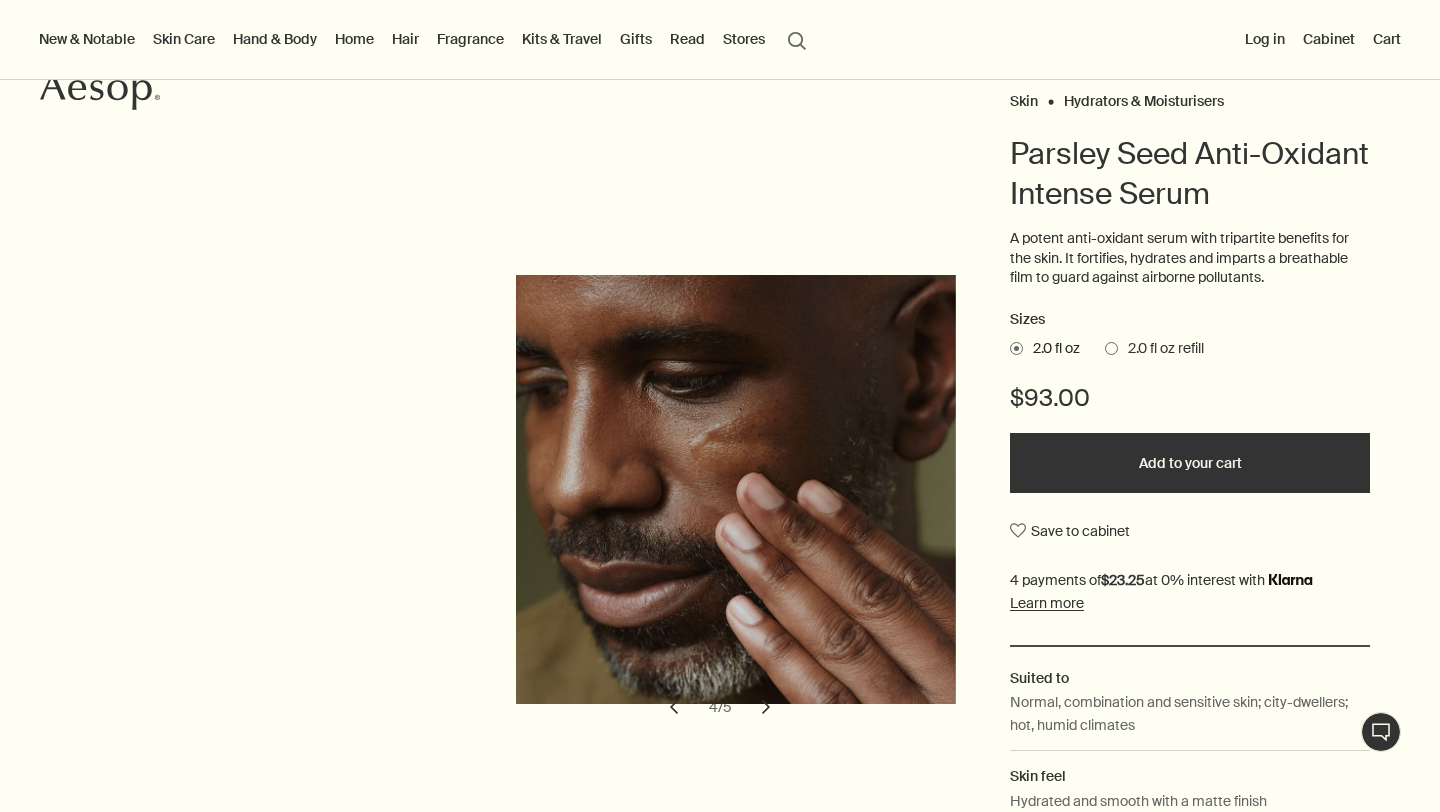 click on "chevron" at bounding box center (766, 707) 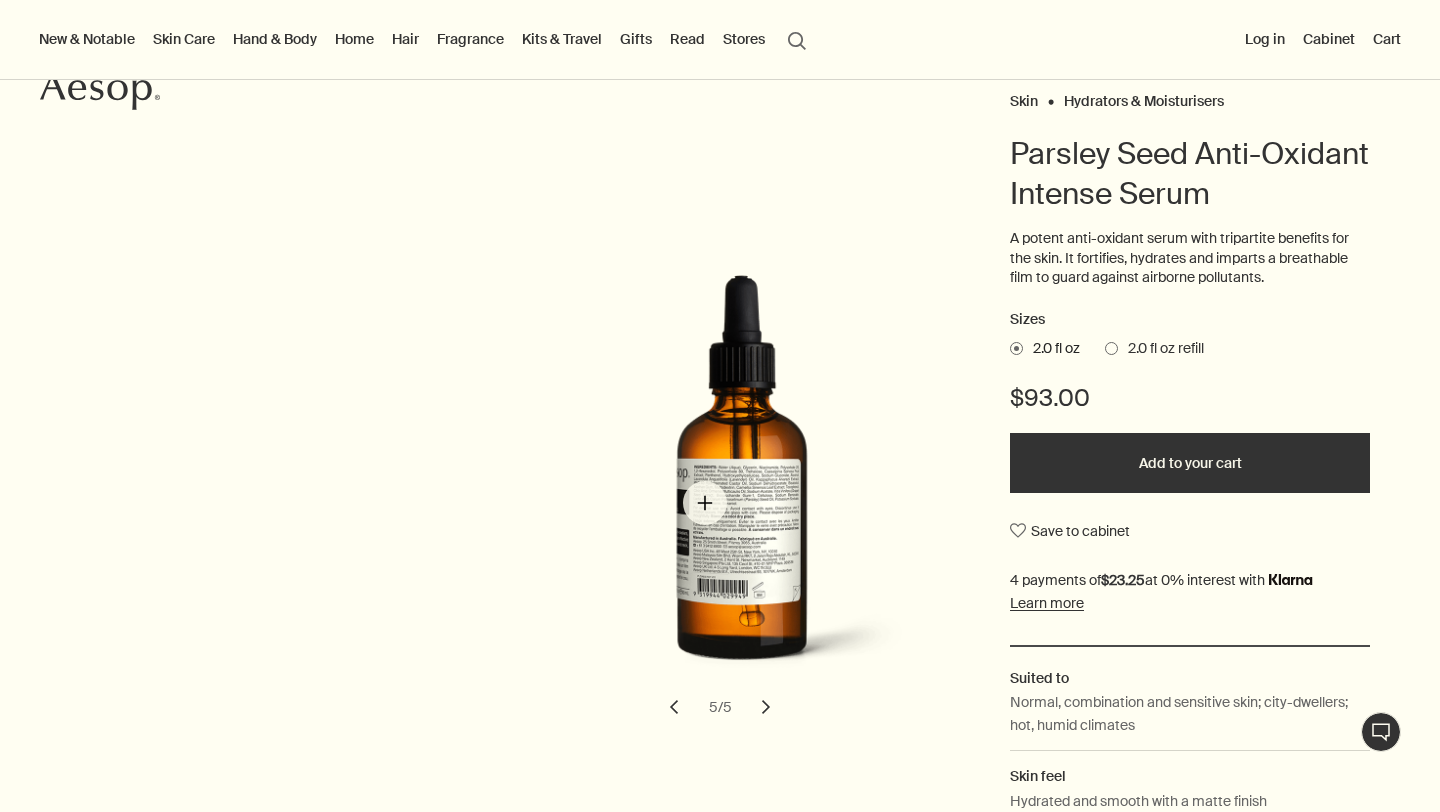 click at bounding box center [742, 489] 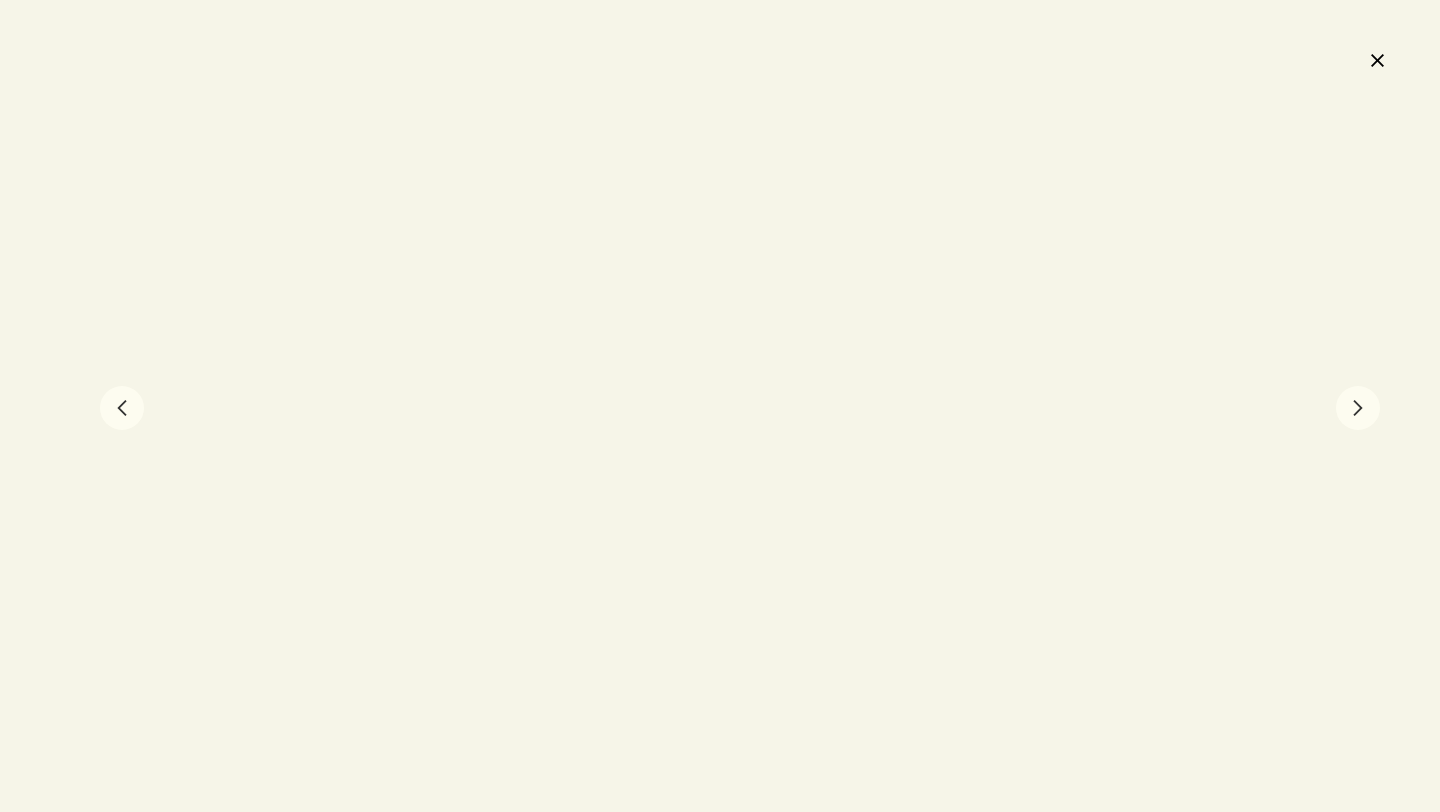 click on "chevron" at bounding box center (1358, 408) 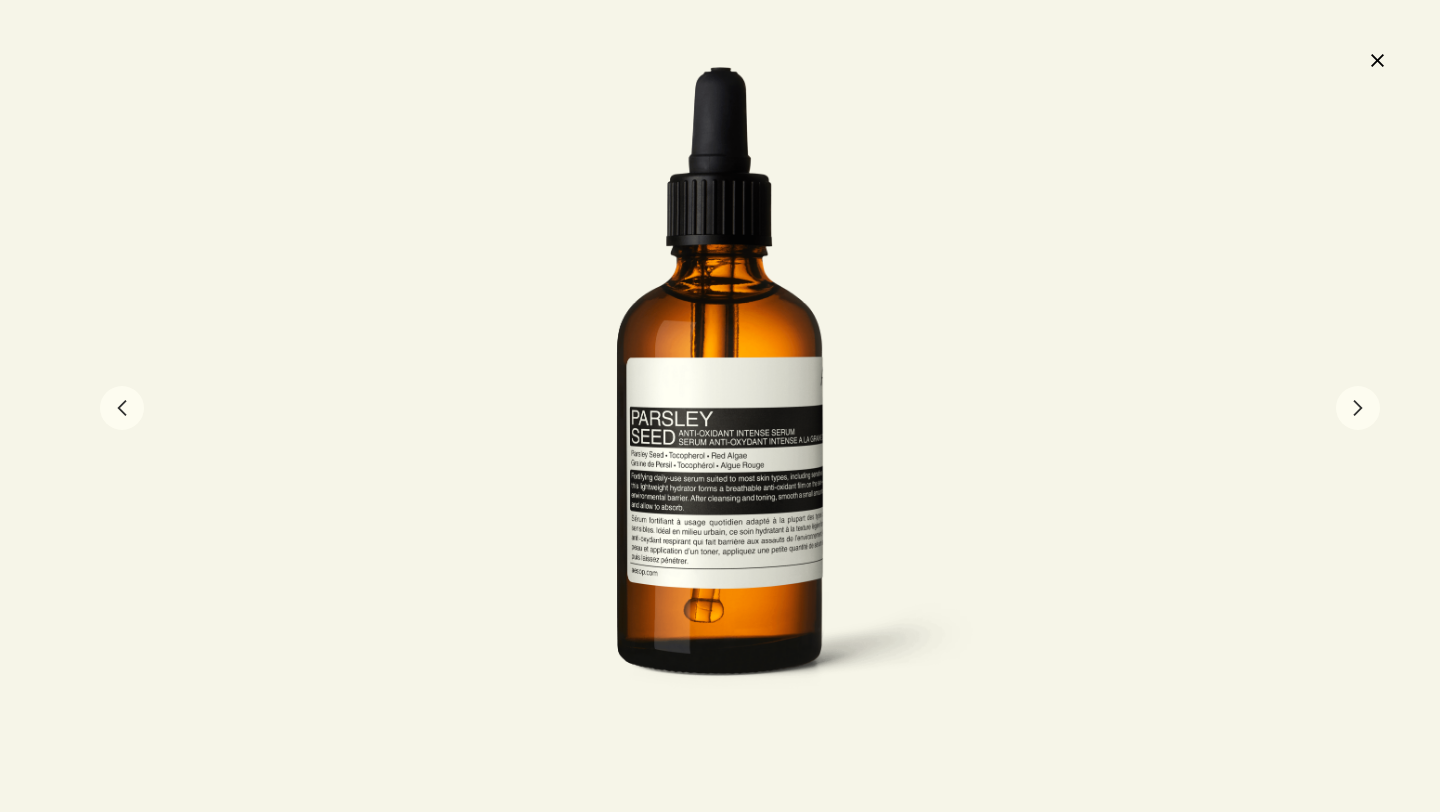 click on "chevron" at bounding box center [122, 408] 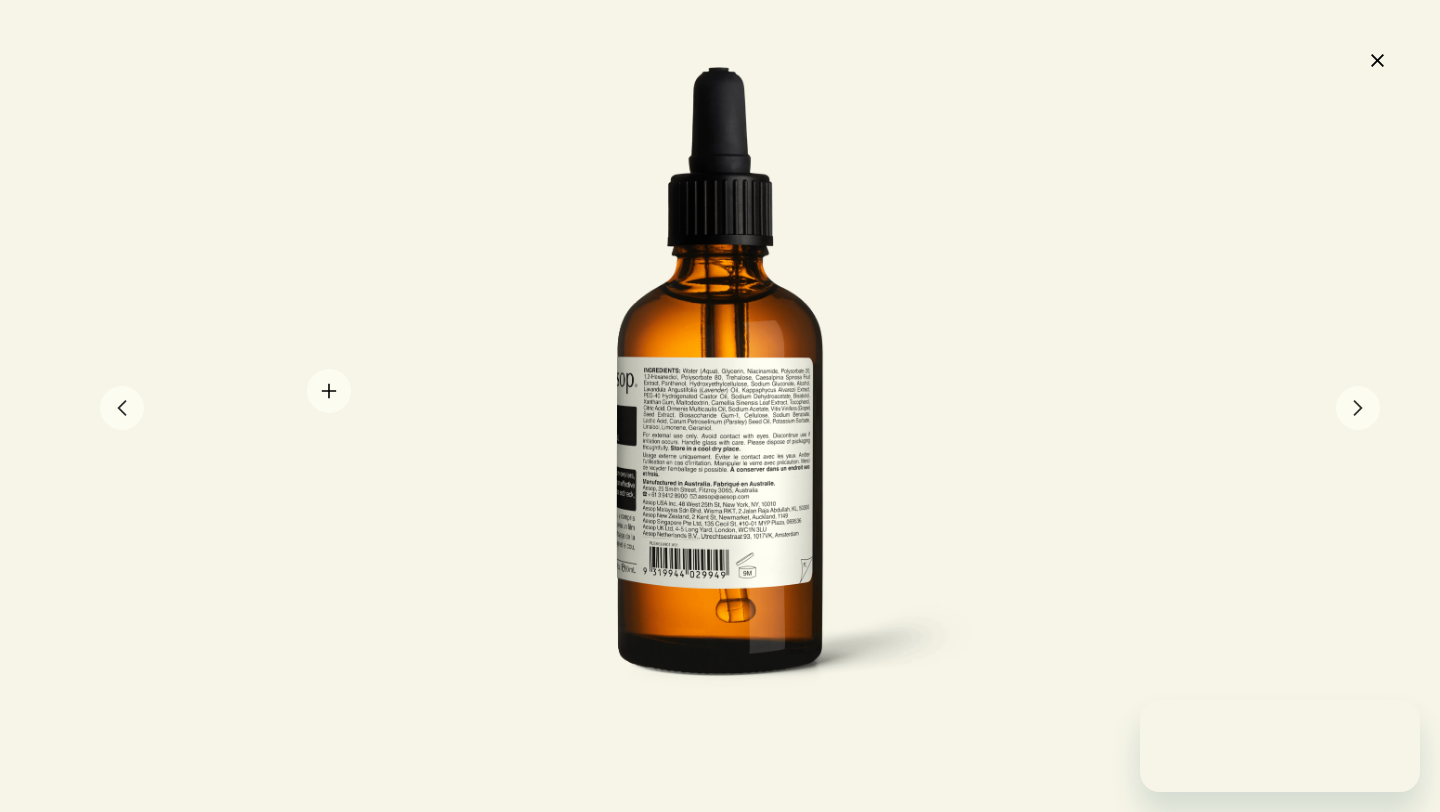 scroll, scrollTop: 0, scrollLeft: 0, axis: both 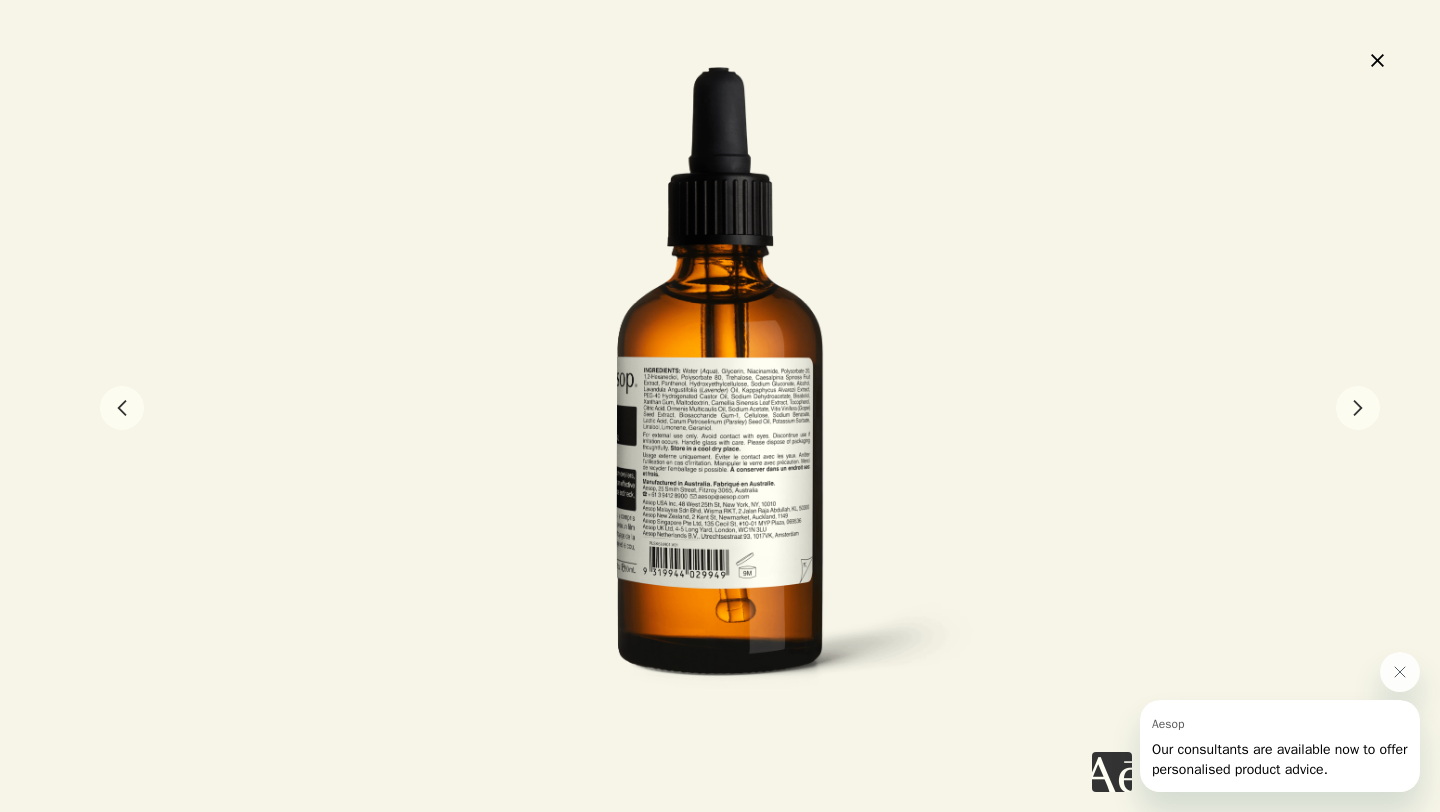 click on "close" at bounding box center [1377, 60] 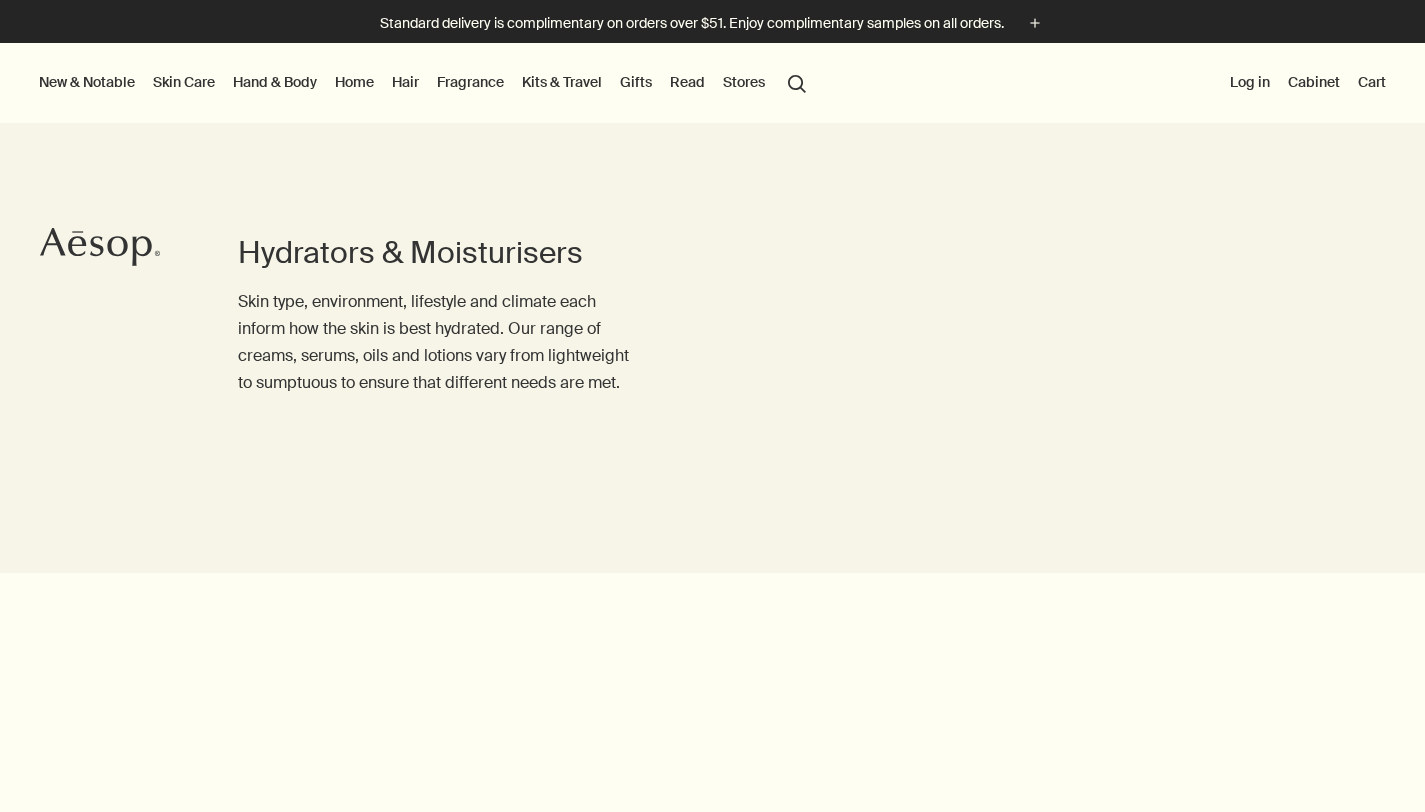 scroll, scrollTop: 1923, scrollLeft: 0, axis: vertical 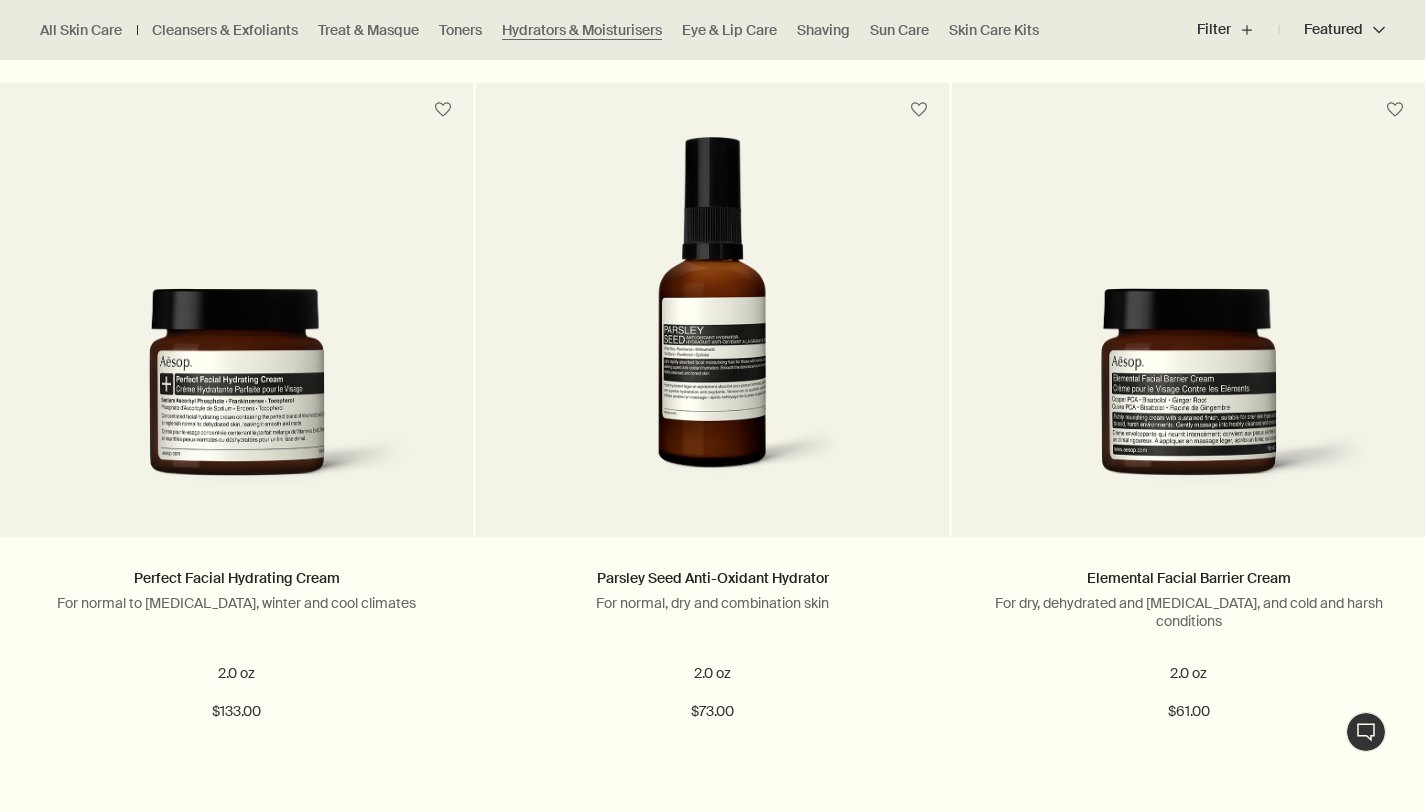 click on "Live Assistance" at bounding box center (1366, 732) 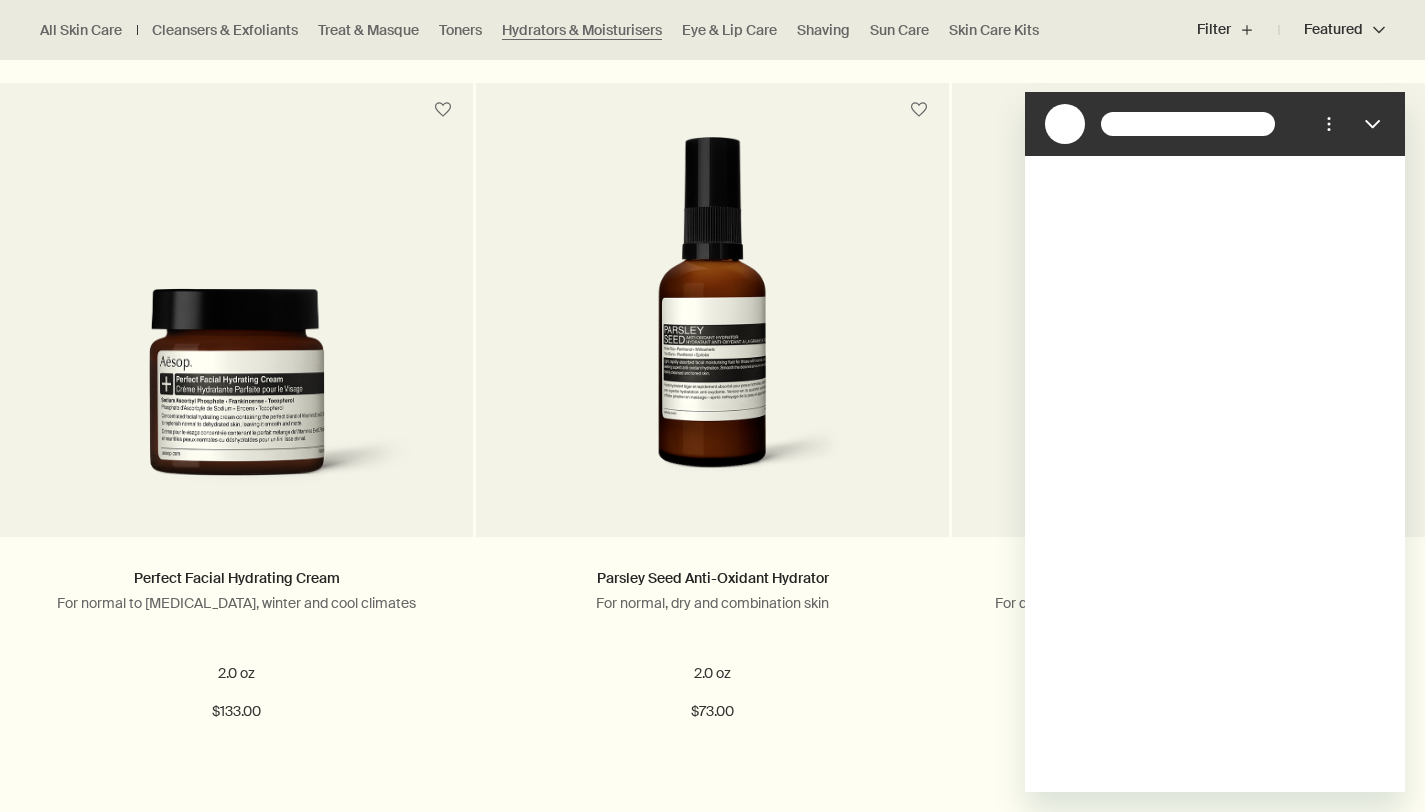 scroll, scrollTop: 0, scrollLeft: 0, axis: both 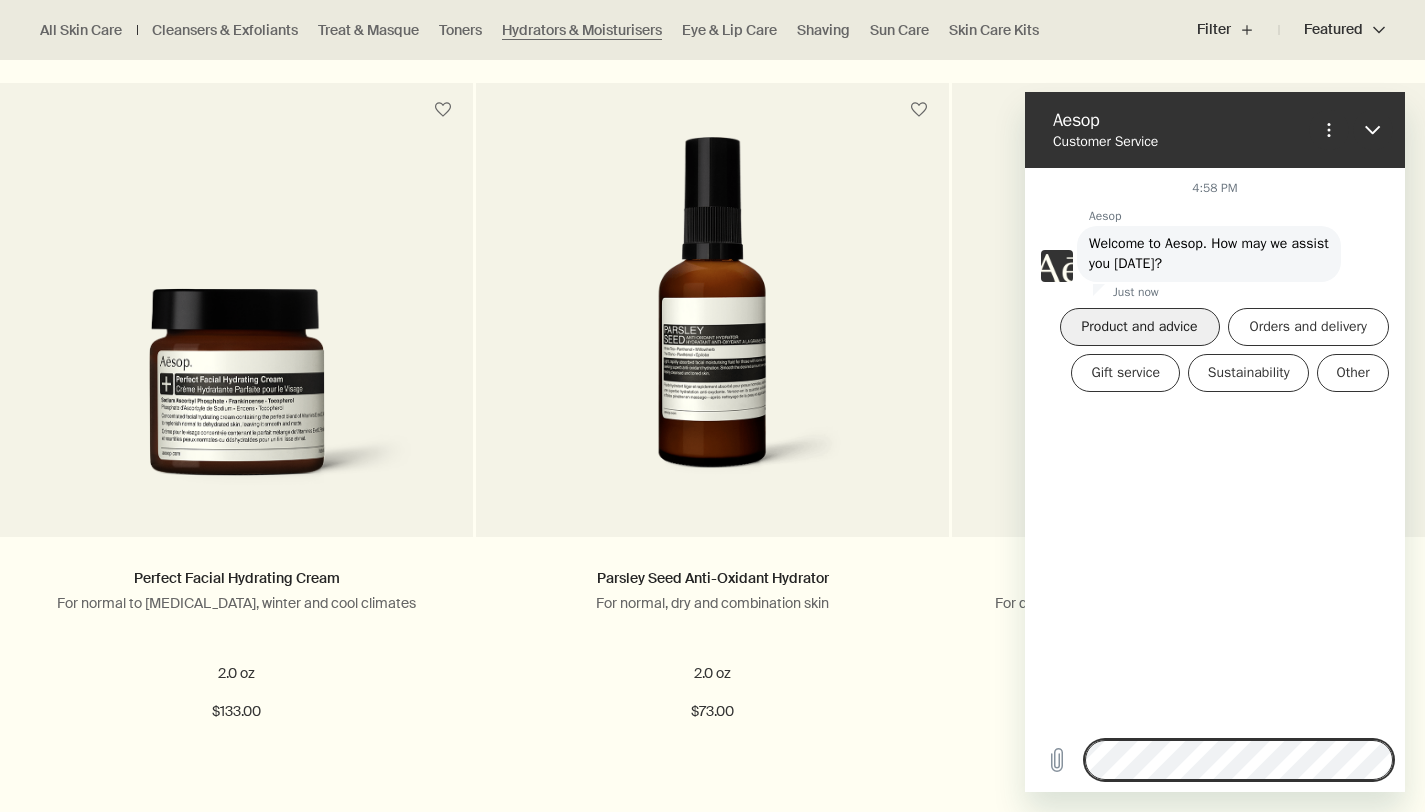 click on "Product and advice" at bounding box center (1140, 327) 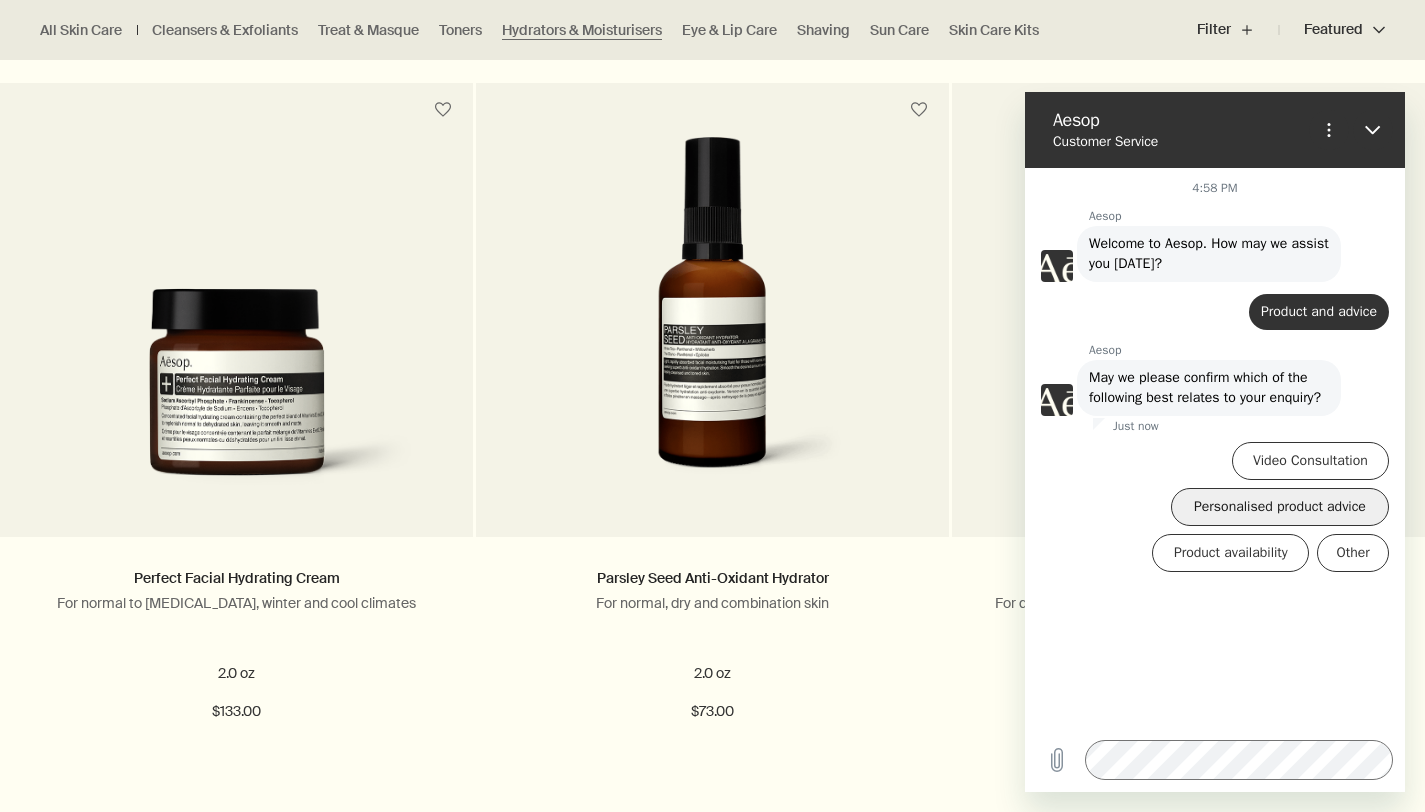 click on "Personalised product advice" at bounding box center (1280, 507) 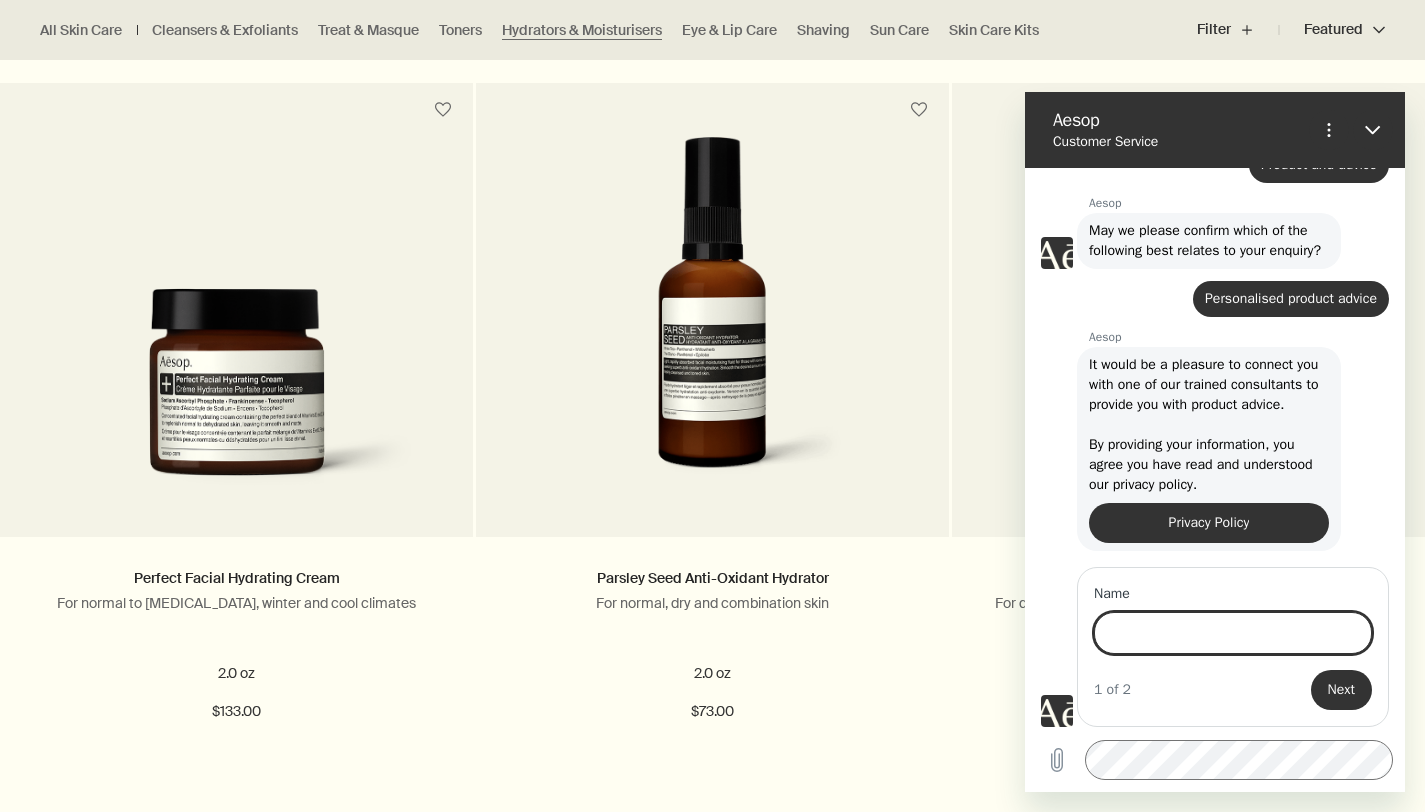 scroll, scrollTop: 187, scrollLeft: 0, axis: vertical 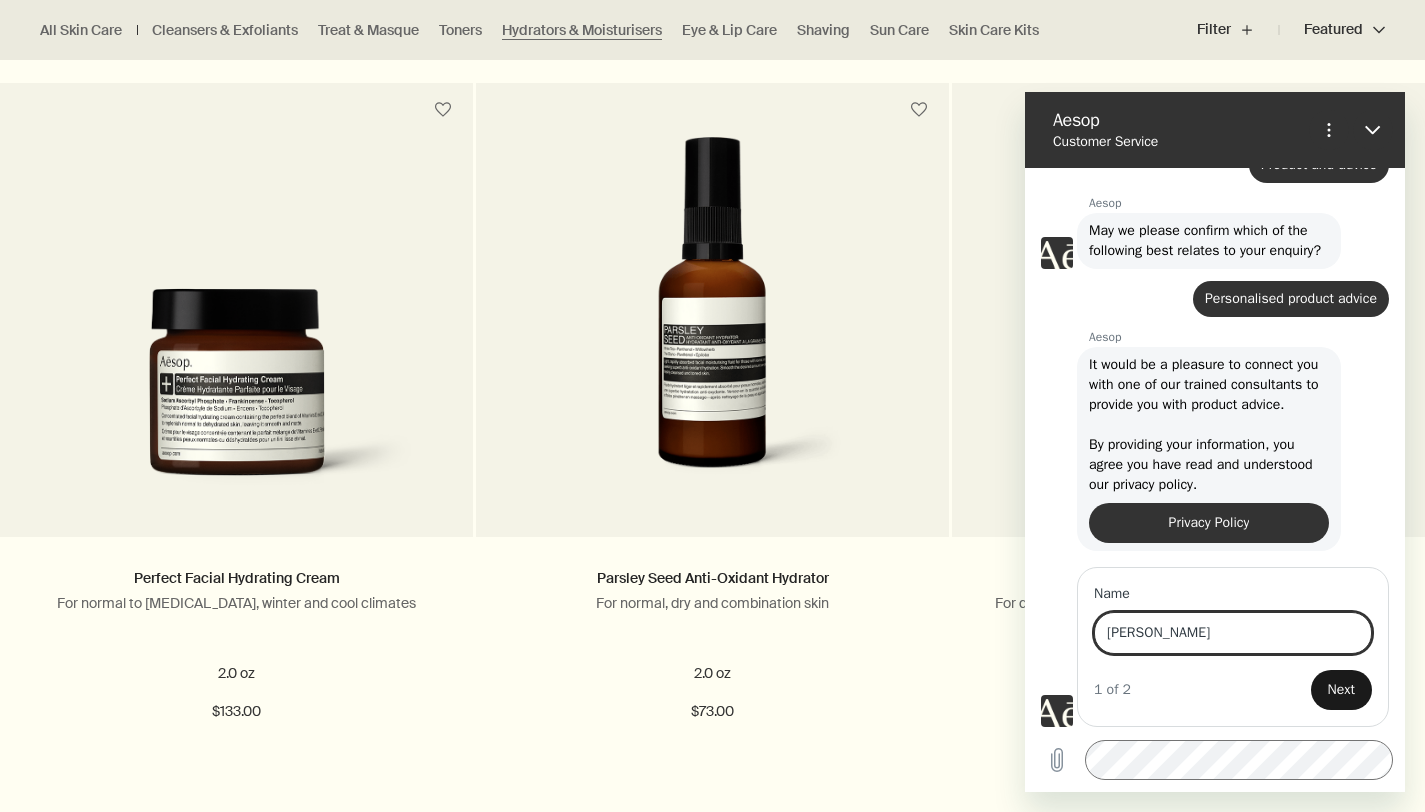 type on "Jen" 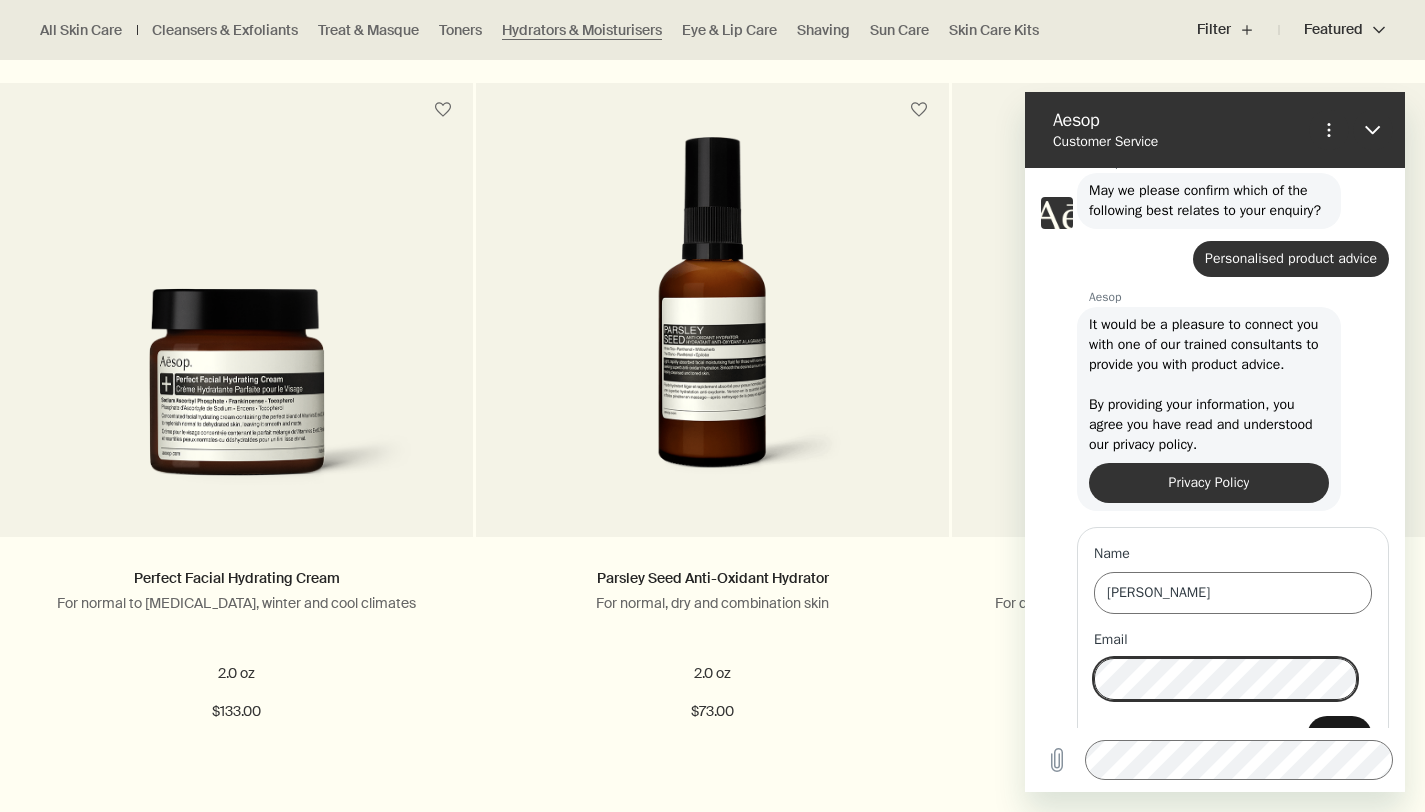 scroll, scrollTop: 273, scrollLeft: 0, axis: vertical 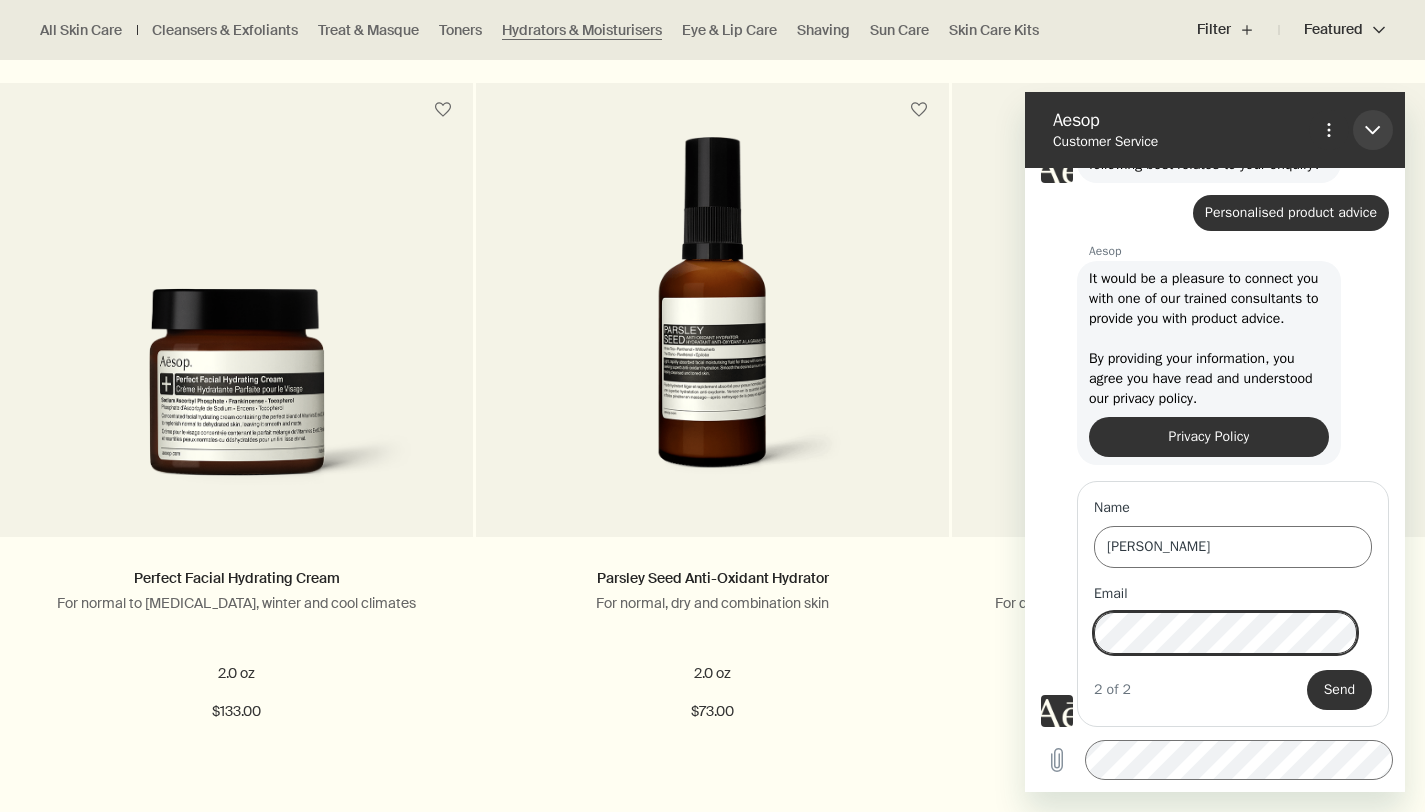 click 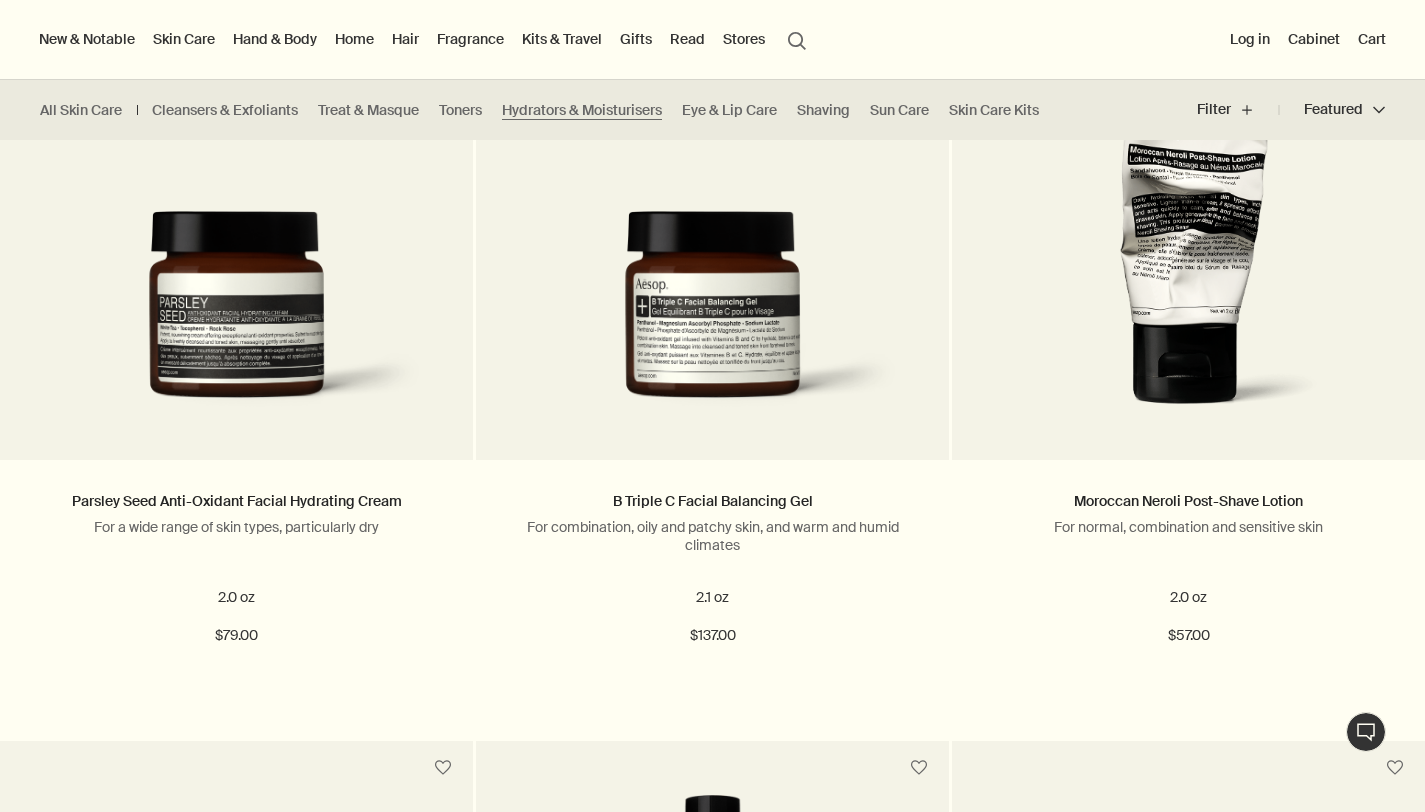 scroll, scrollTop: 2047, scrollLeft: 0, axis: vertical 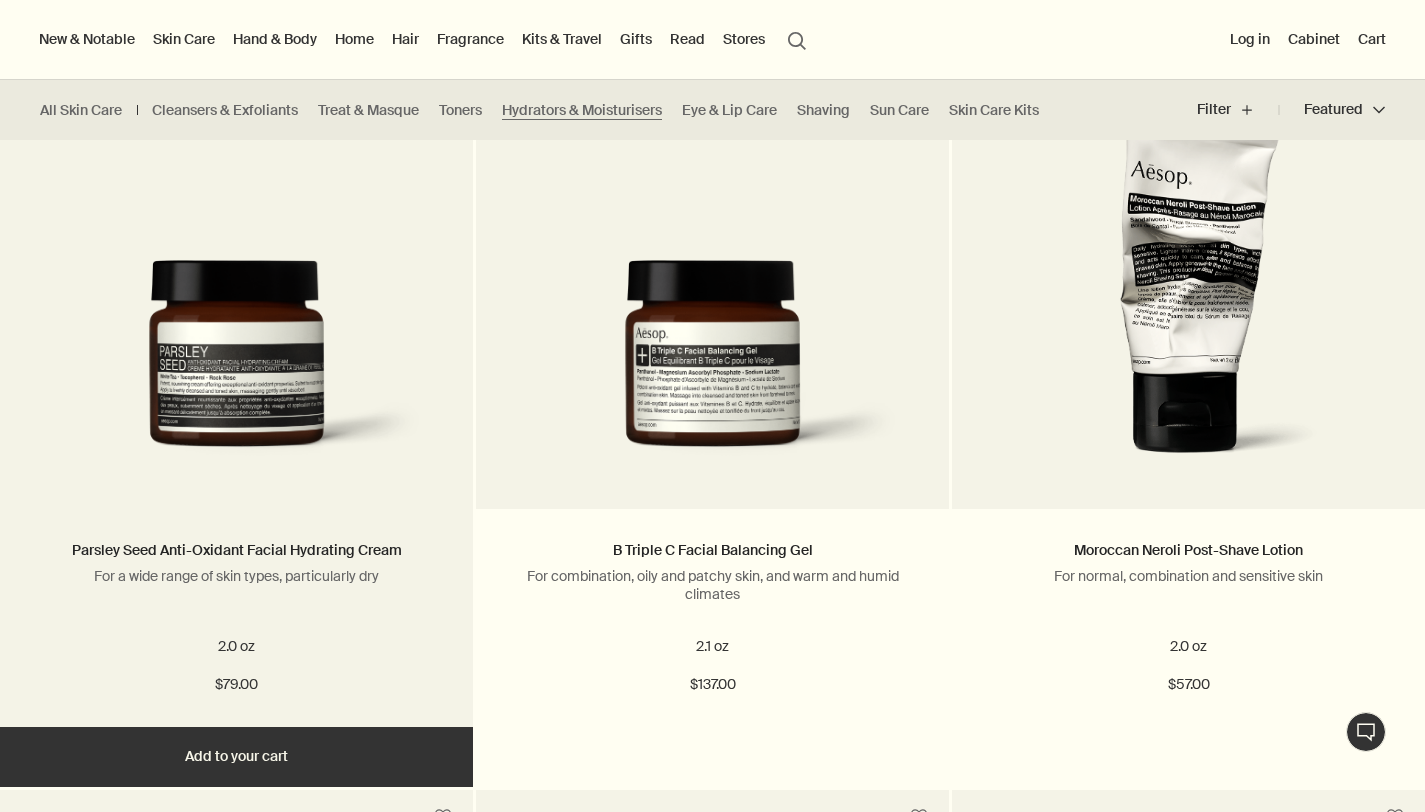click at bounding box center [236, 369] 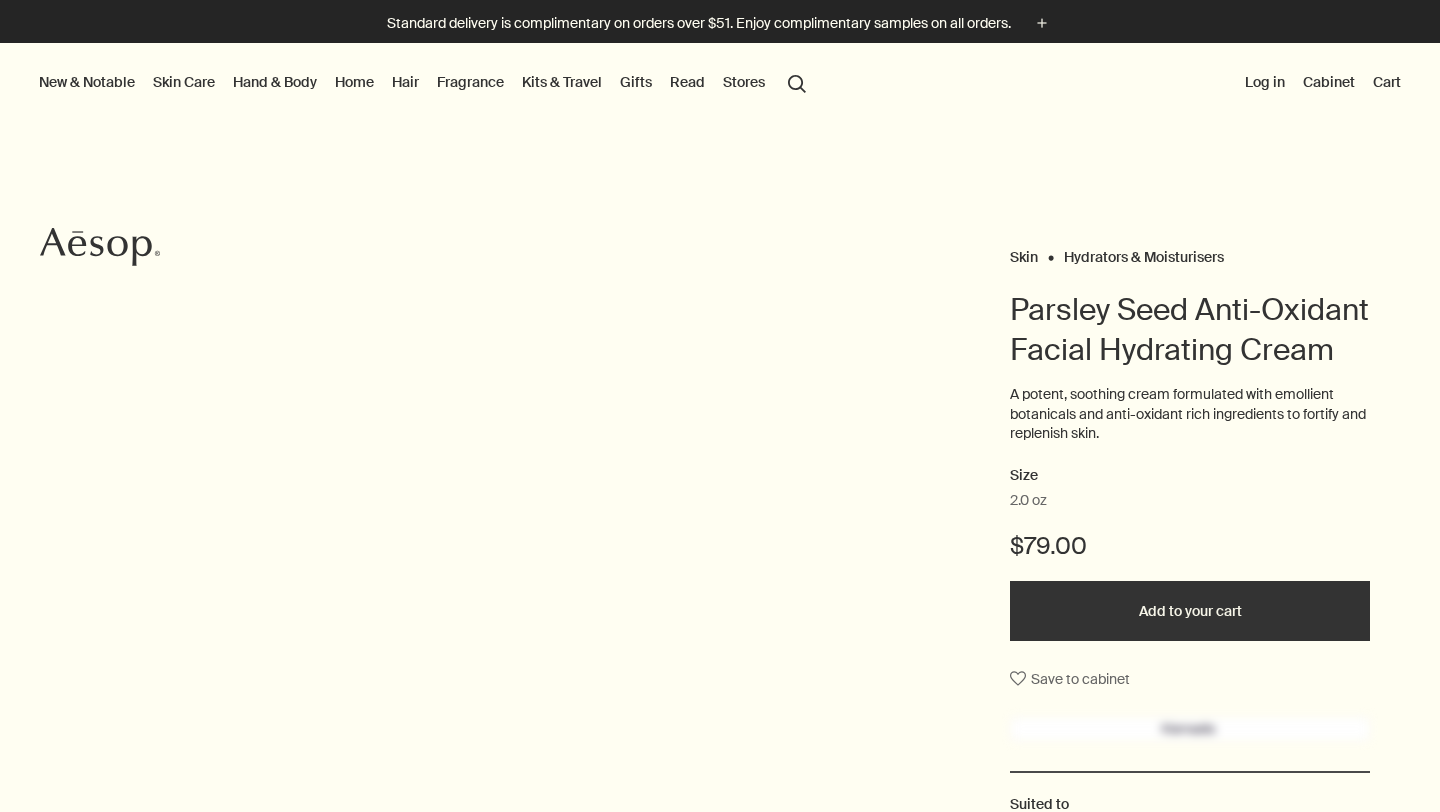 scroll, scrollTop: 0, scrollLeft: 0, axis: both 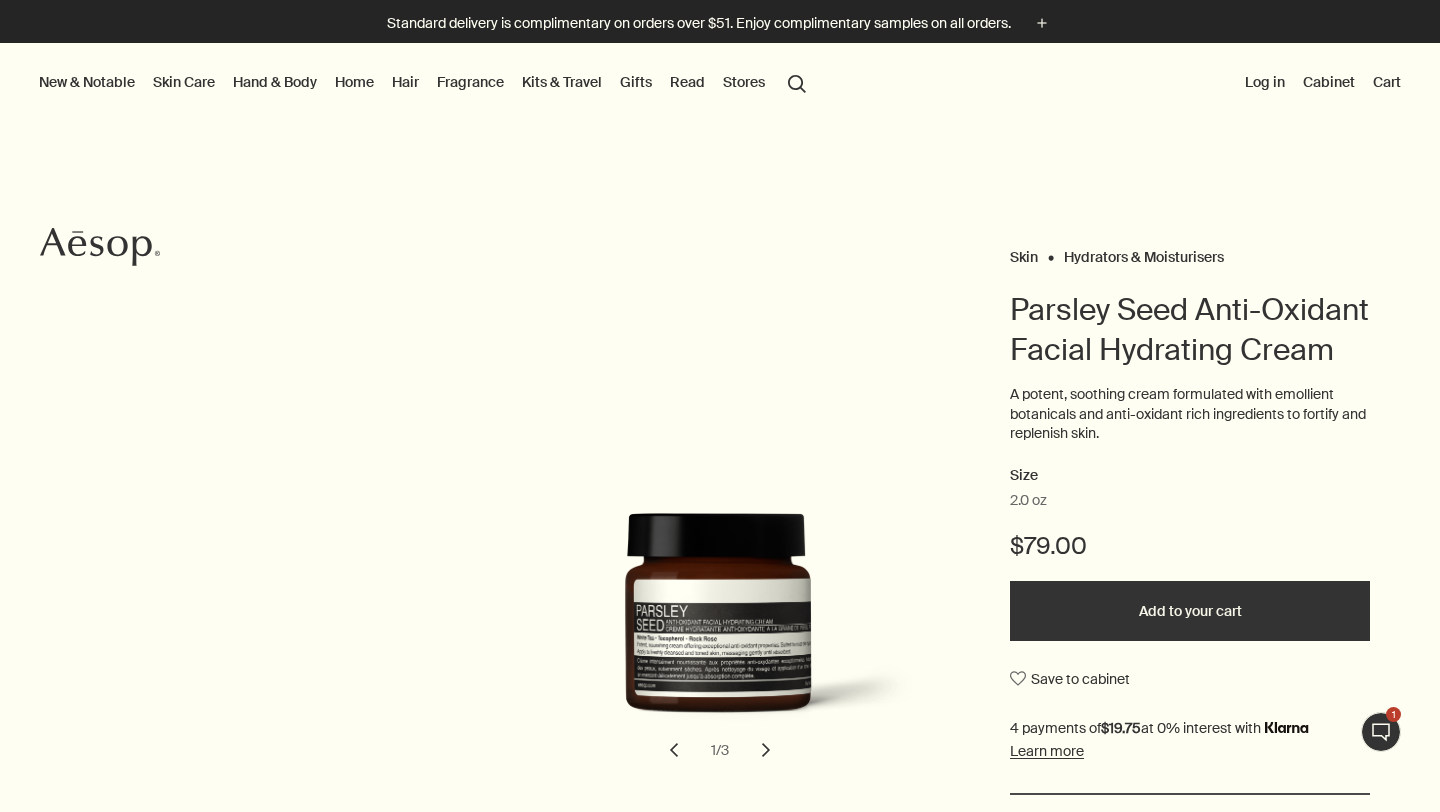 click on "chevron" at bounding box center [766, 750] 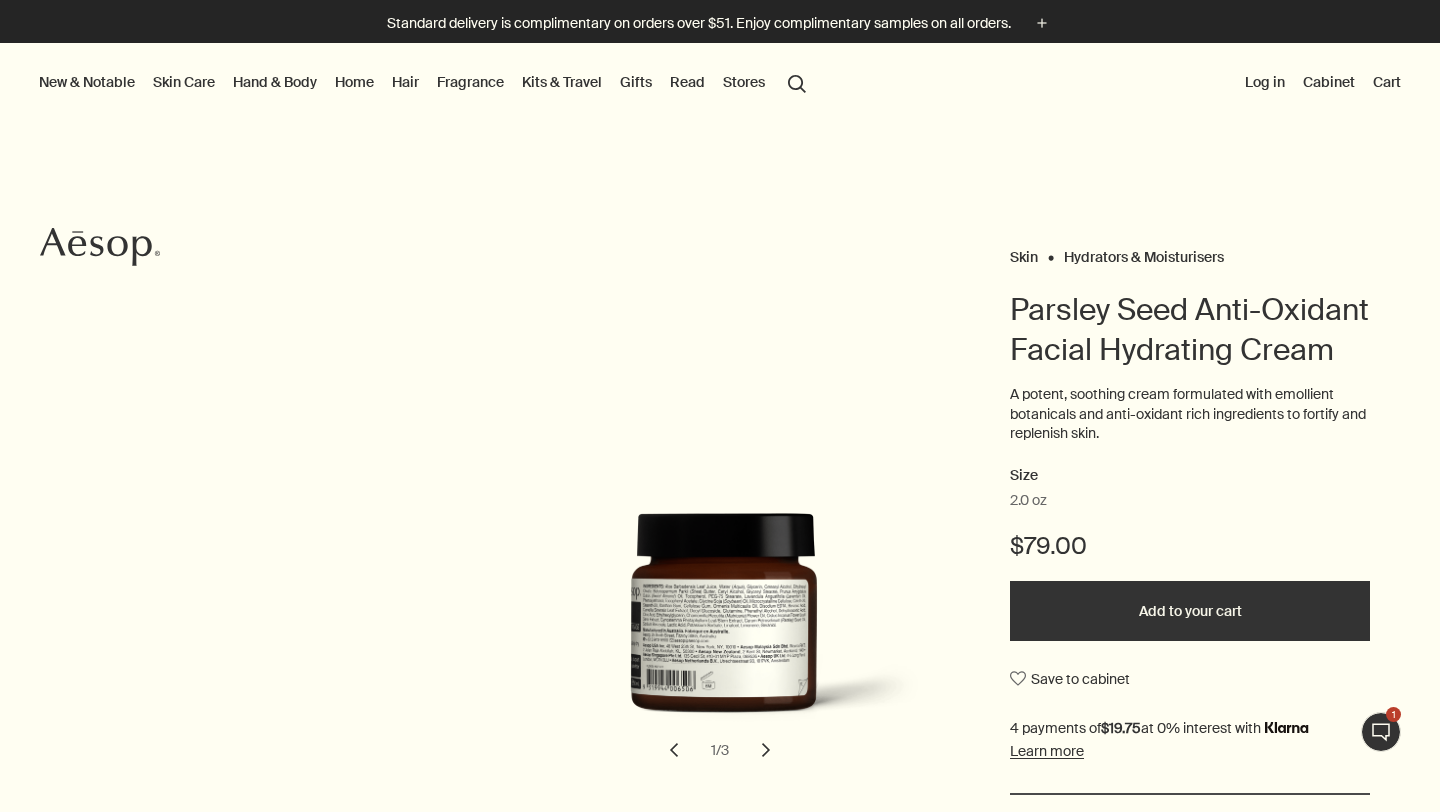 click on "chevron" at bounding box center [766, 750] 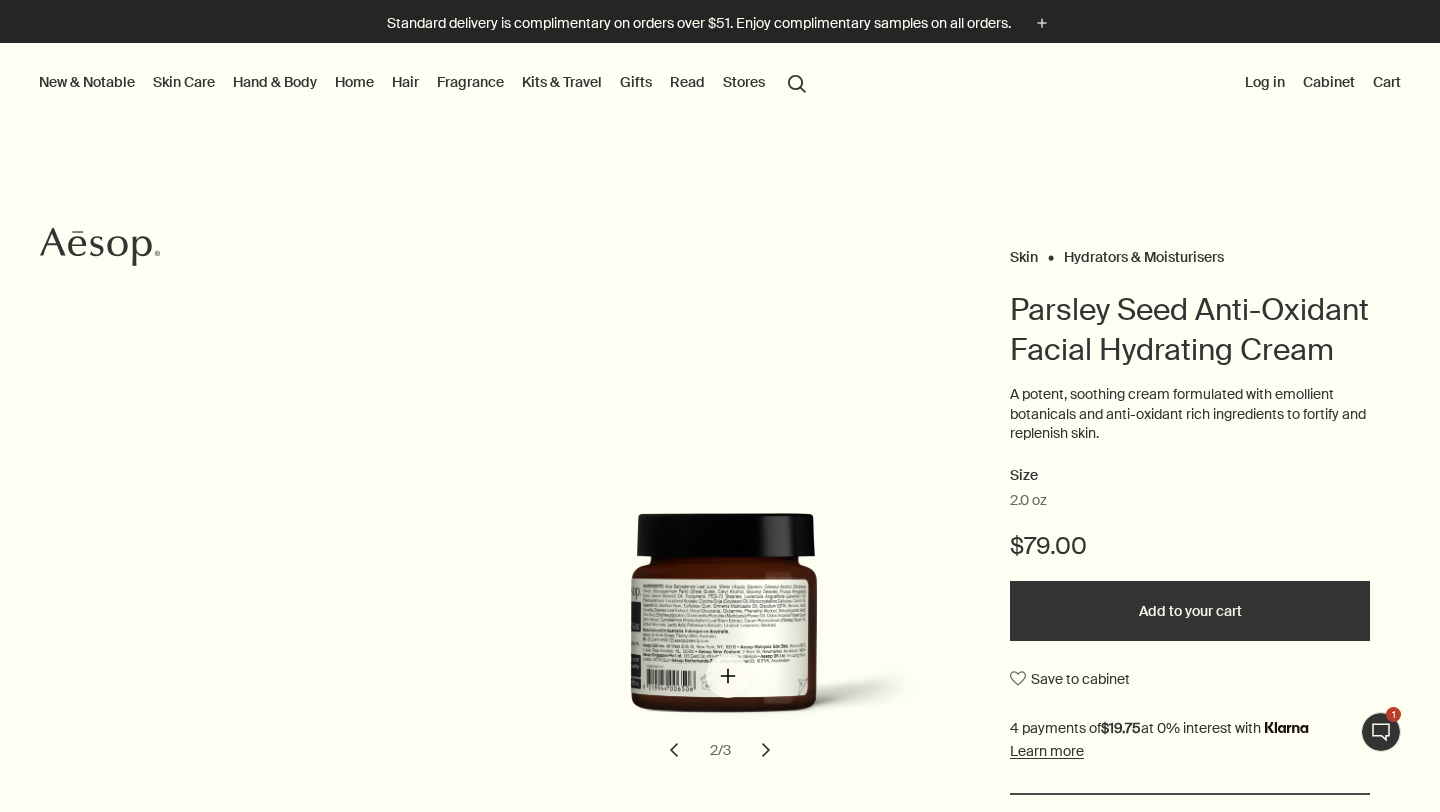 click at bounding box center [730, 629] 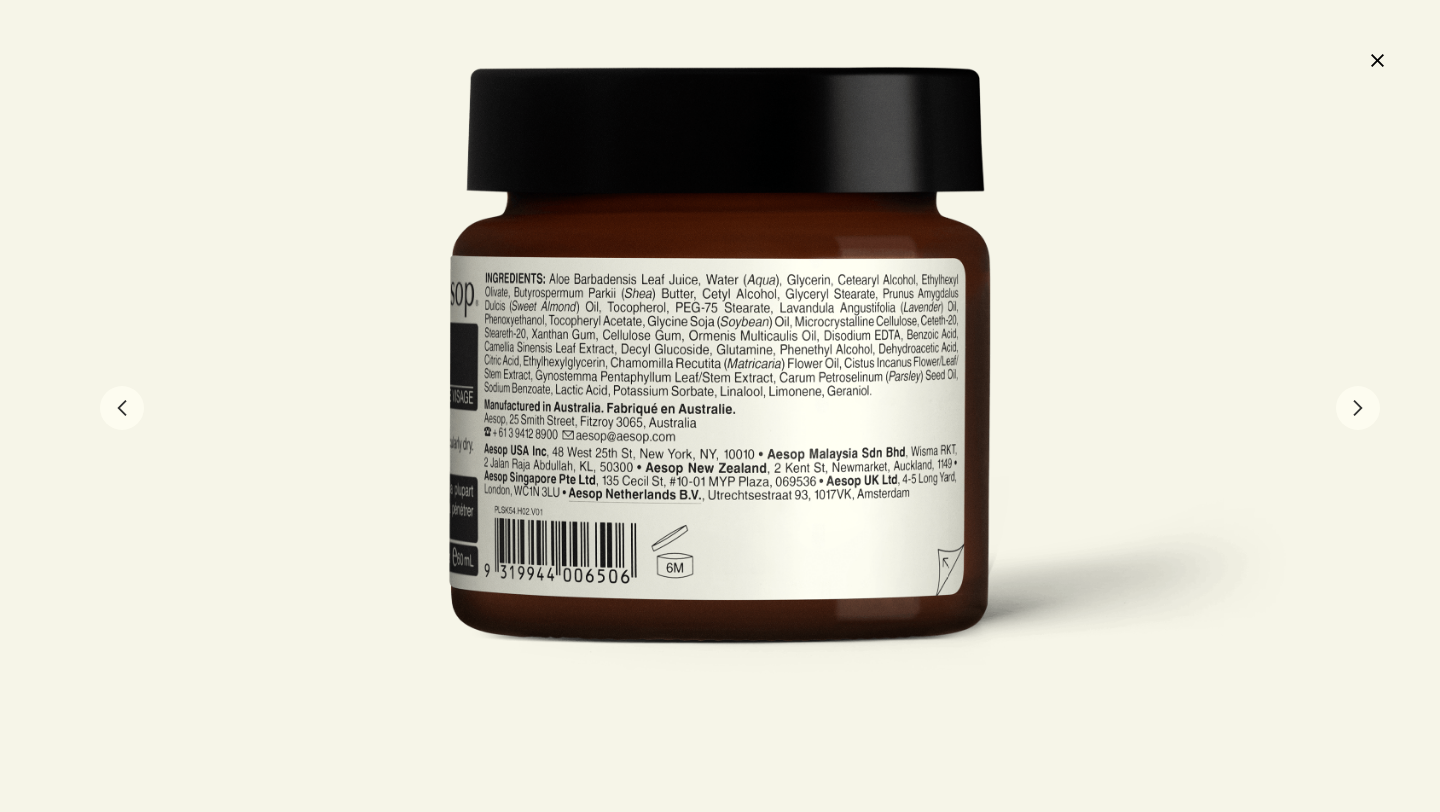 click on "chevron" at bounding box center (1358, 408) 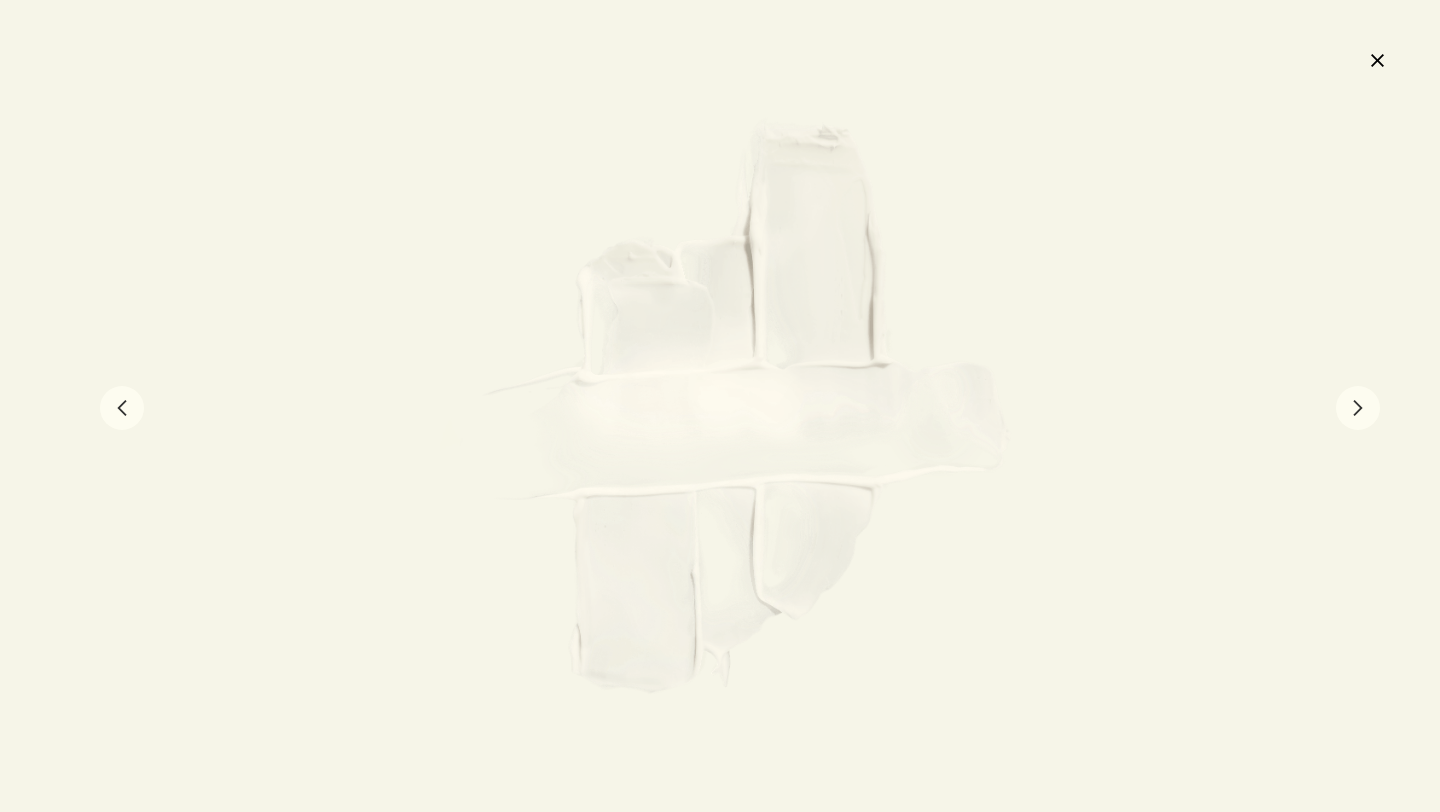 click on "chevron" at bounding box center (1358, 408) 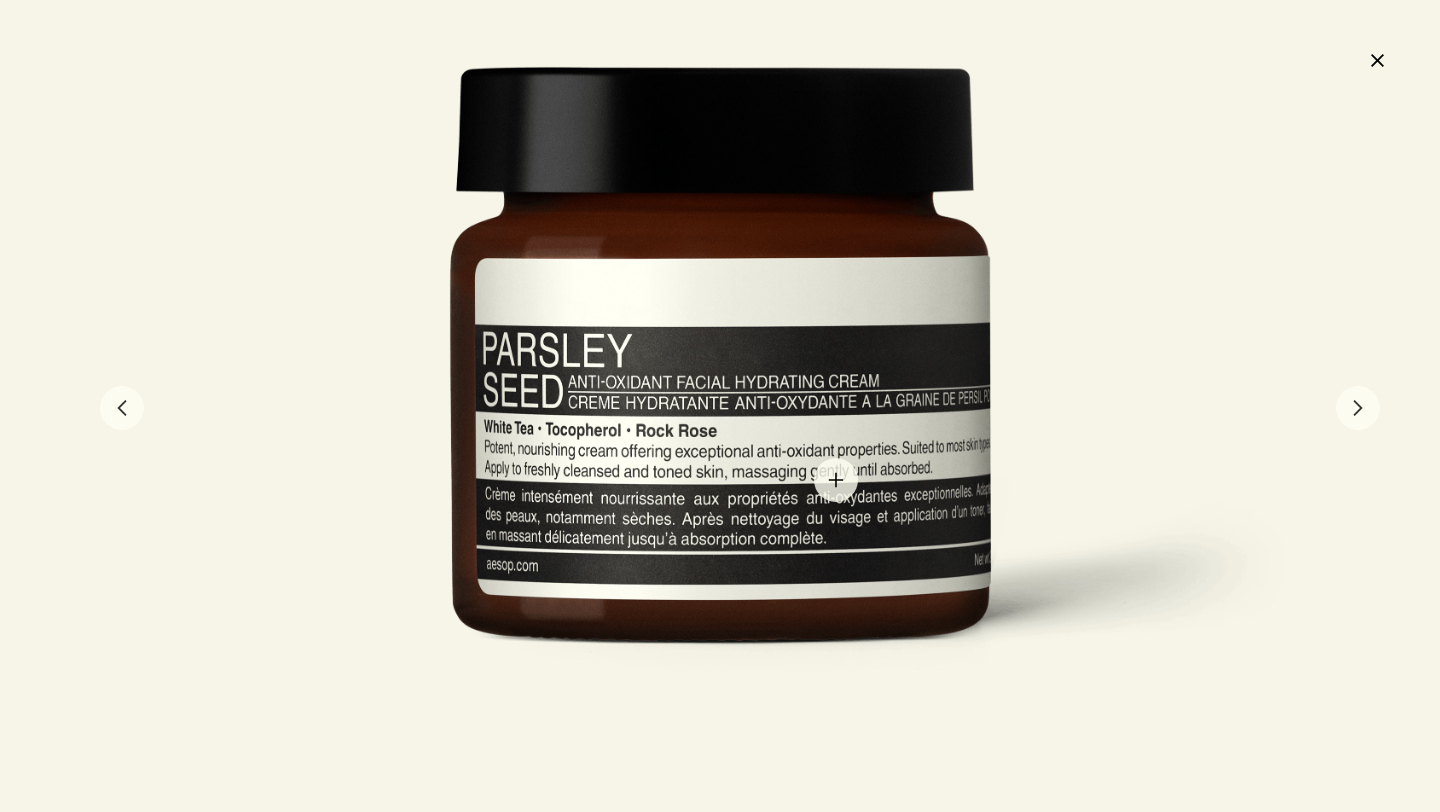 click at bounding box center (720, 405) 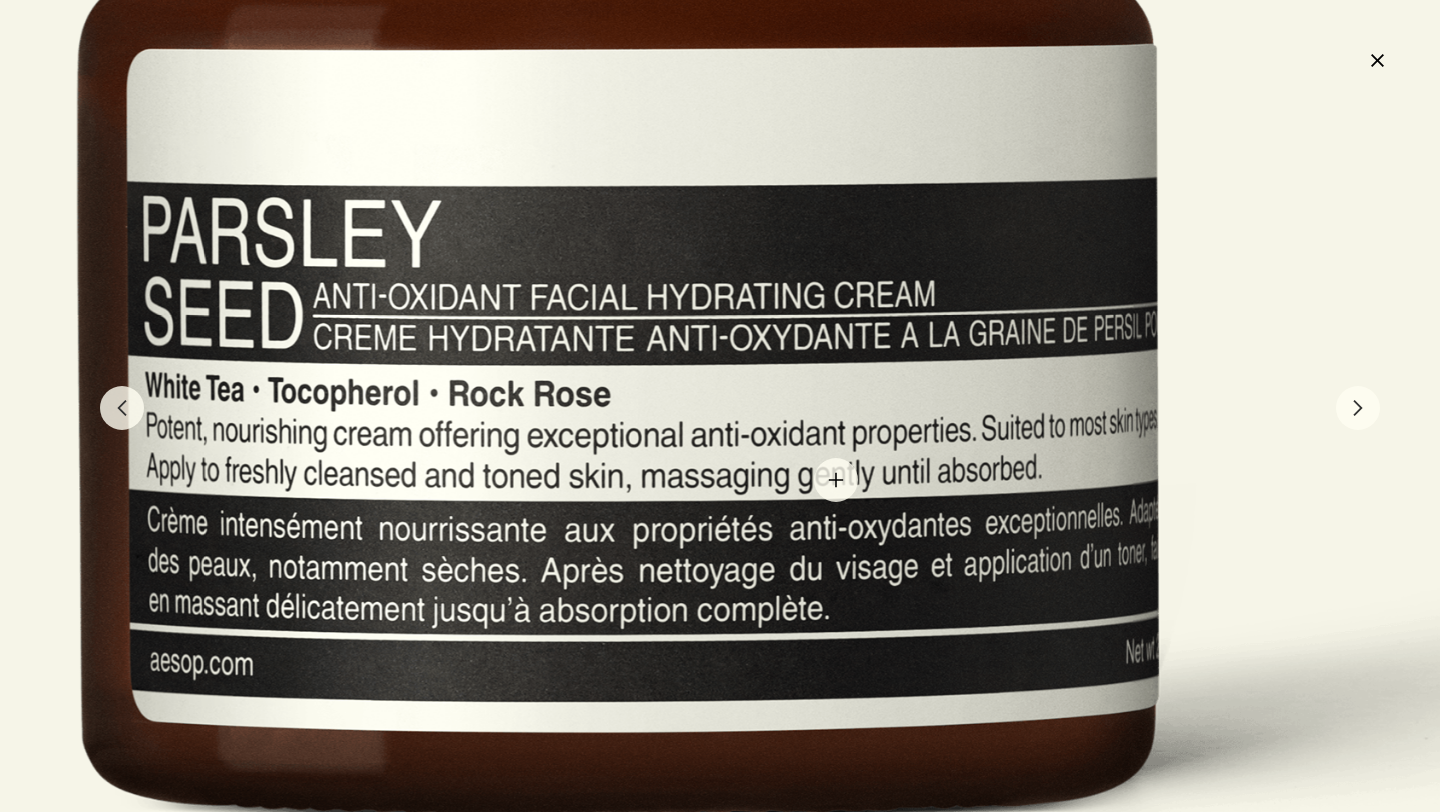 click at bounding box center (617, 344) 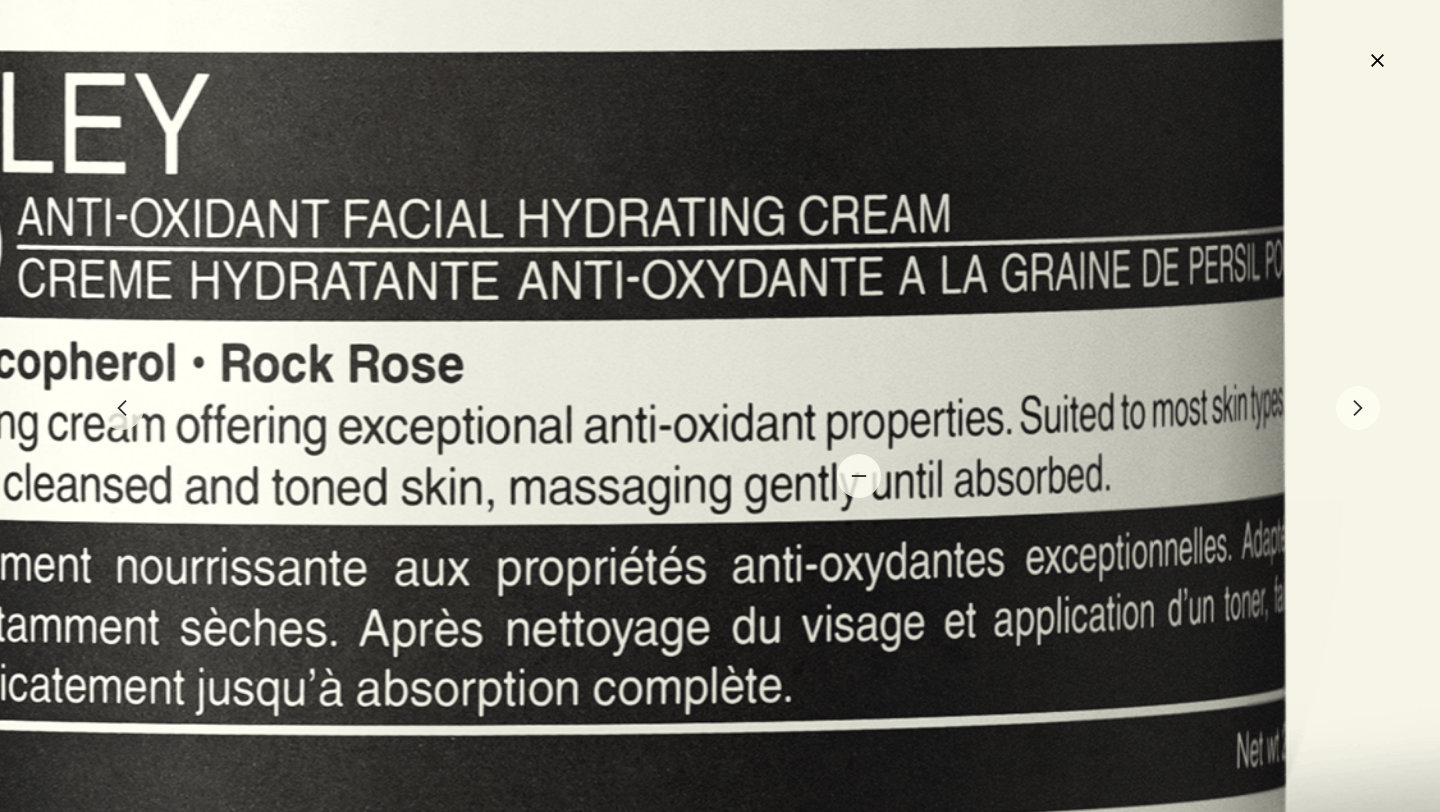 click at bounding box center [473, 288] 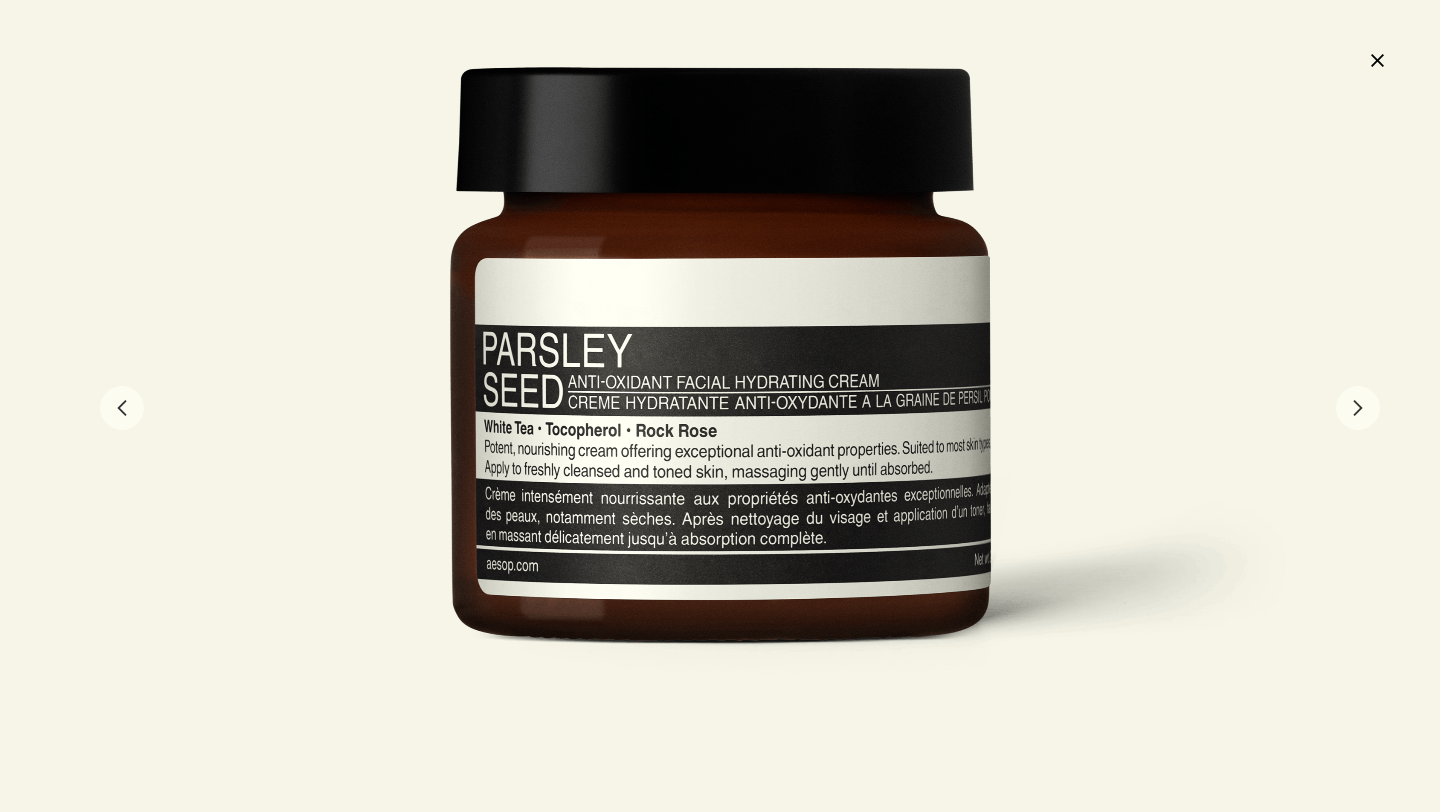 click on "chevron" at bounding box center (1358, 408) 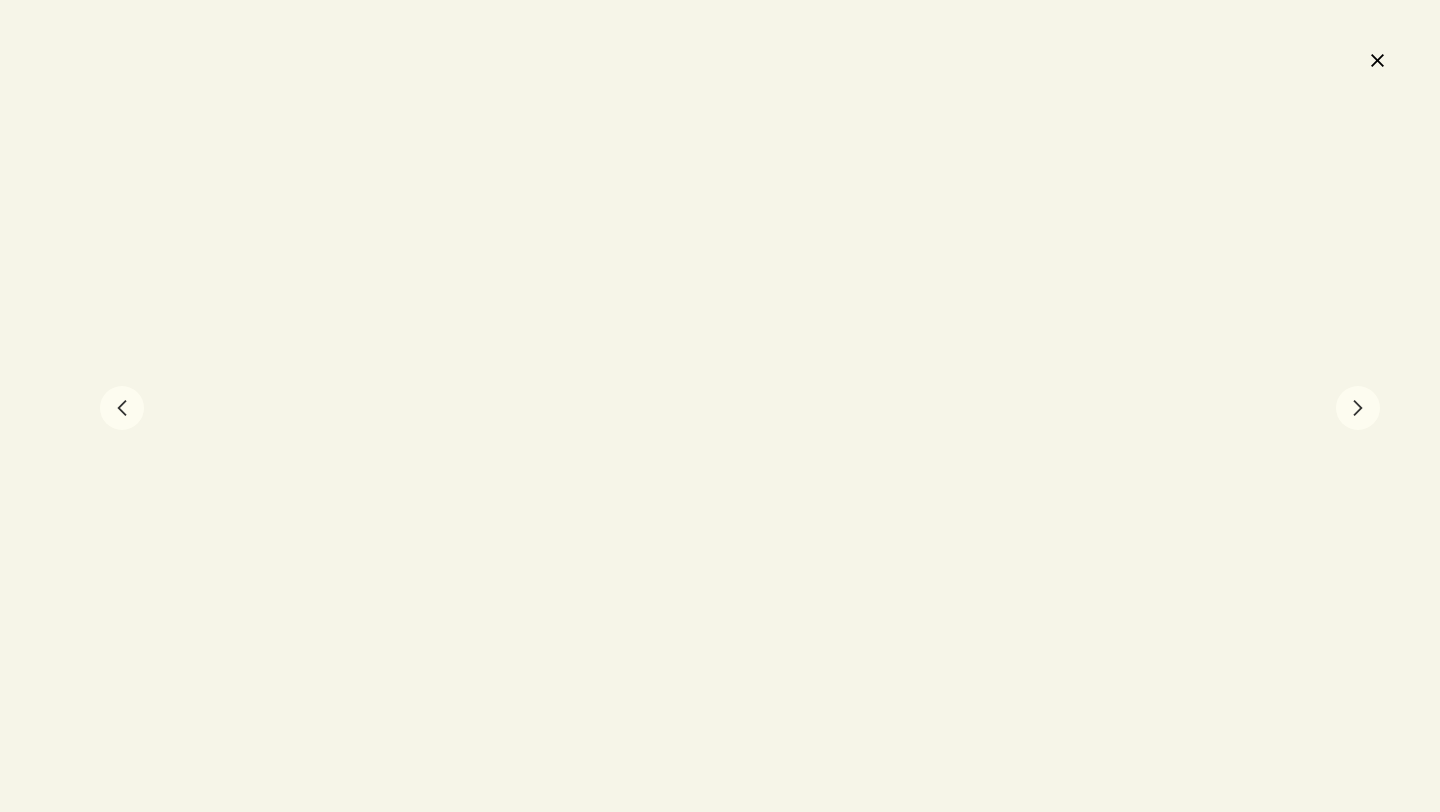 click on "chevron" at bounding box center (1358, 408) 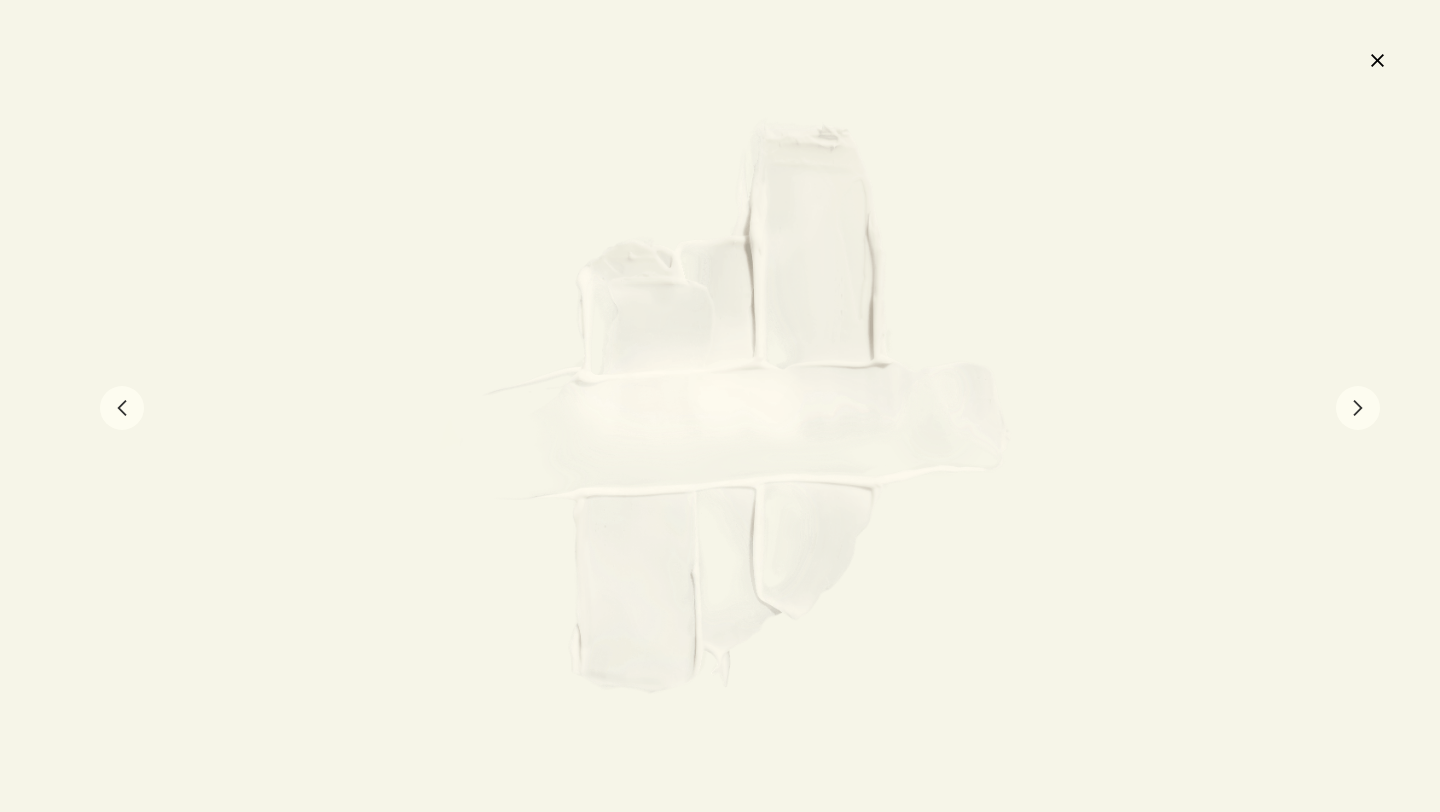 click on "chevron" at bounding box center [1358, 408] 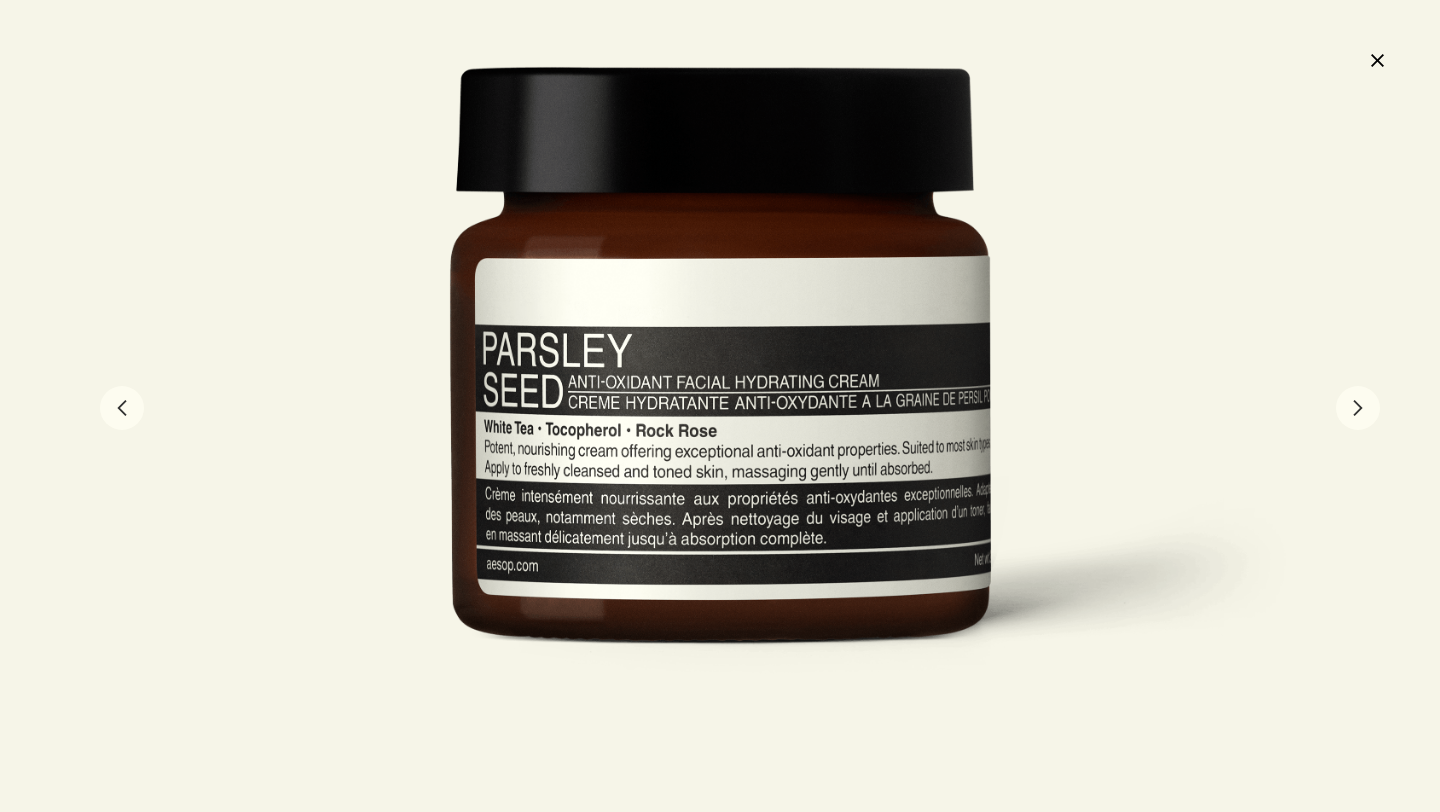 click on "chevron" at bounding box center [1358, 408] 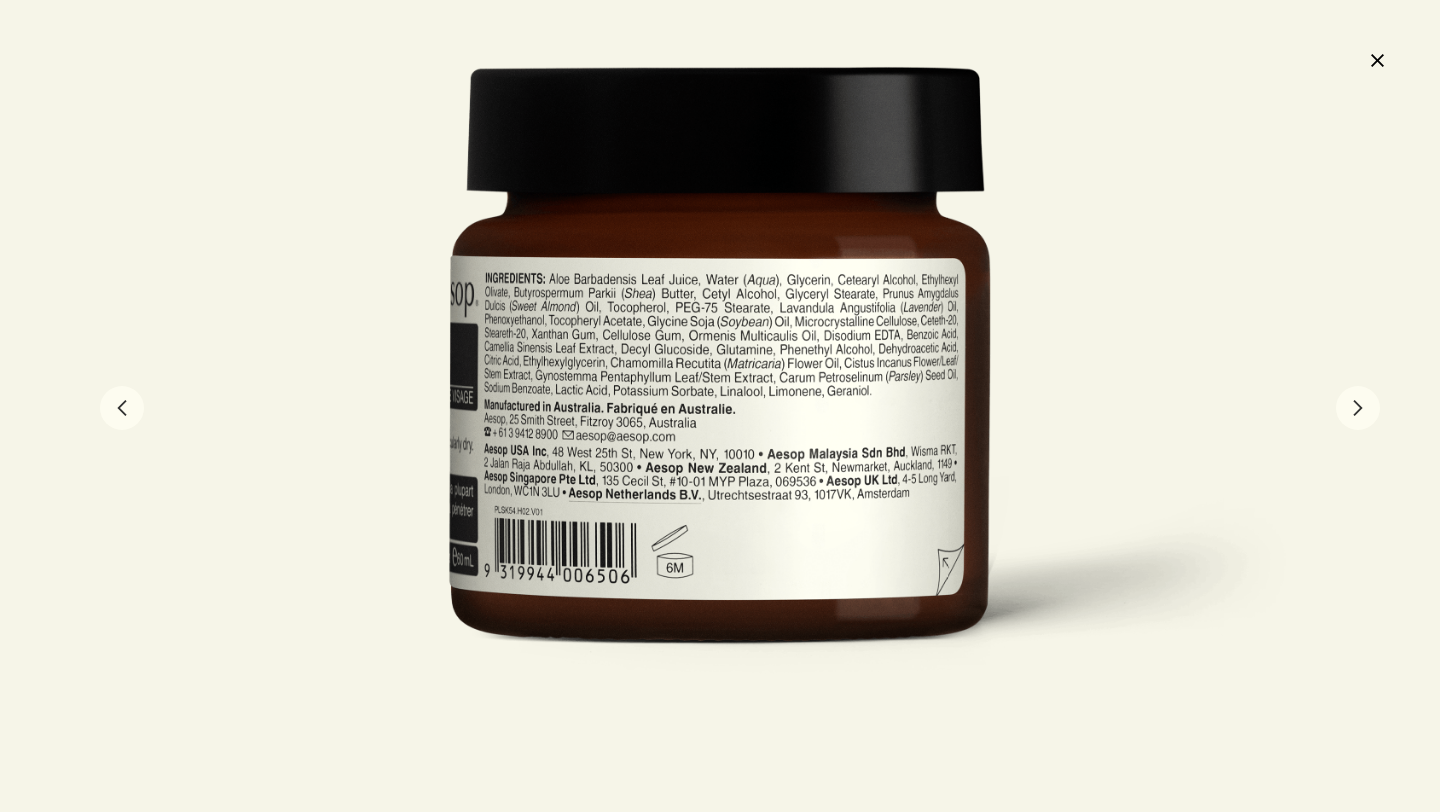 click on "close" at bounding box center [1377, 60] 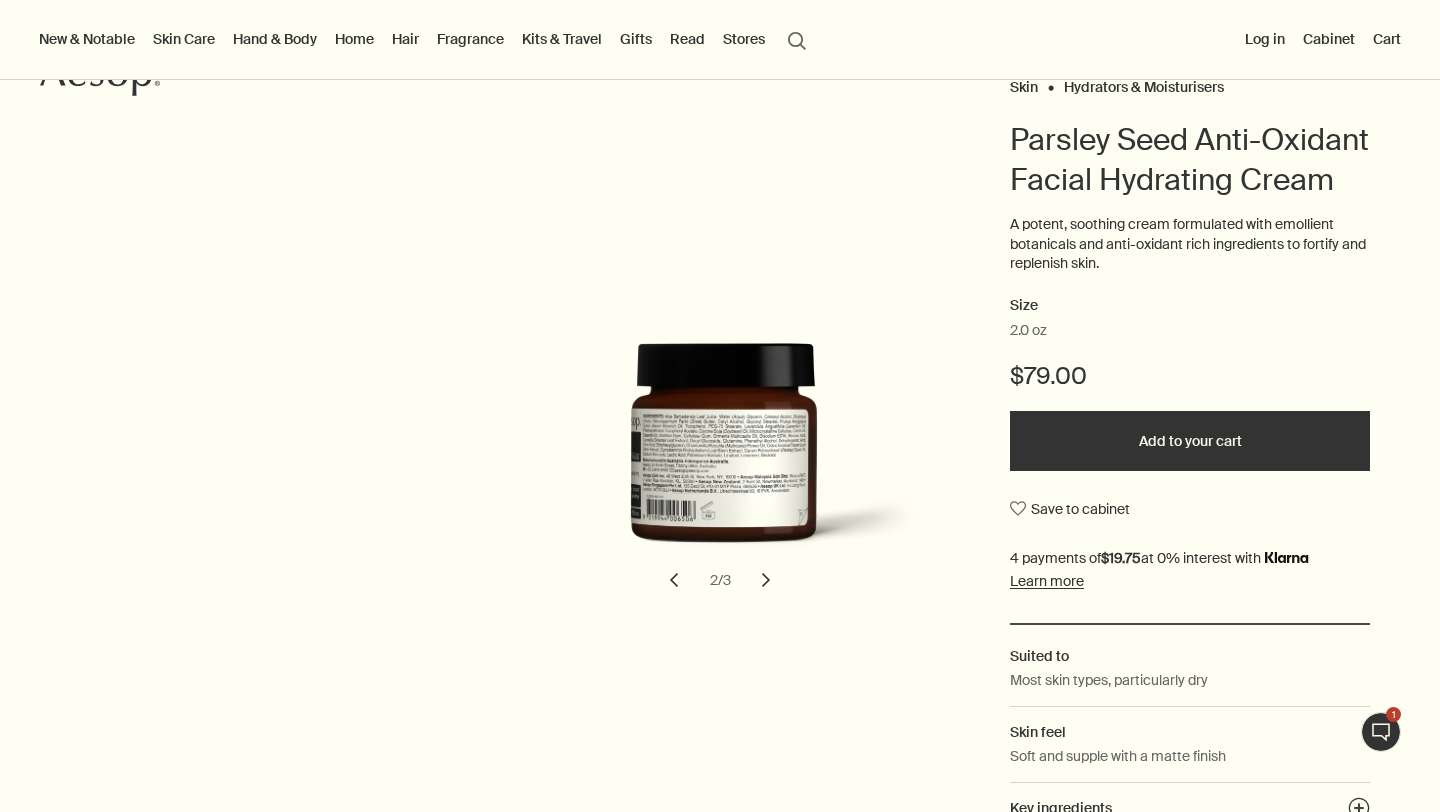 scroll, scrollTop: 153, scrollLeft: 0, axis: vertical 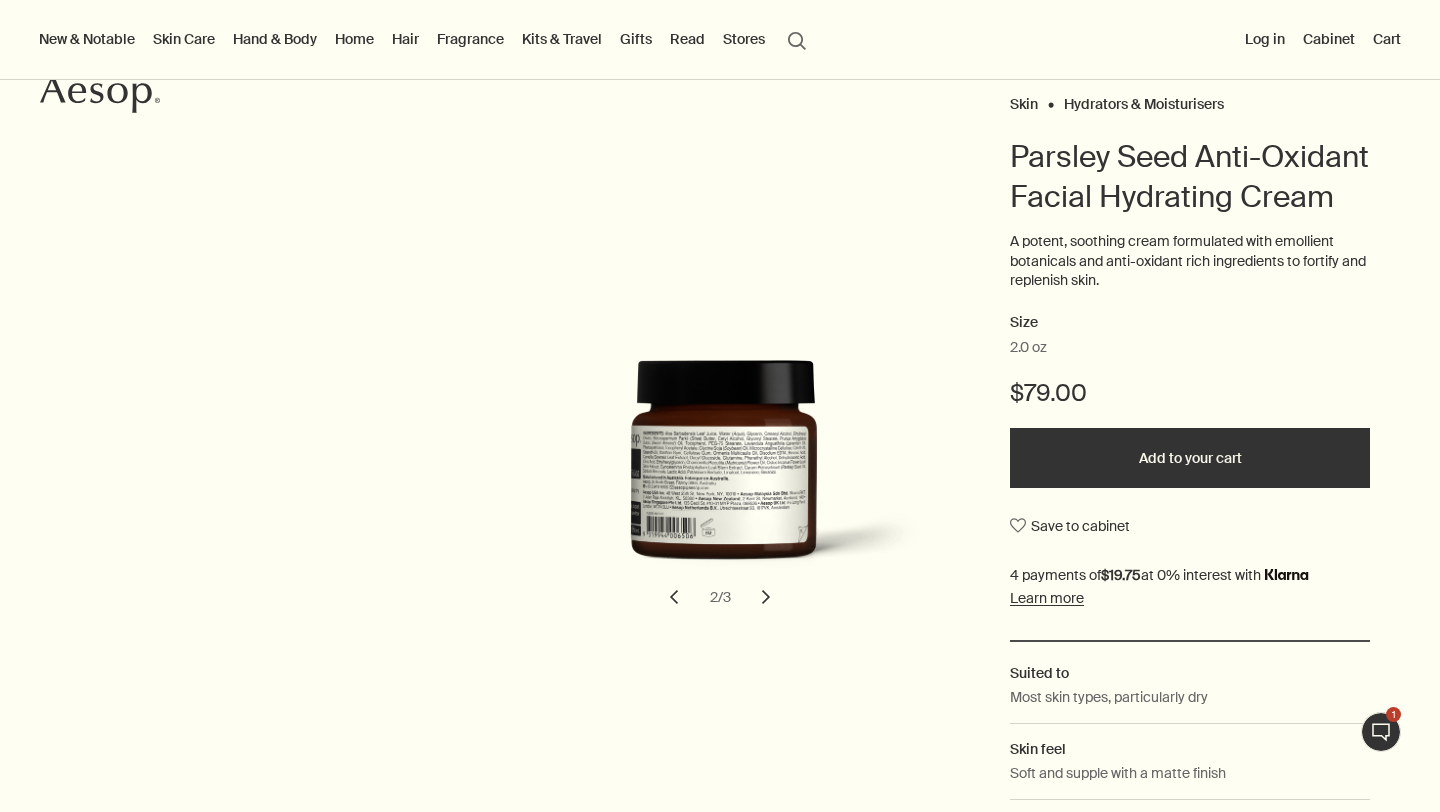 click on "Add to your cart" at bounding box center [1190, 458] 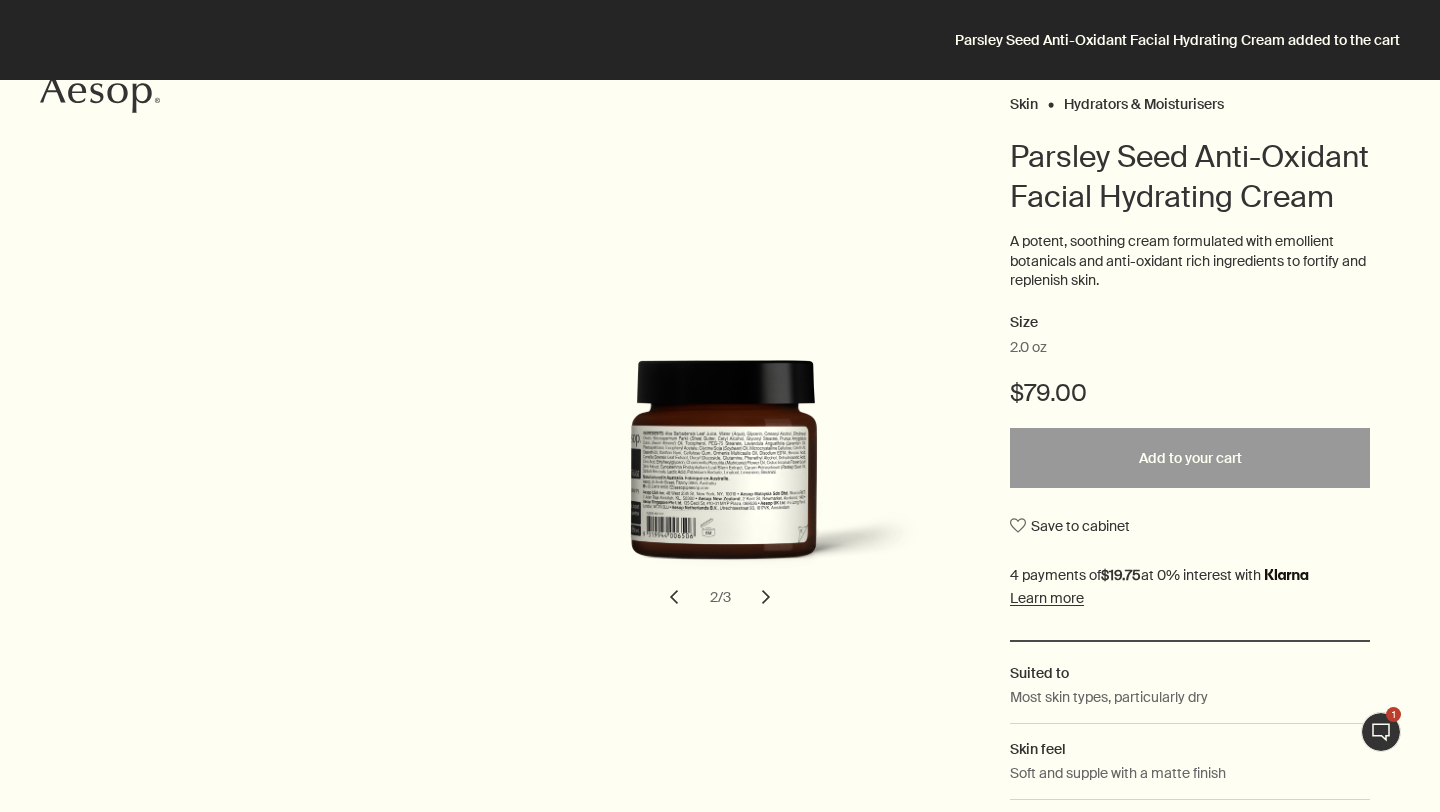 scroll, scrollTop: 0, scrollLeft: 0, axis: both 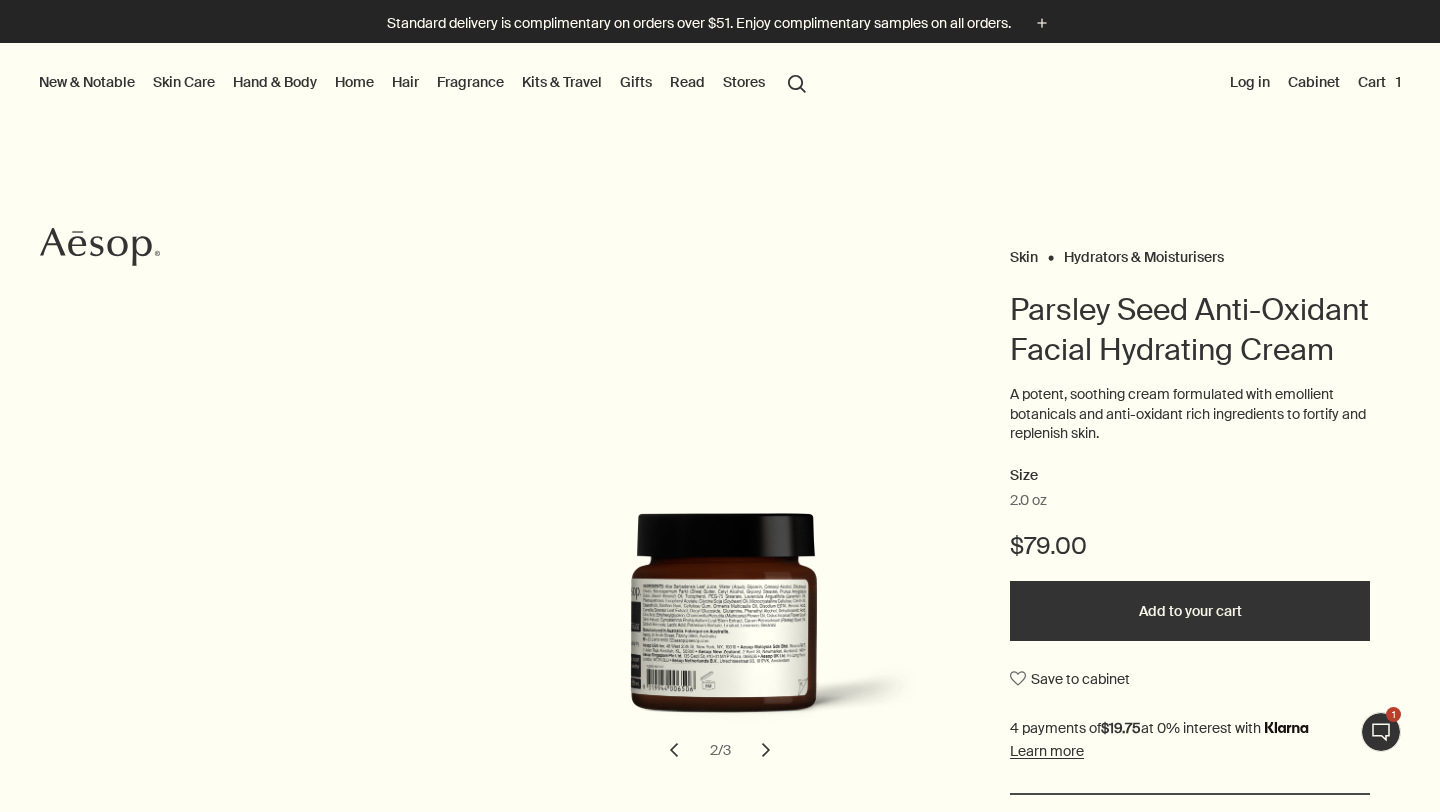 click on "Skin Care" at bounding box center [184, 82] 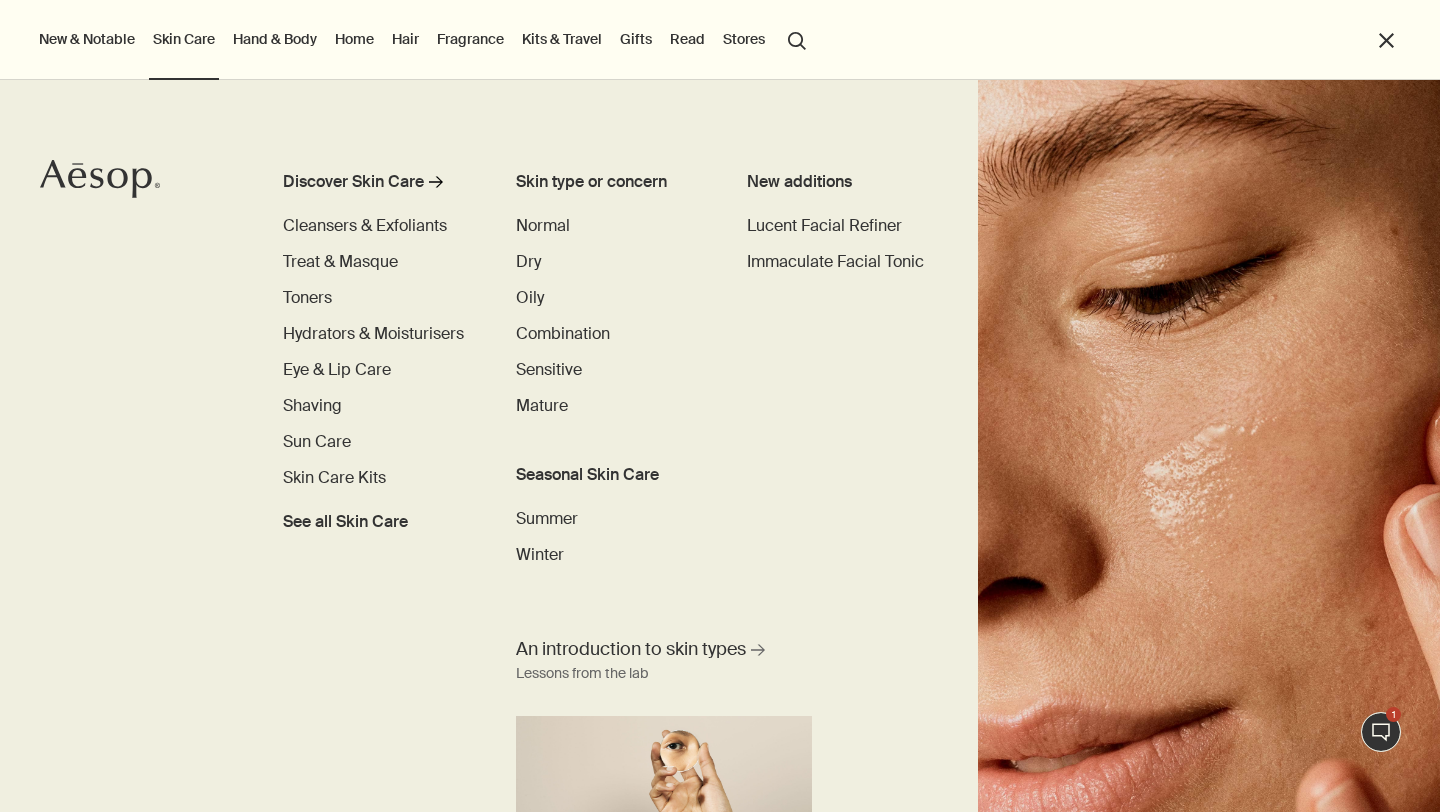 click on "Live Assistance 1" at bounding box center [1381, 732] 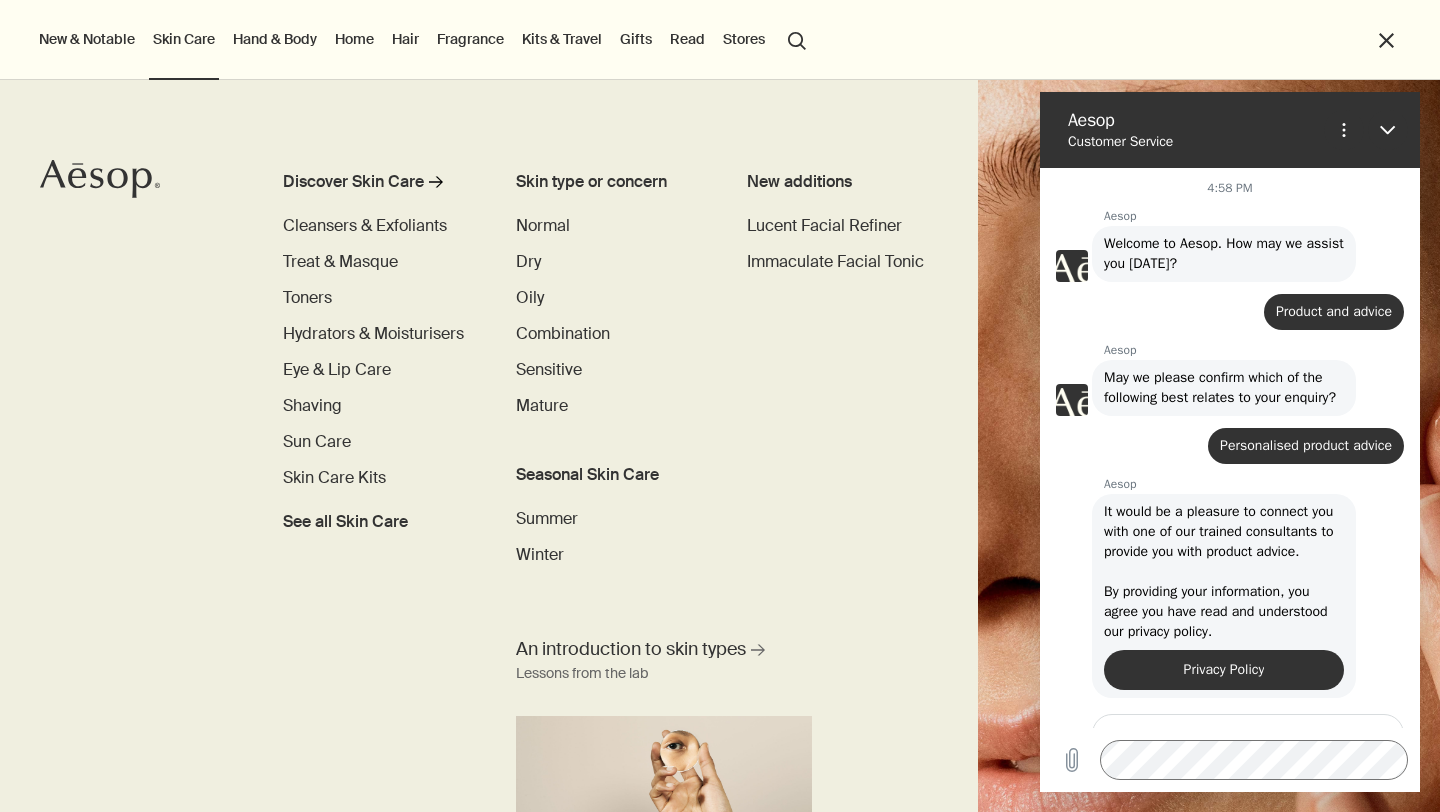 scroll, scrollTop: 0, scrollLeft: 0, axis: both 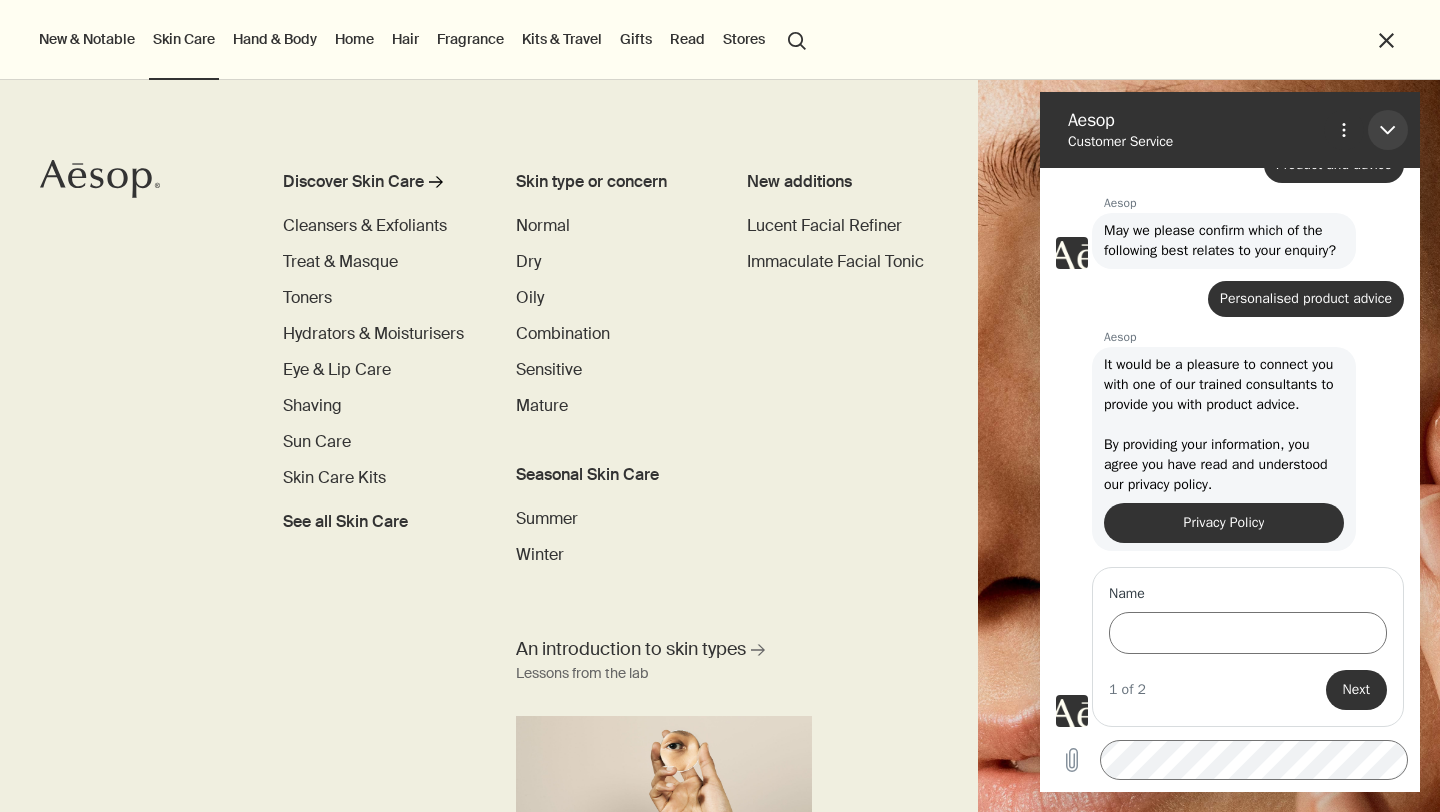 click 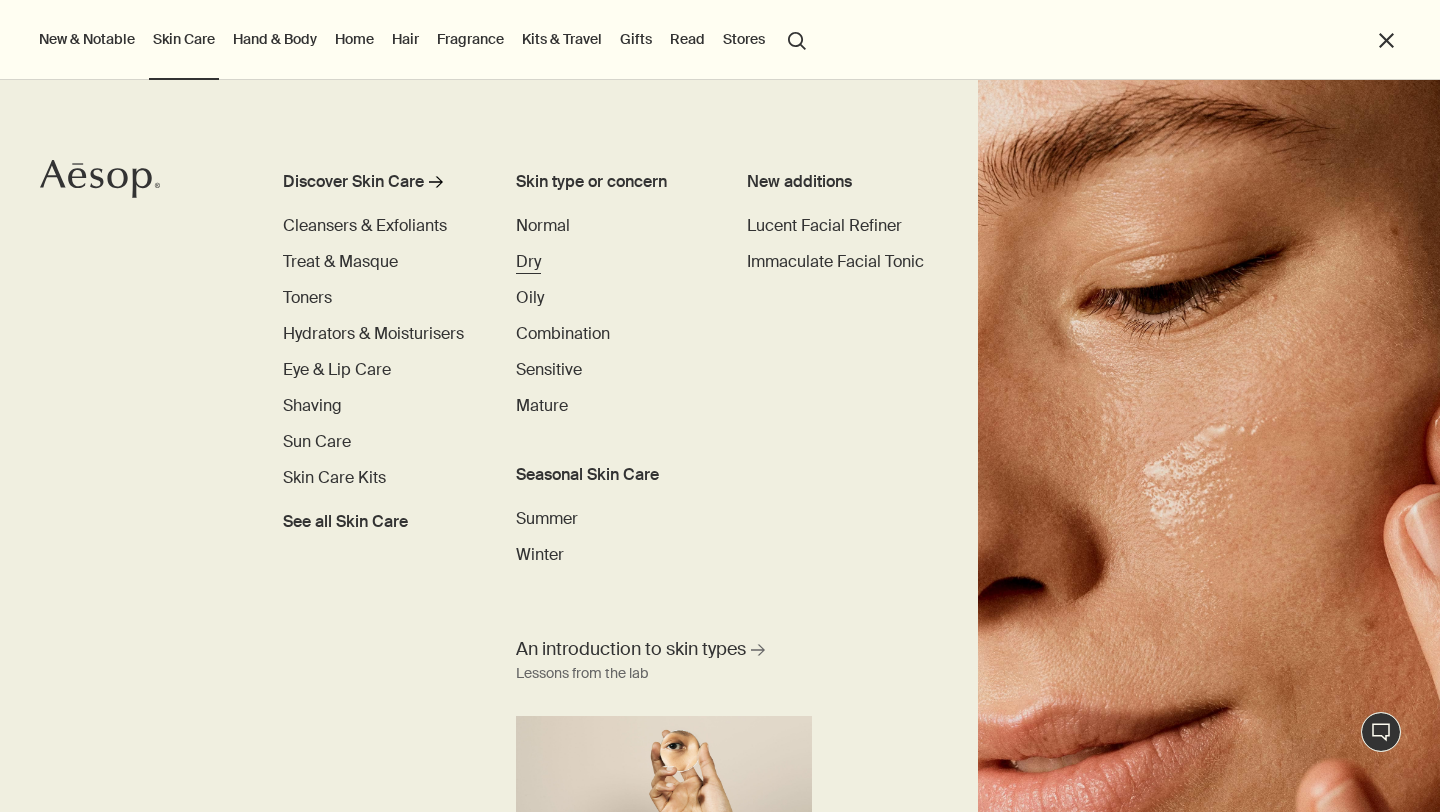 click on "Dry" at bounding box center [528, 261] 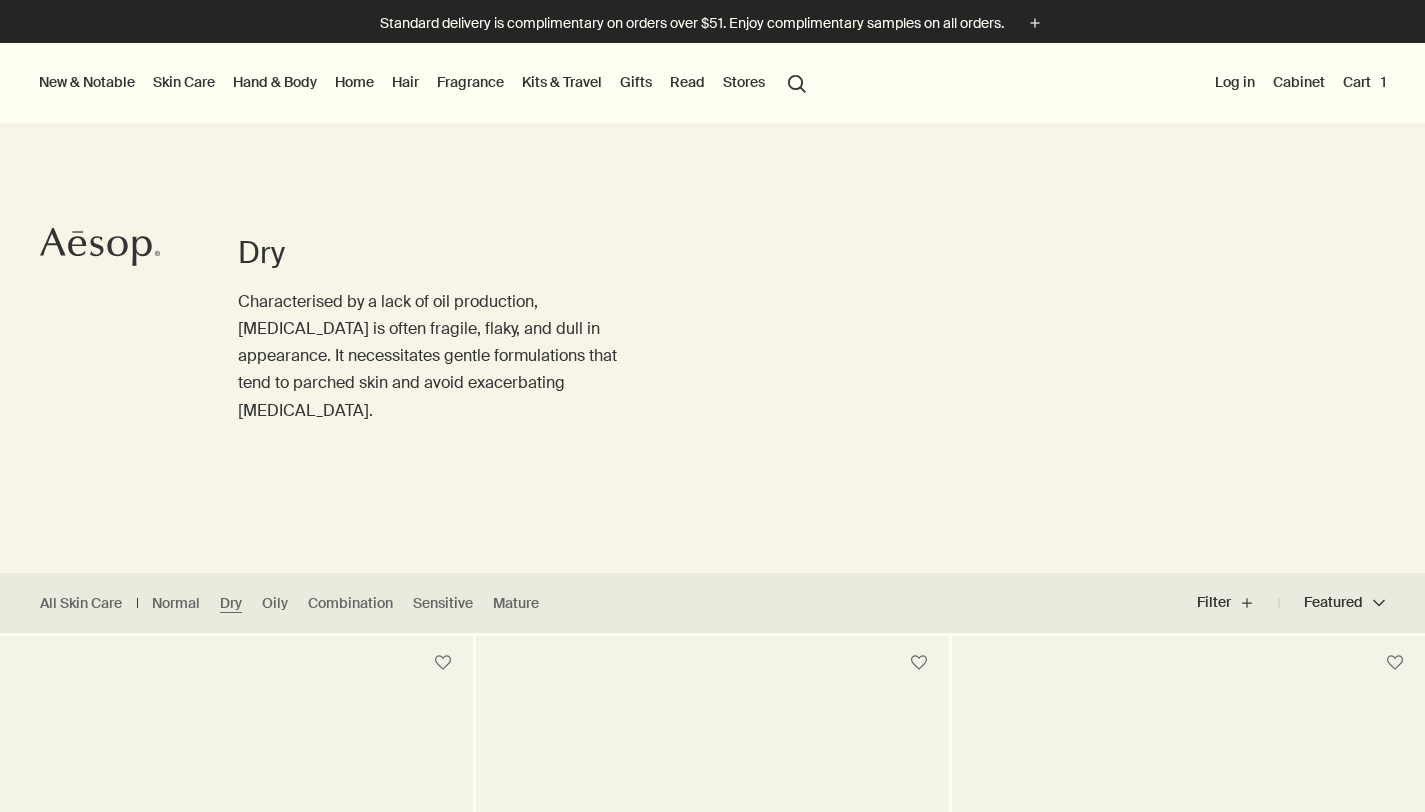 scroll, scrollTop: 0, scrollLeft: 0, axis: both 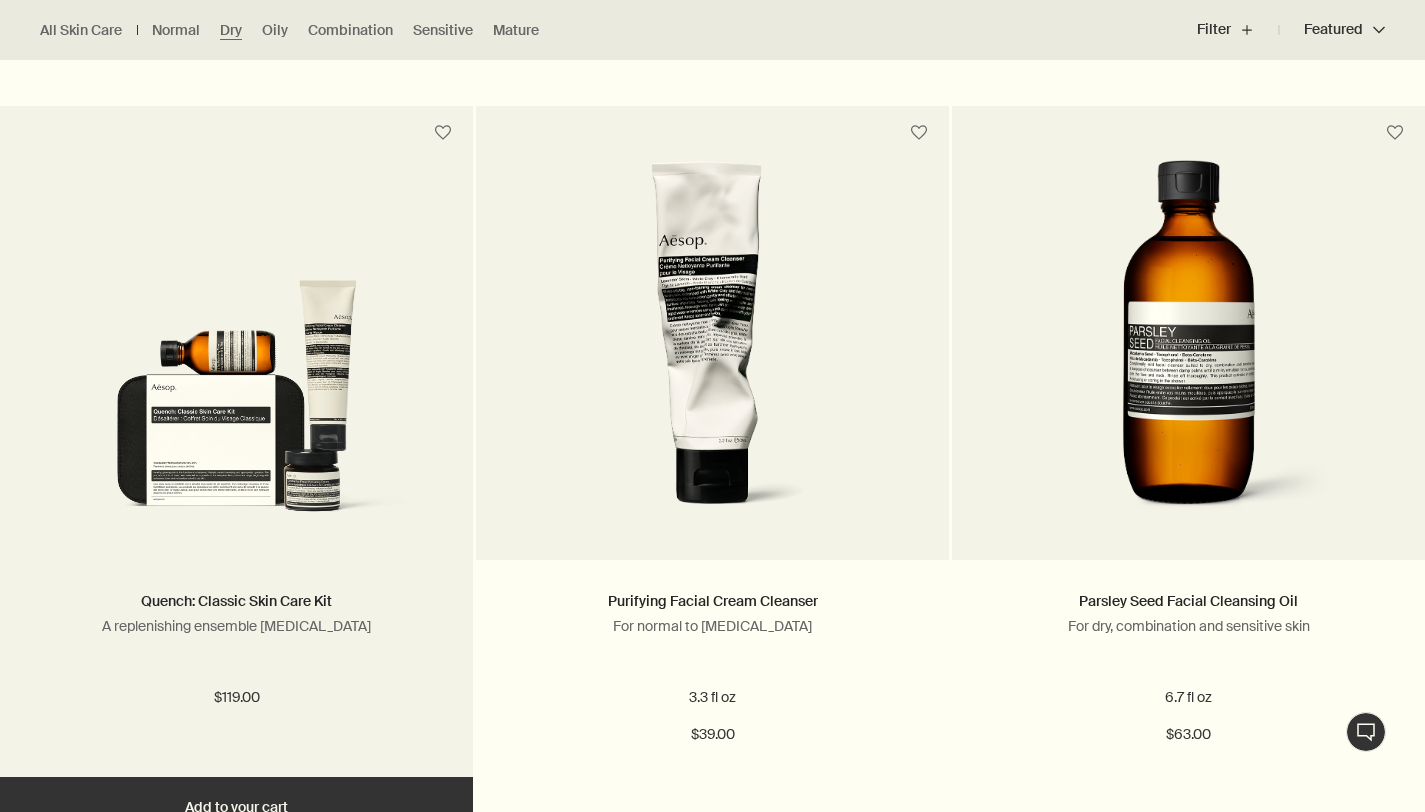 click at bounding box center (236, 404) 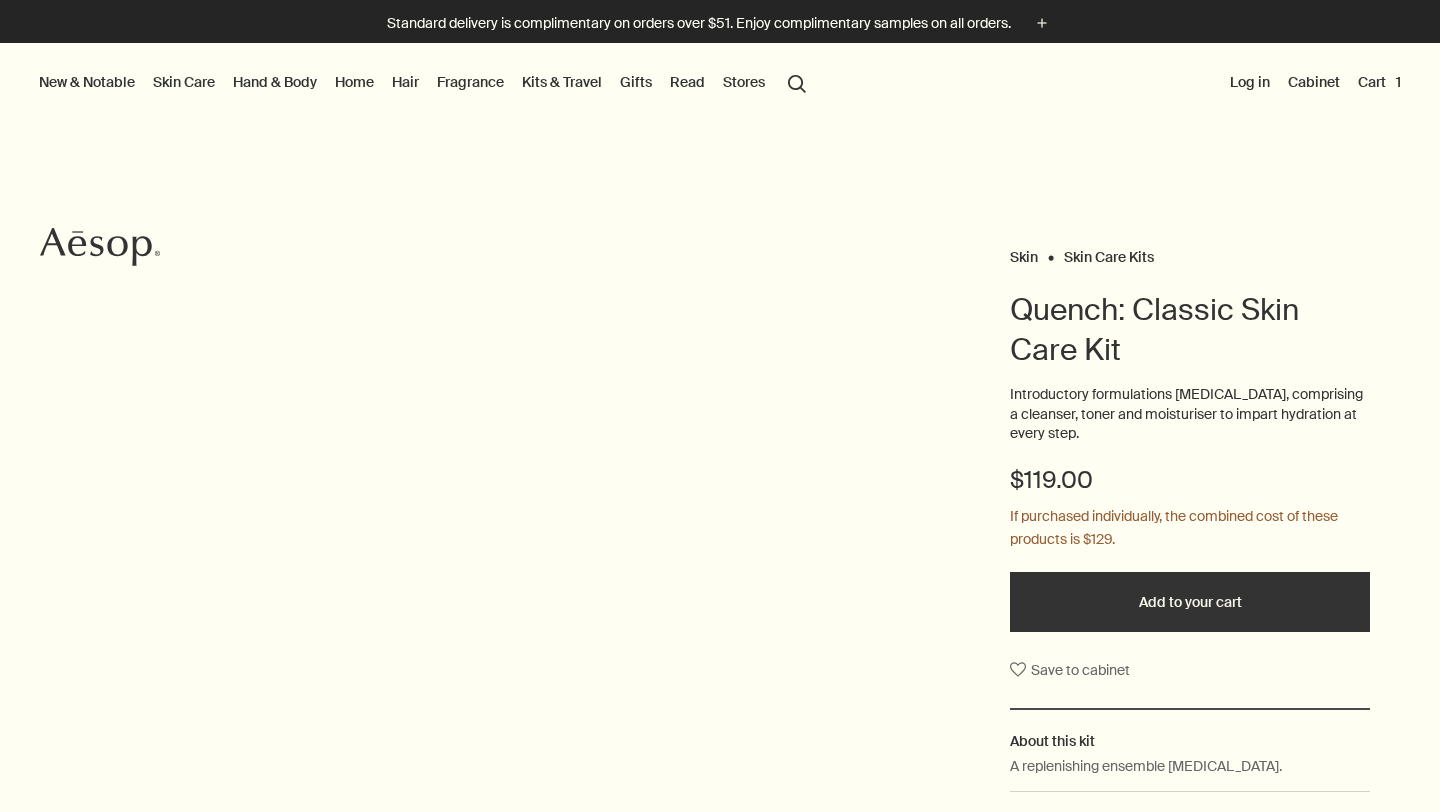 scroll, scrollTop: 0, scrollLeft: 0, axis: both 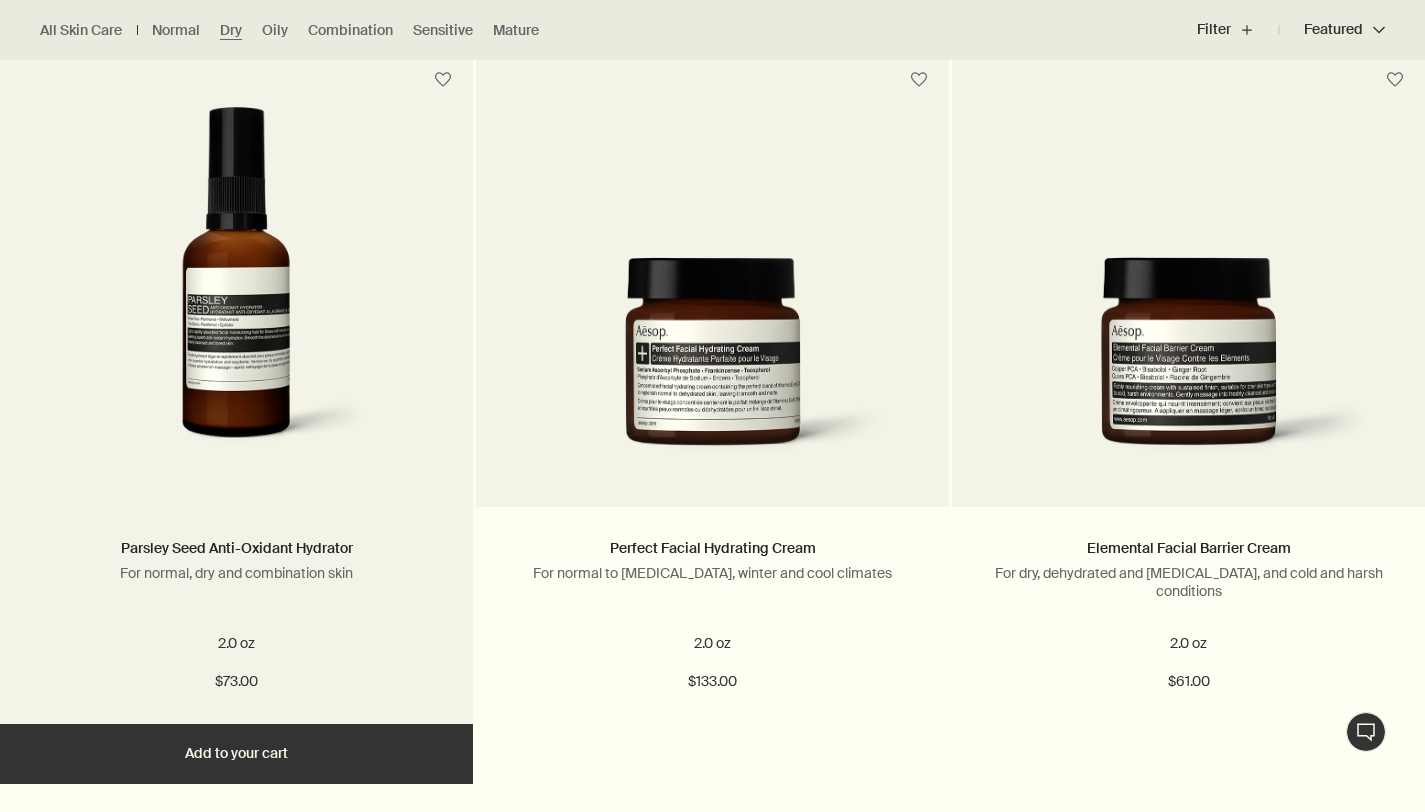 click at bounding box center [236, 292] 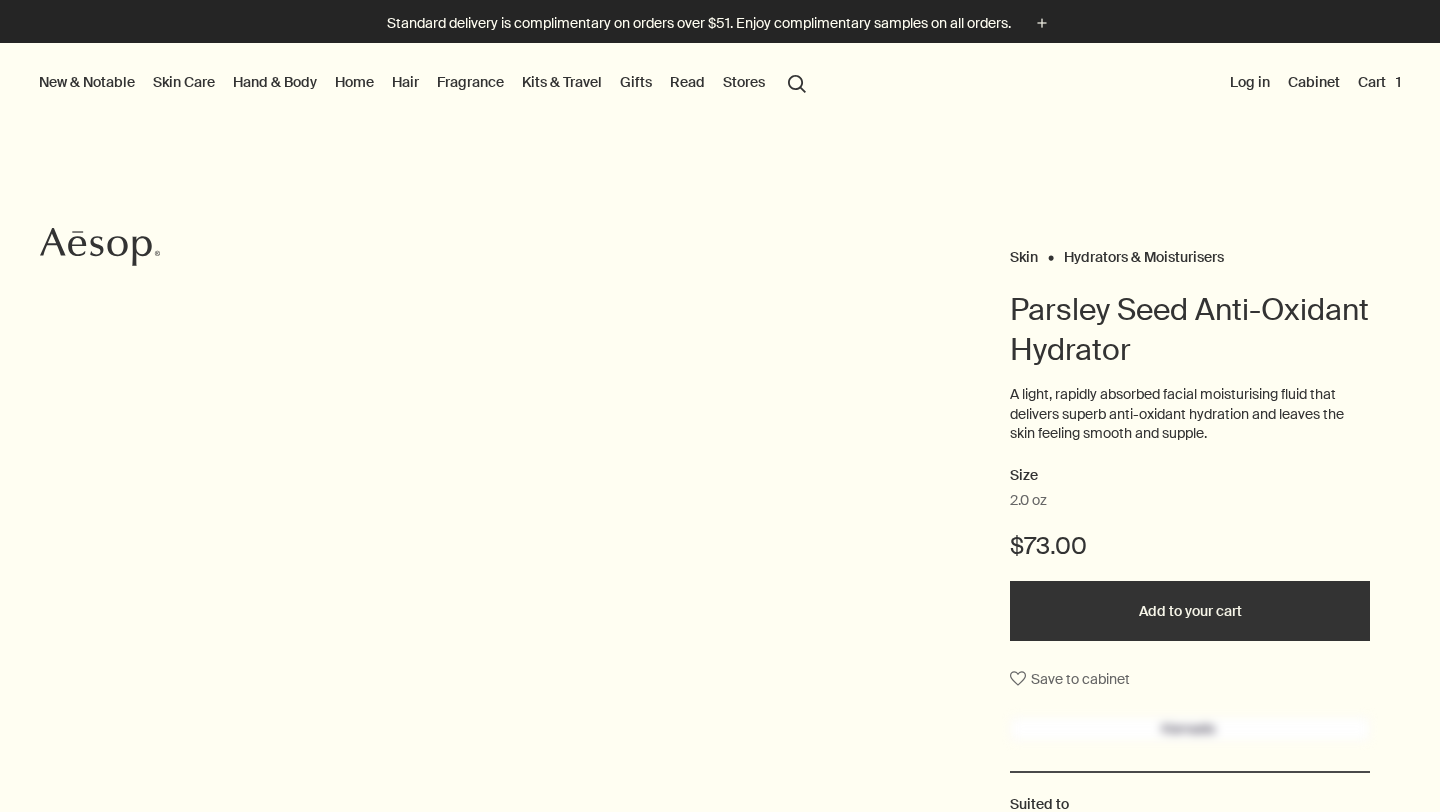 scroll, scrollTop: 0, scrollLeft: 0, axis: both 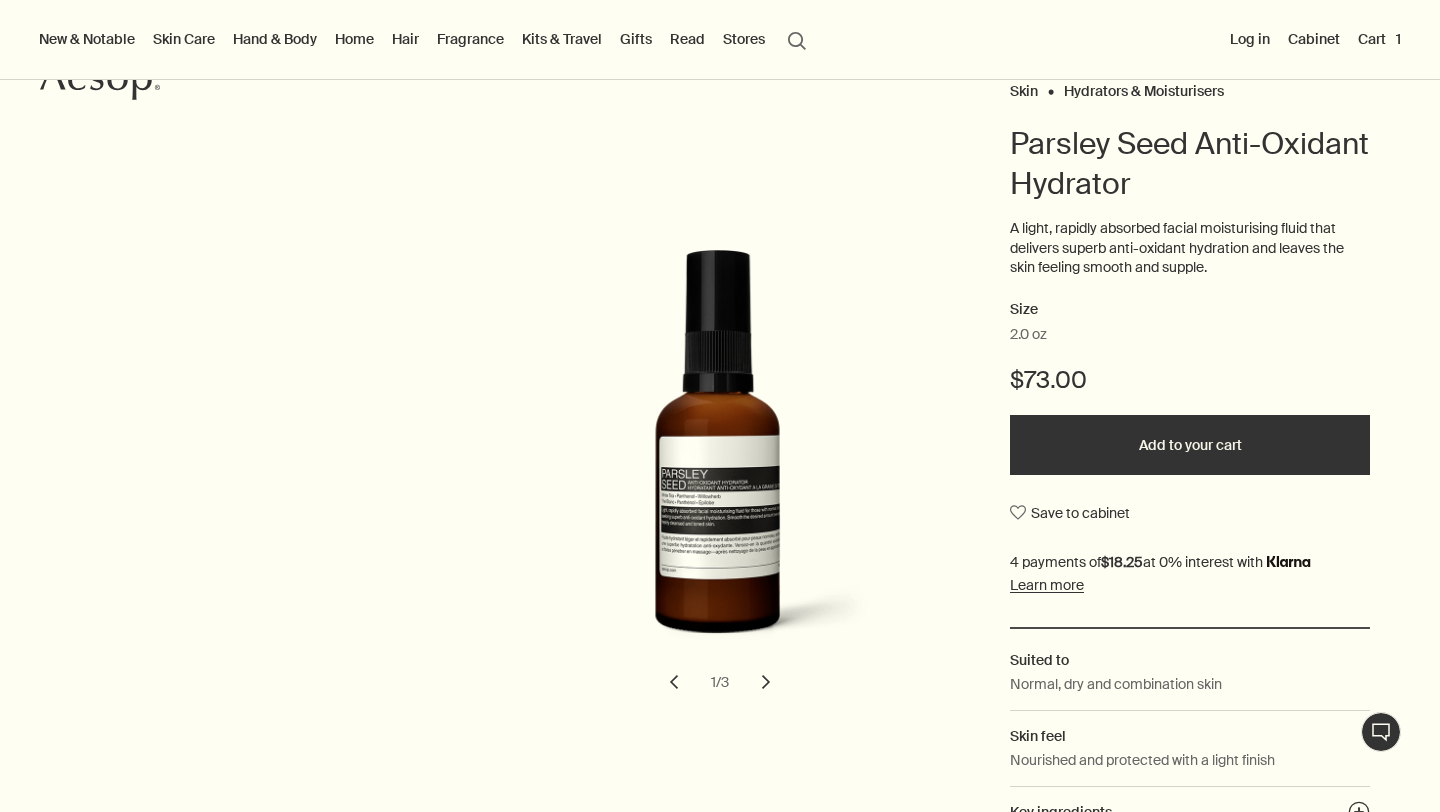 click on "chevron" at bounding box center (766, 682) 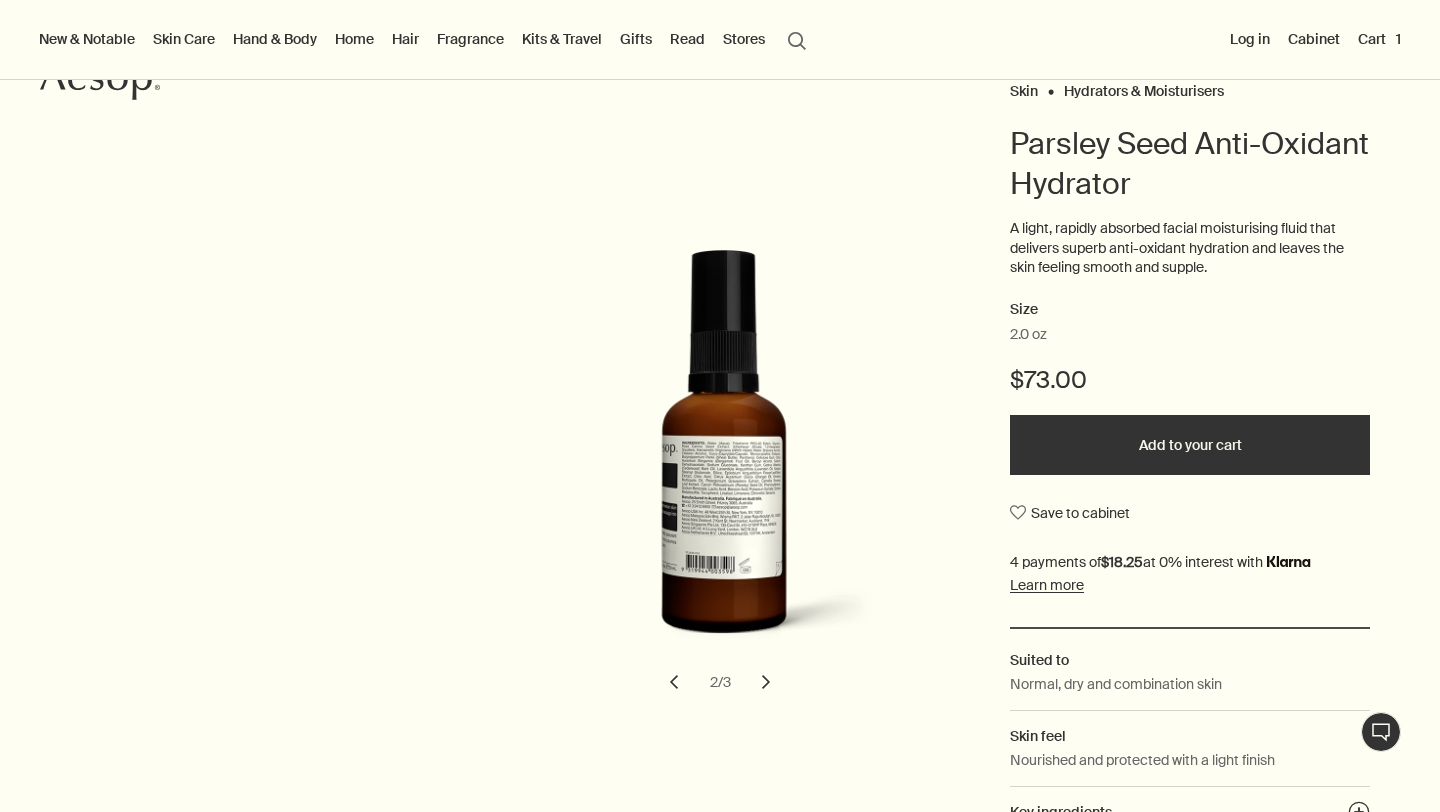 click on "chevron" at bounding box center (766, 682) 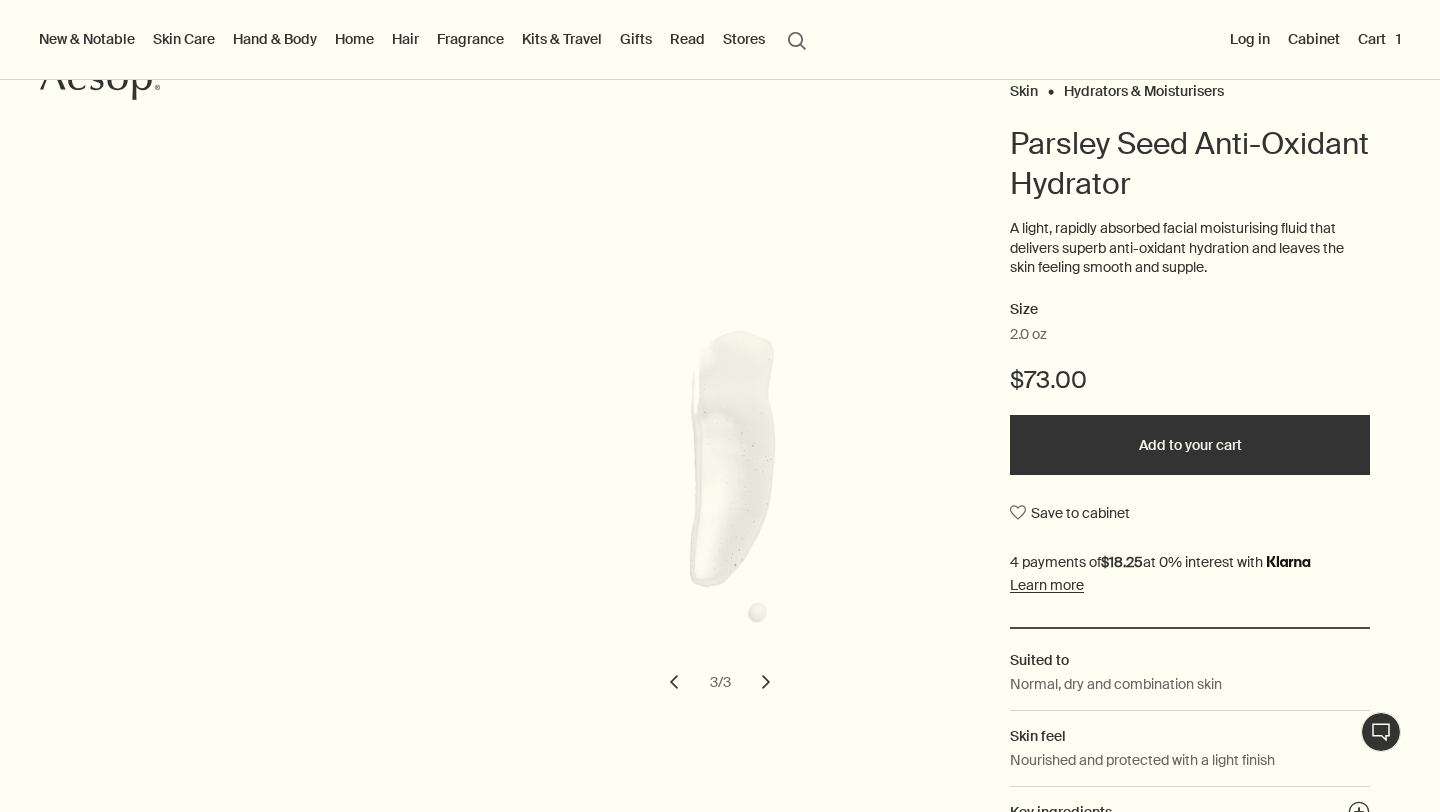 click on "chevron" at bounding box center (766, 682) 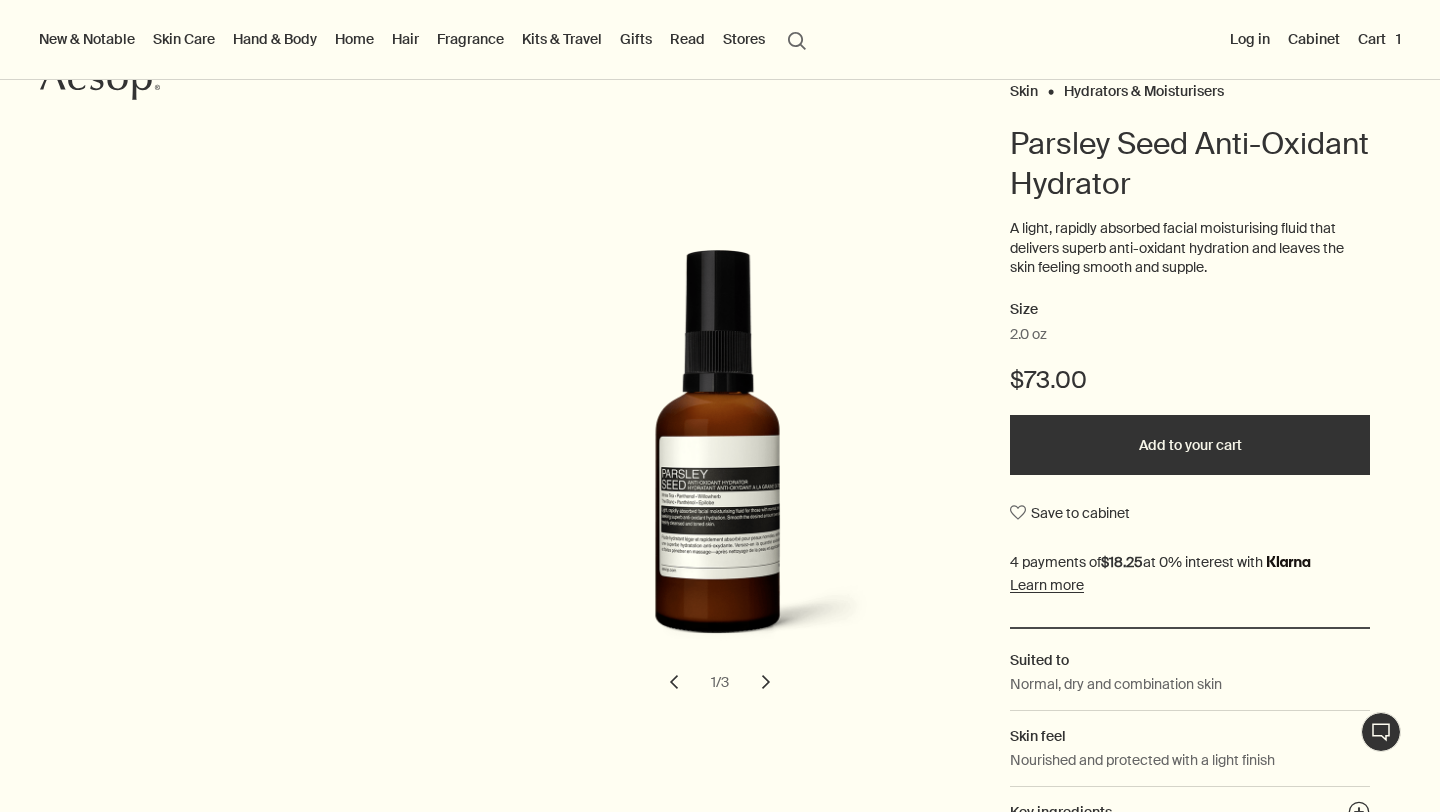 click on "chevron" at bounding box center [766, 682] 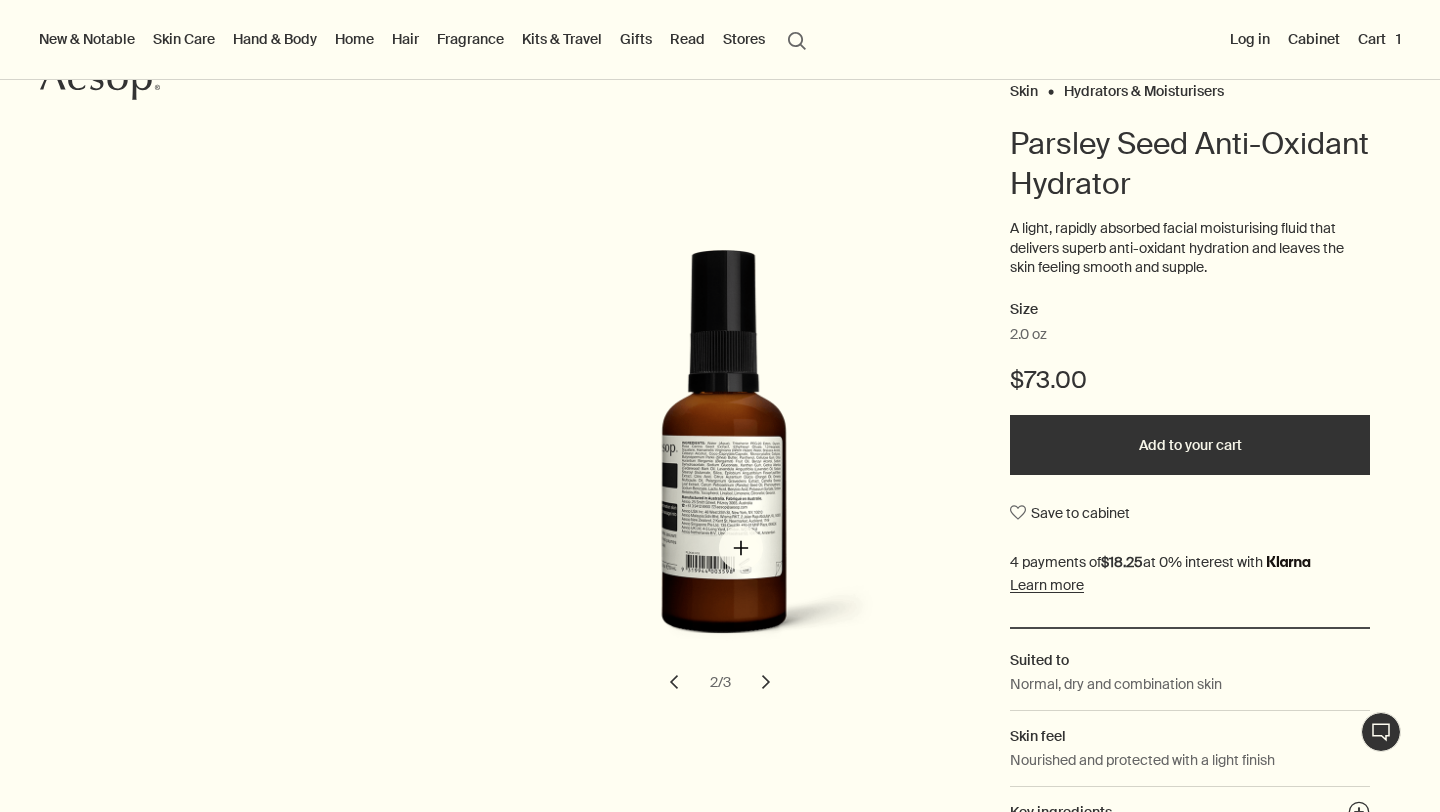 click at bounding box center (730, 464) 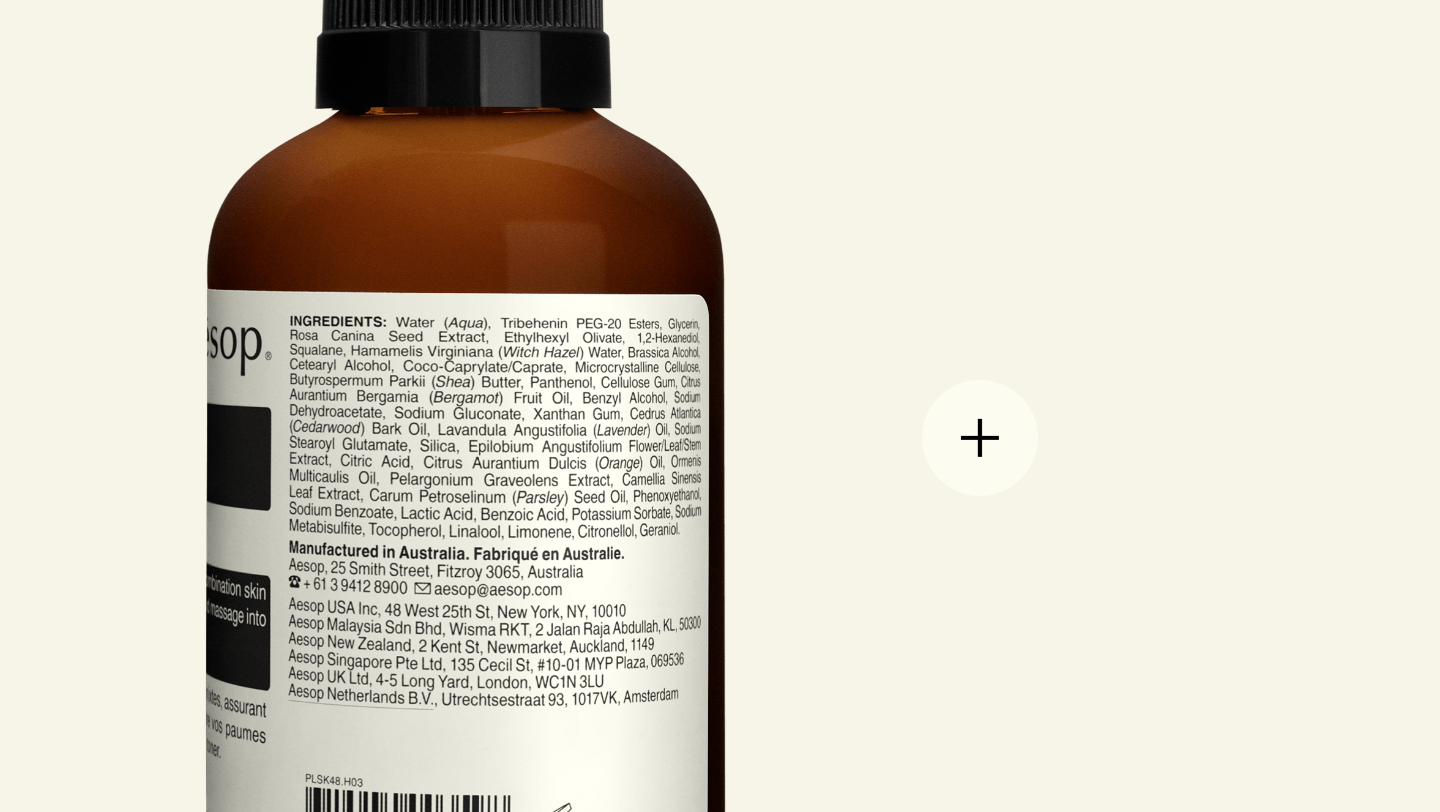 click at bounding box center (719, 406) 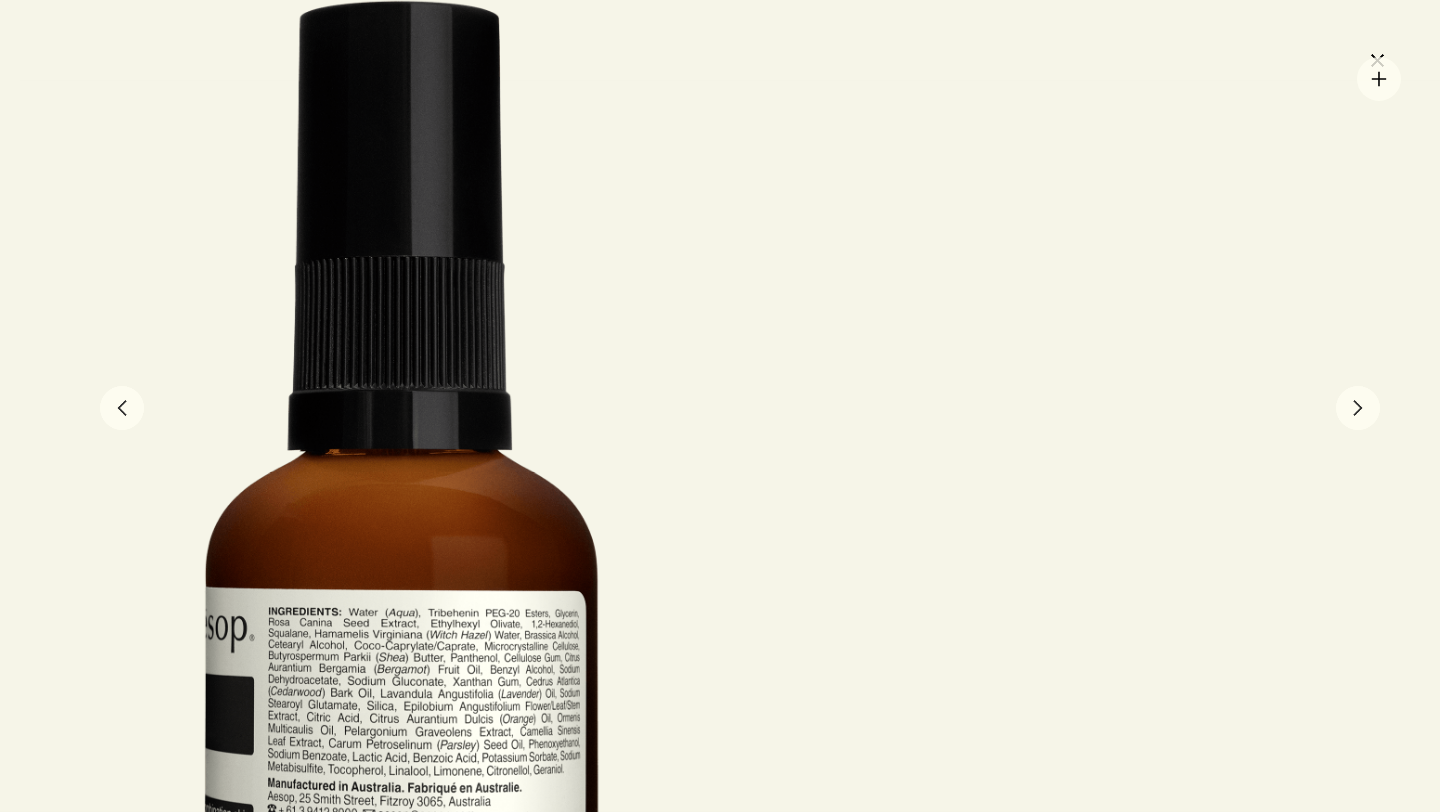 click at bounding box center [720, 406] 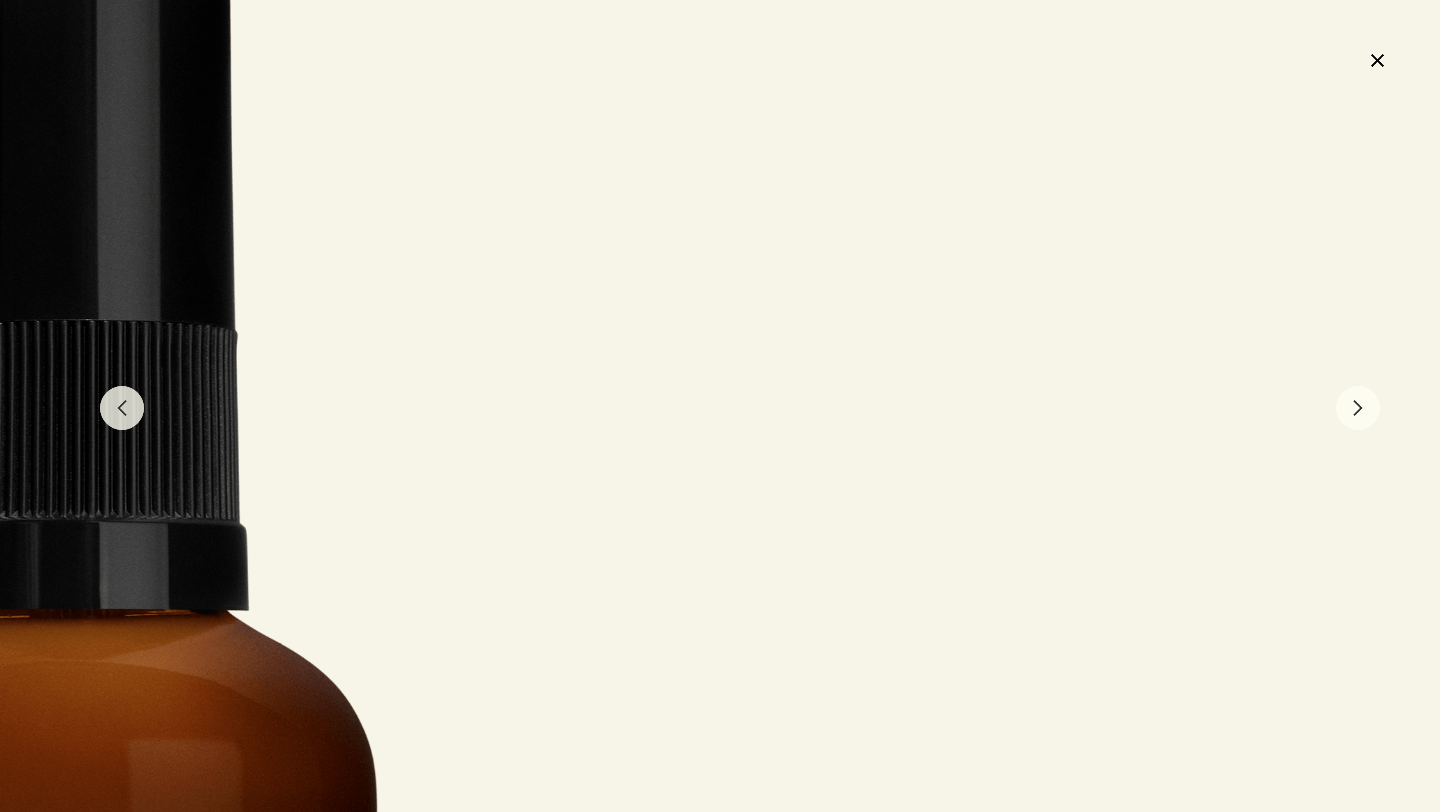 click on "close" at bounding box center [1377, 60] 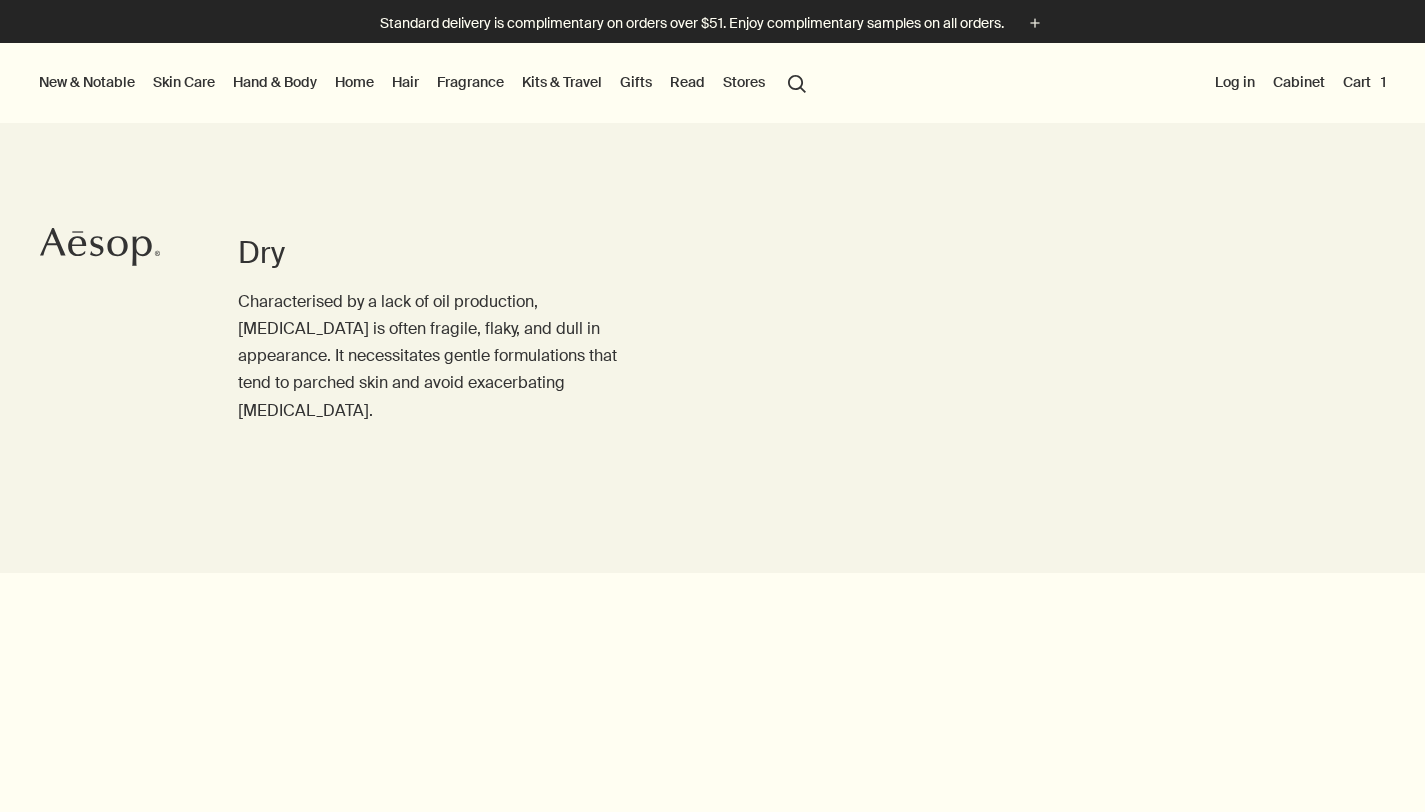 scroll, scrollTop: 3520, scrollLeft: 0, axis: vertical 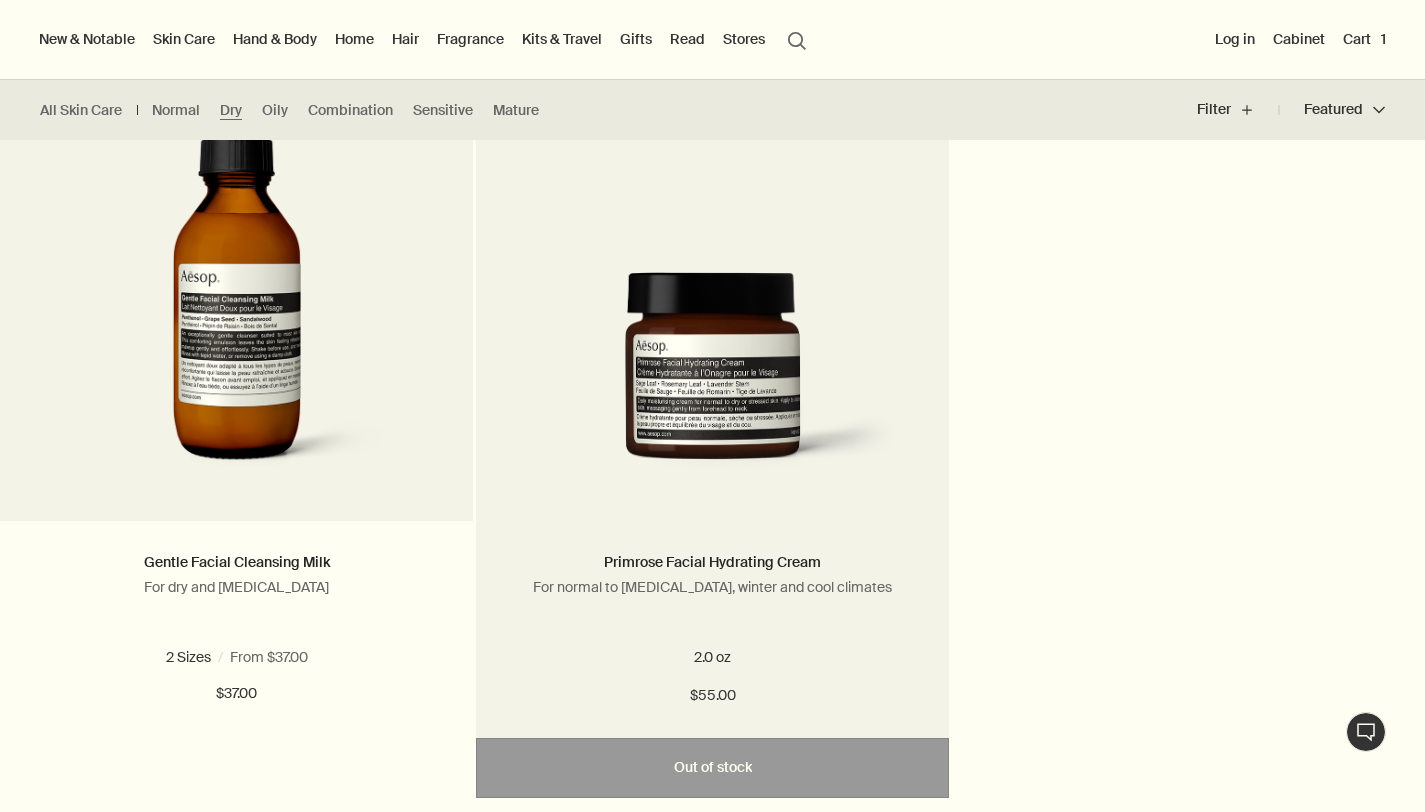 click at bounding box center (712, 381) 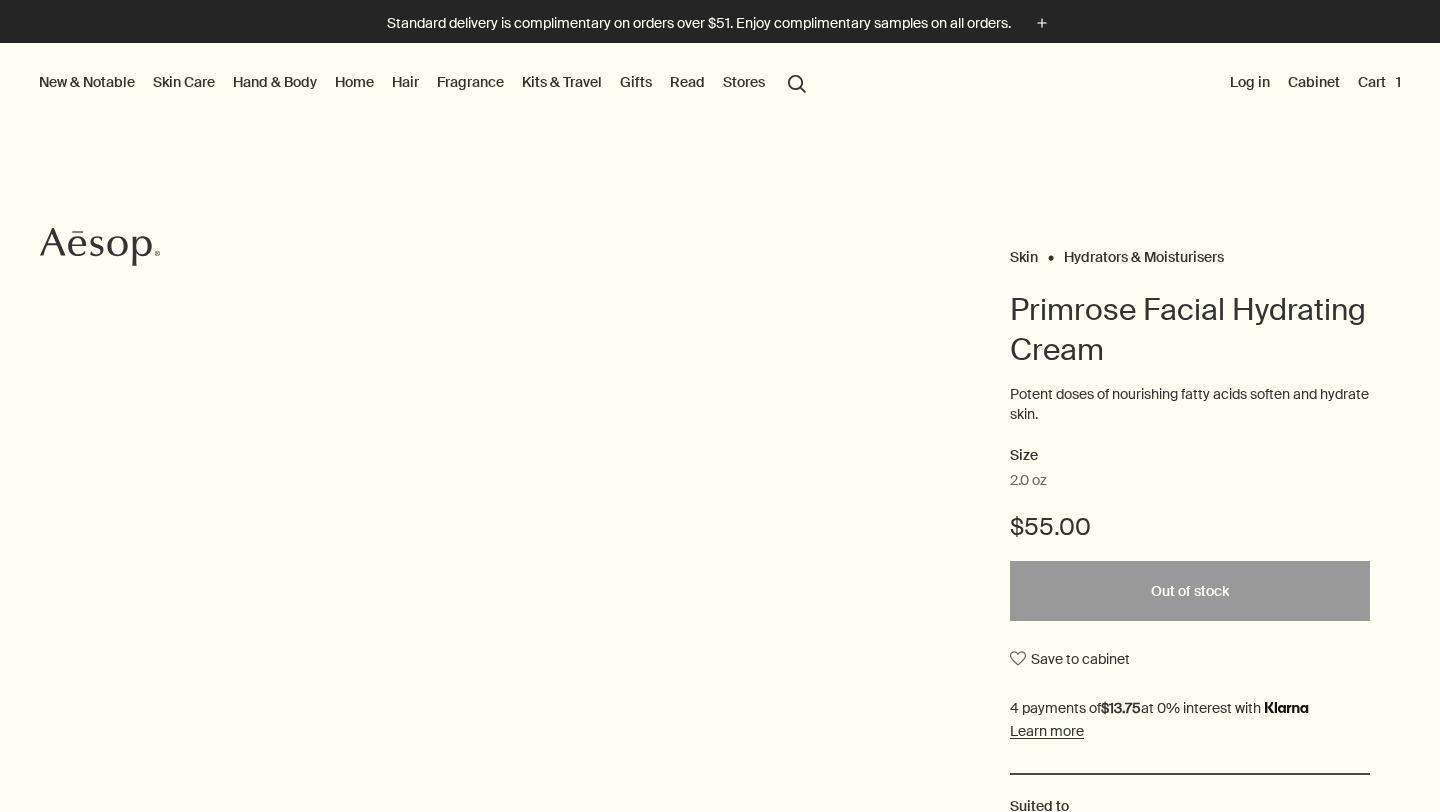 scroll, scrollTop: 0, scrollLeft: 0, axis: both 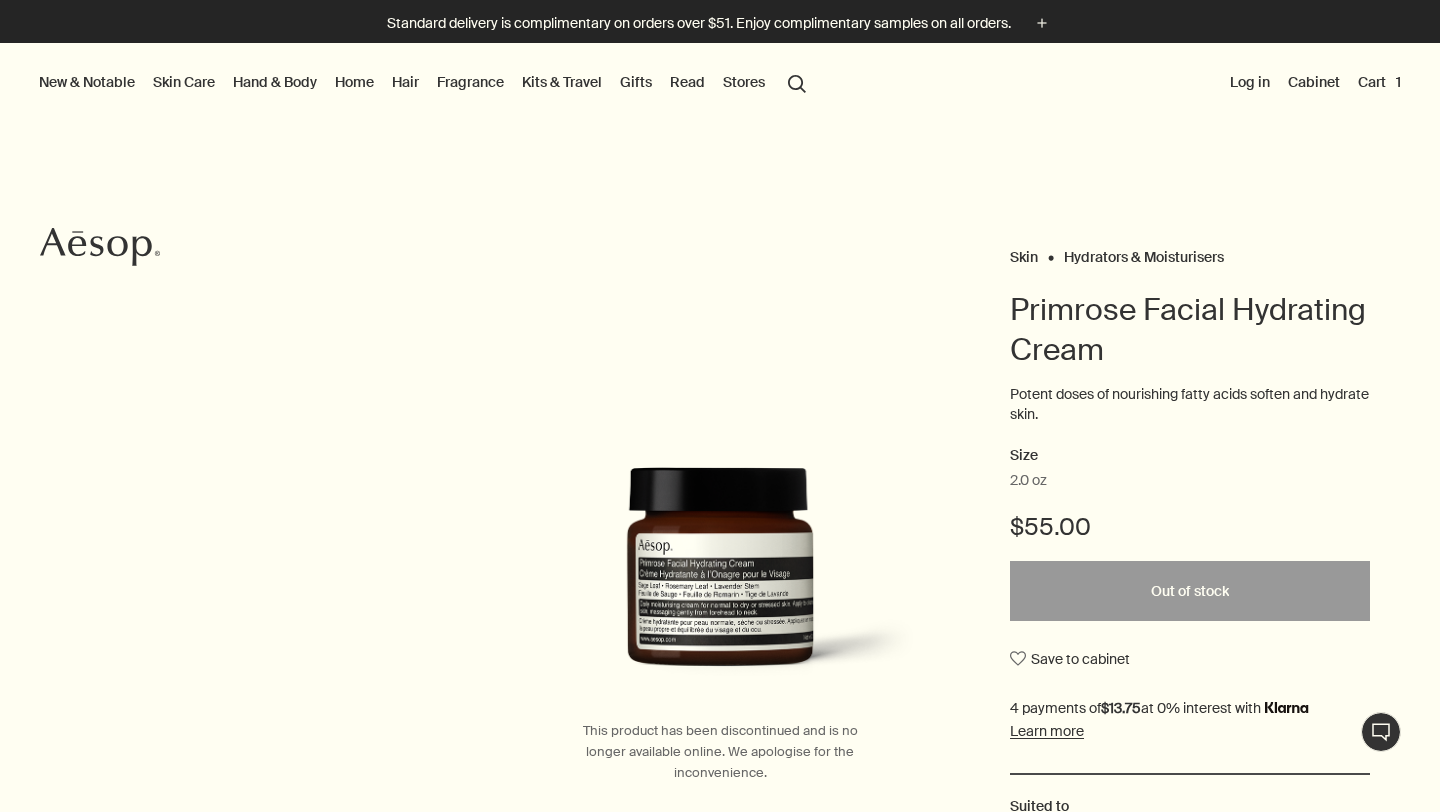 click at bounding box center (720, 583) 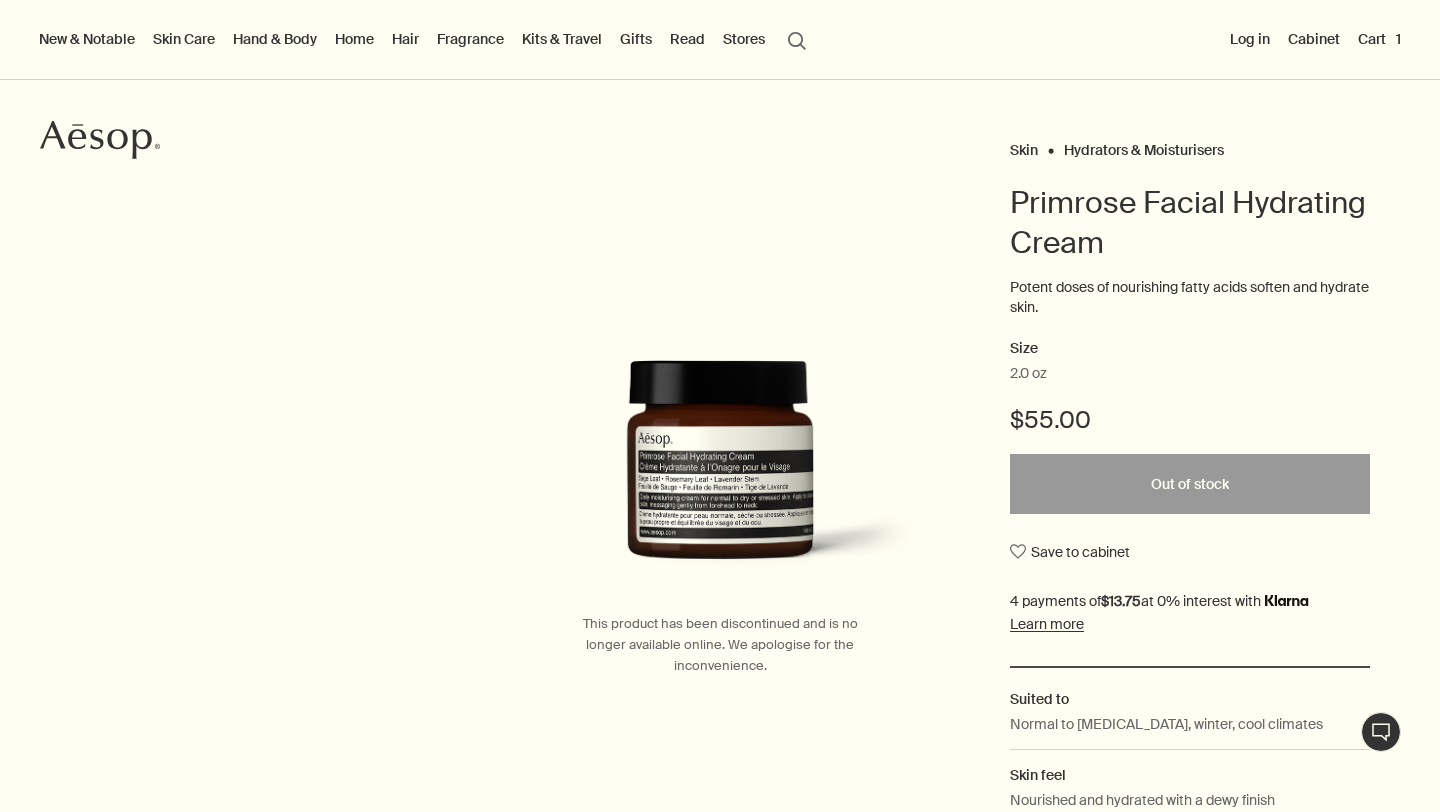 scroll, scrollTop: 112, scrollLeft: 0, axis: vertical 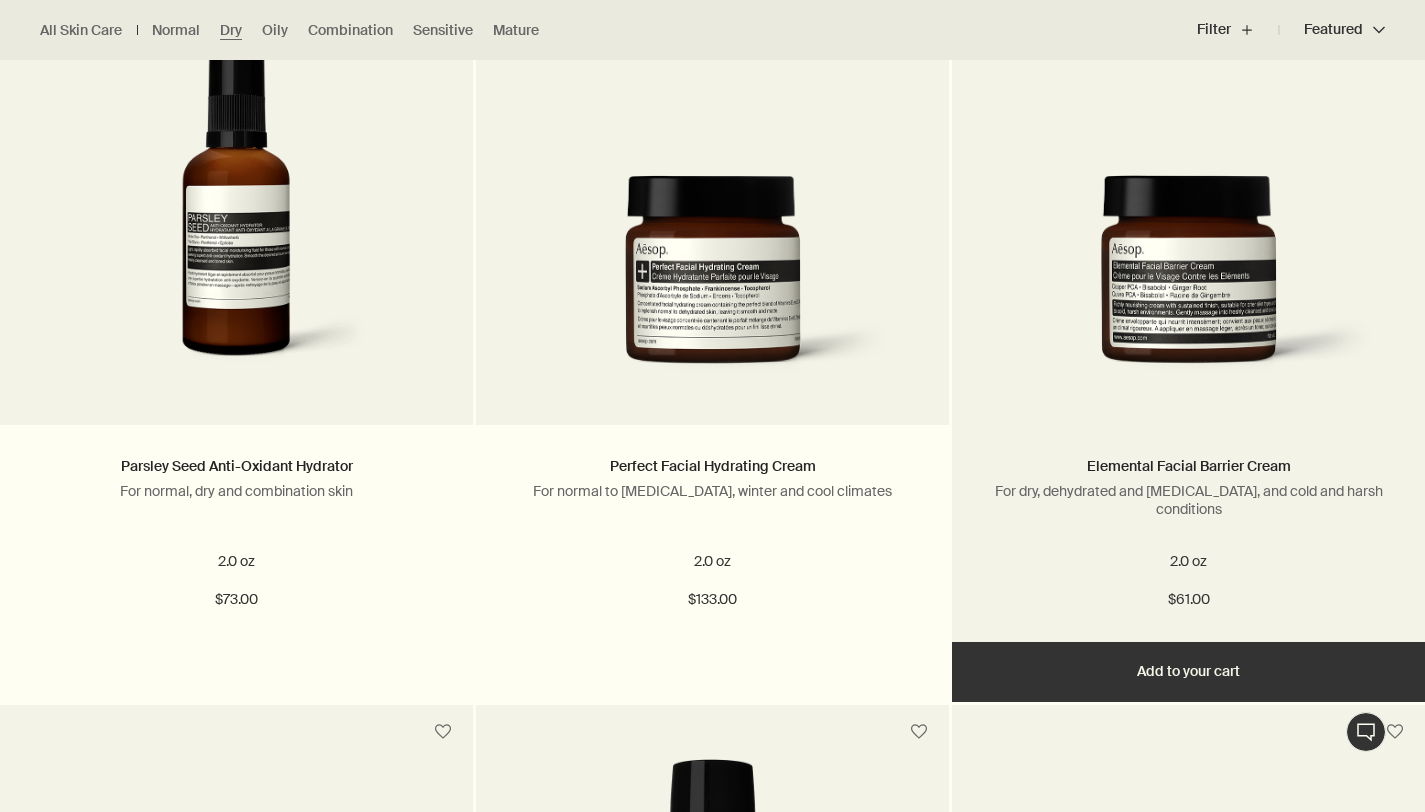 click on "Elemental Facial Barrier Cream For dry, dehydrated and sensitive skin, and cold and harsh conditions 2.0 oz $61.00" at bounding box center (1188, 533) 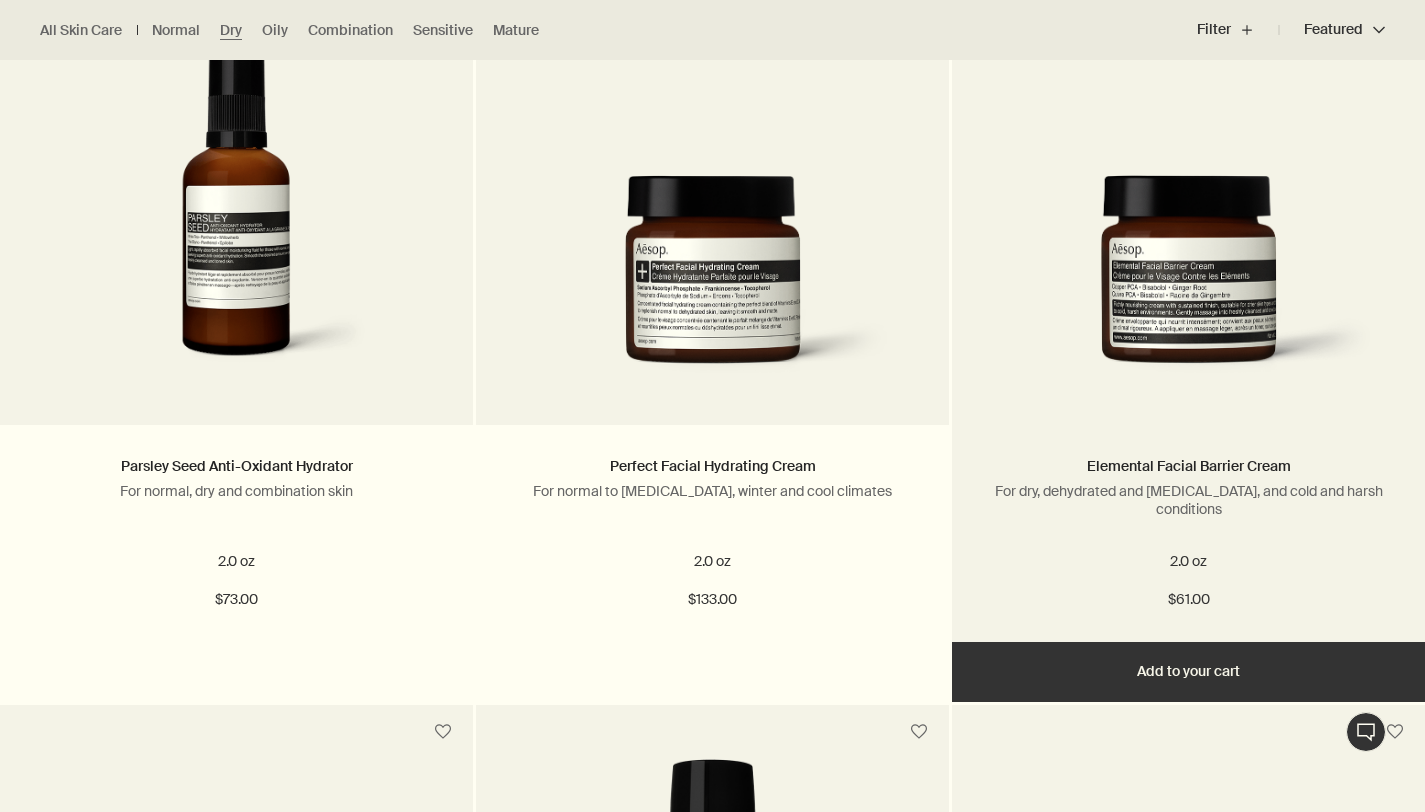 click at bounding box center [1188, 284] 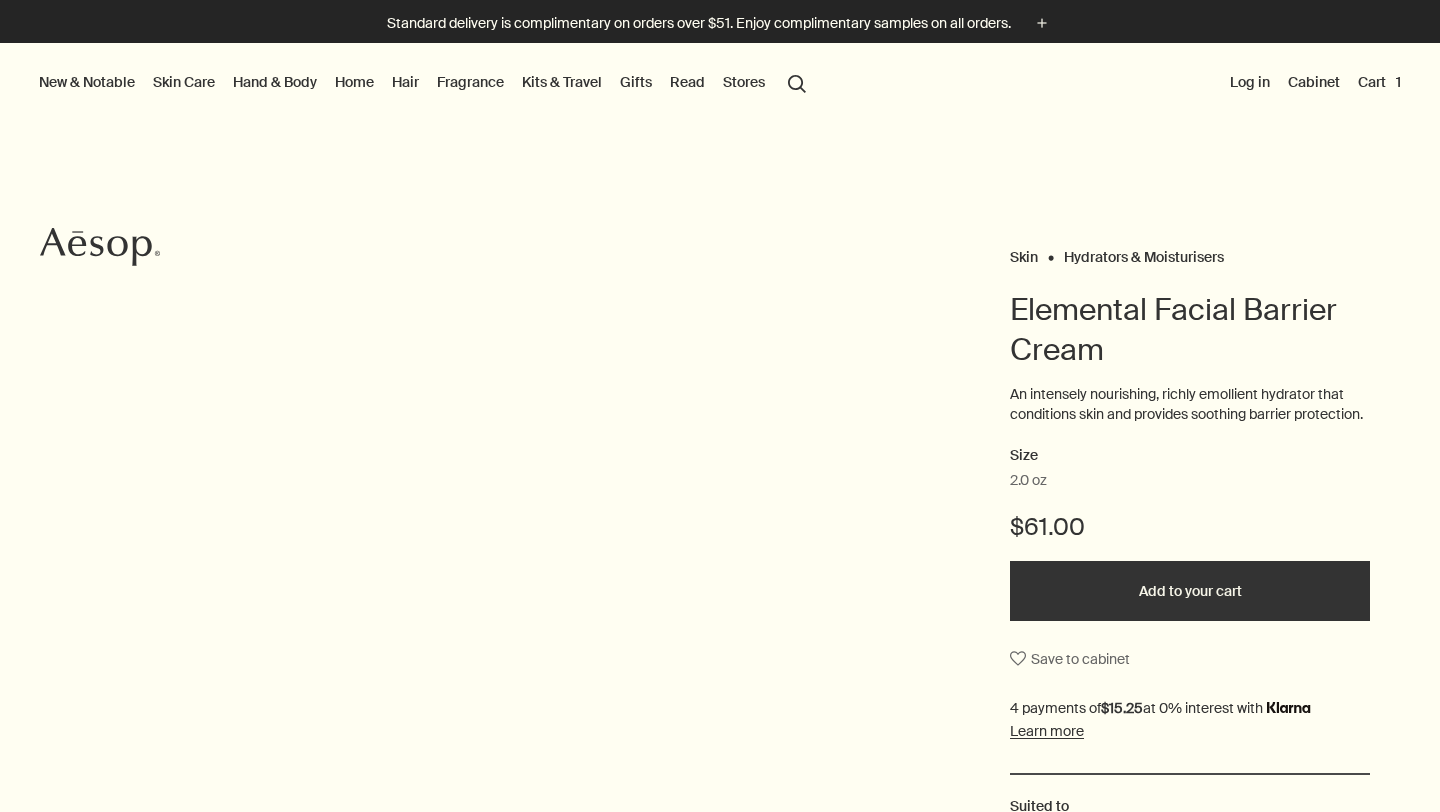 scroll, scrollTop: 0, scrollLeft: 0, axis: both 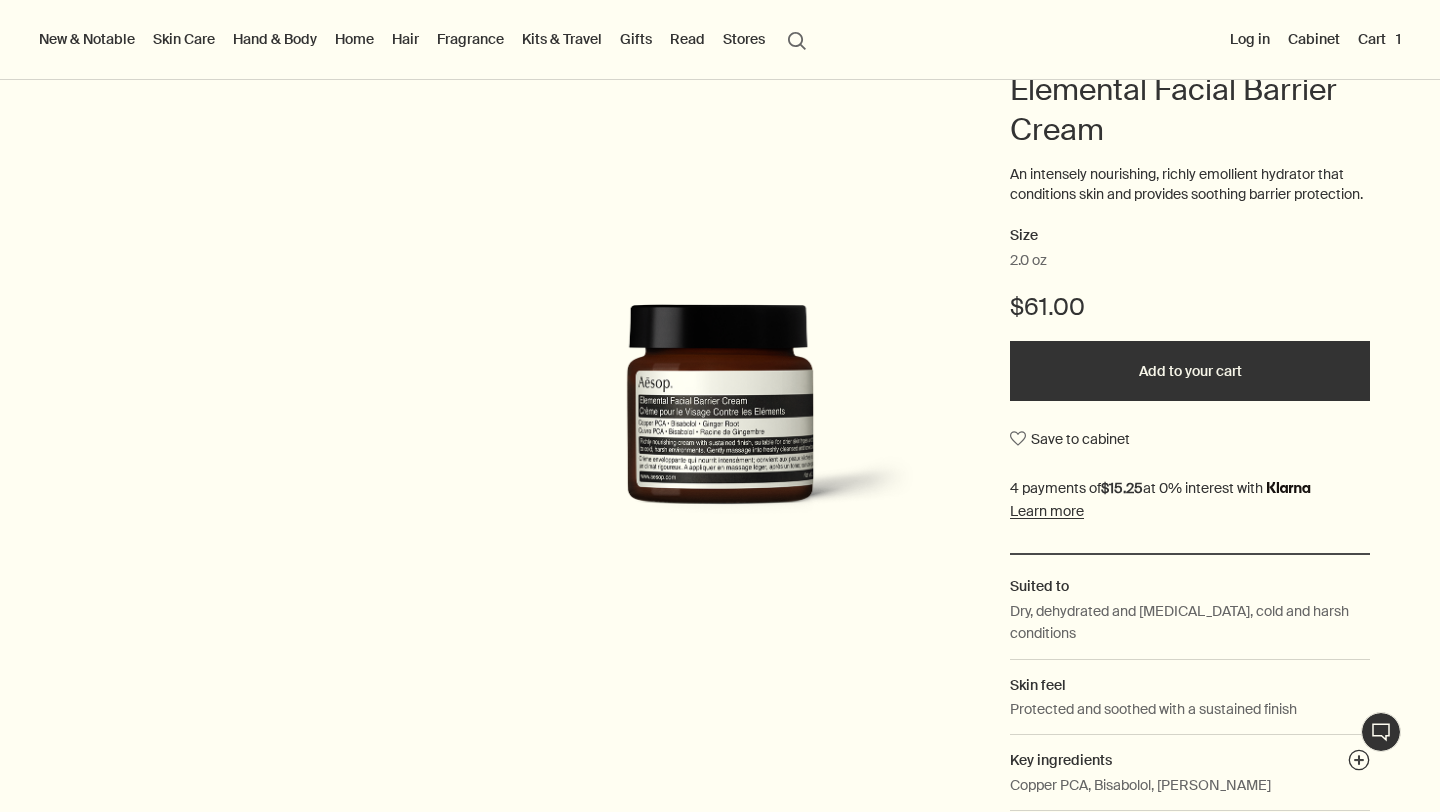 click at bounding box center [720, 420] 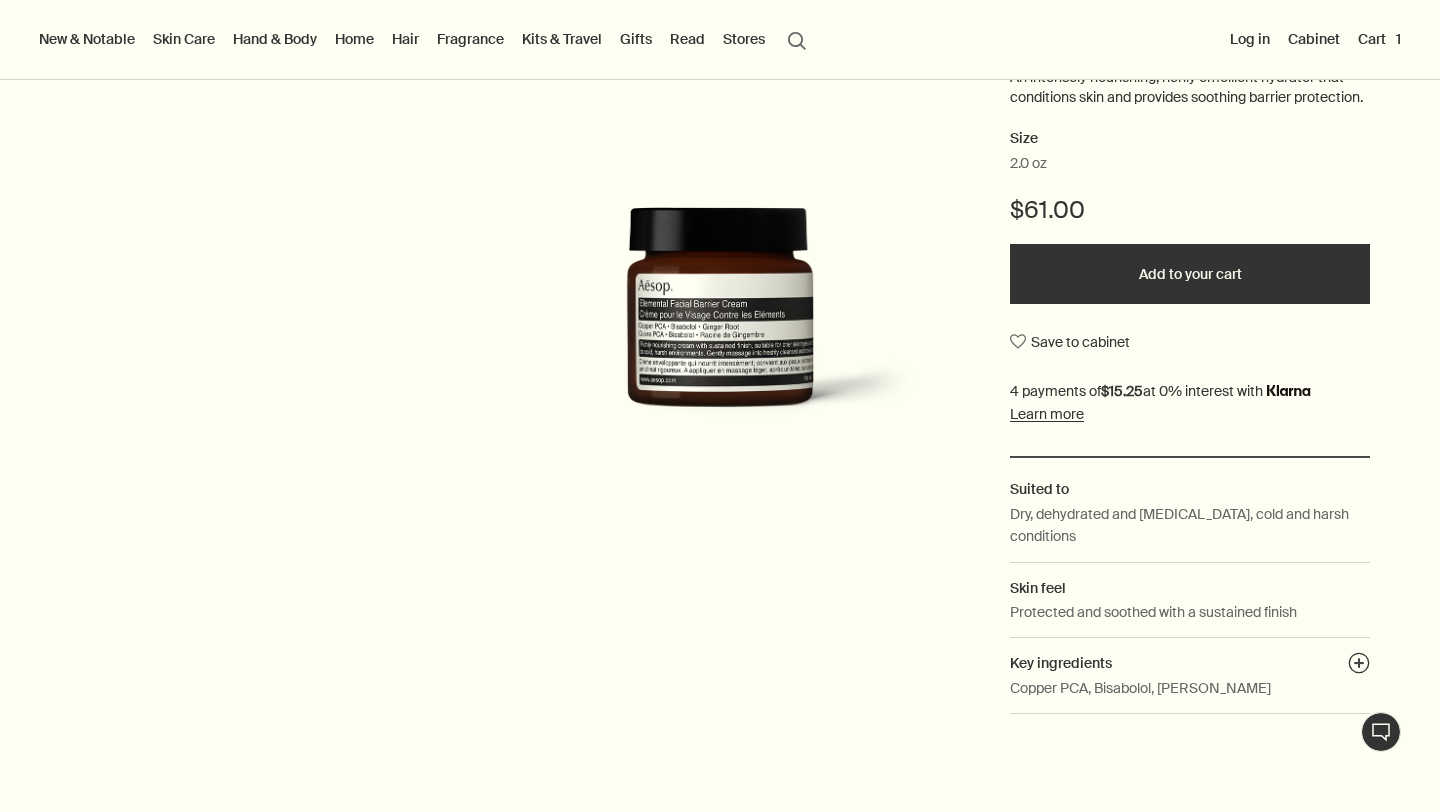 scroll, scrollTop: 318, scrollLeft: 0, axis: vertical 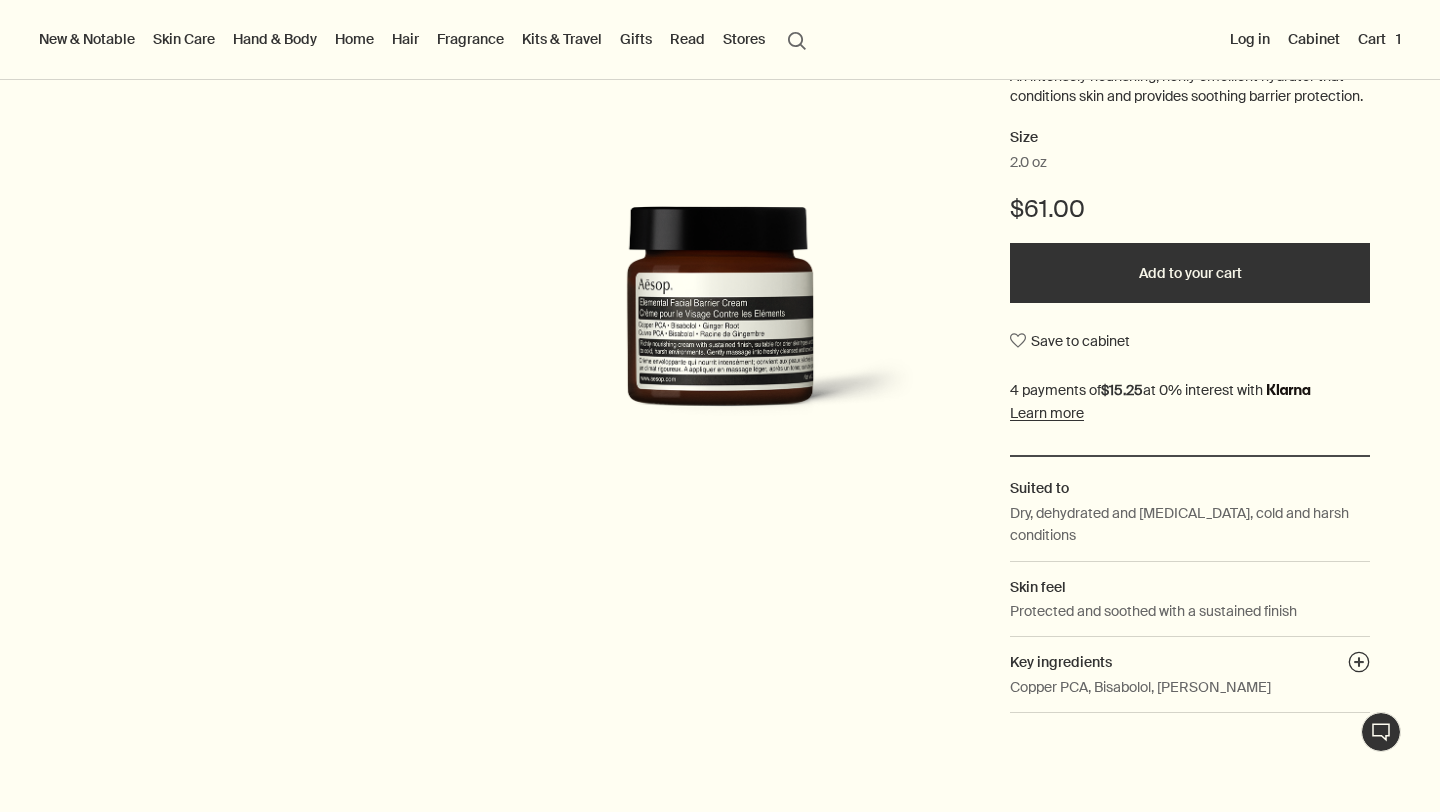 click at bounding box center (720, 322) 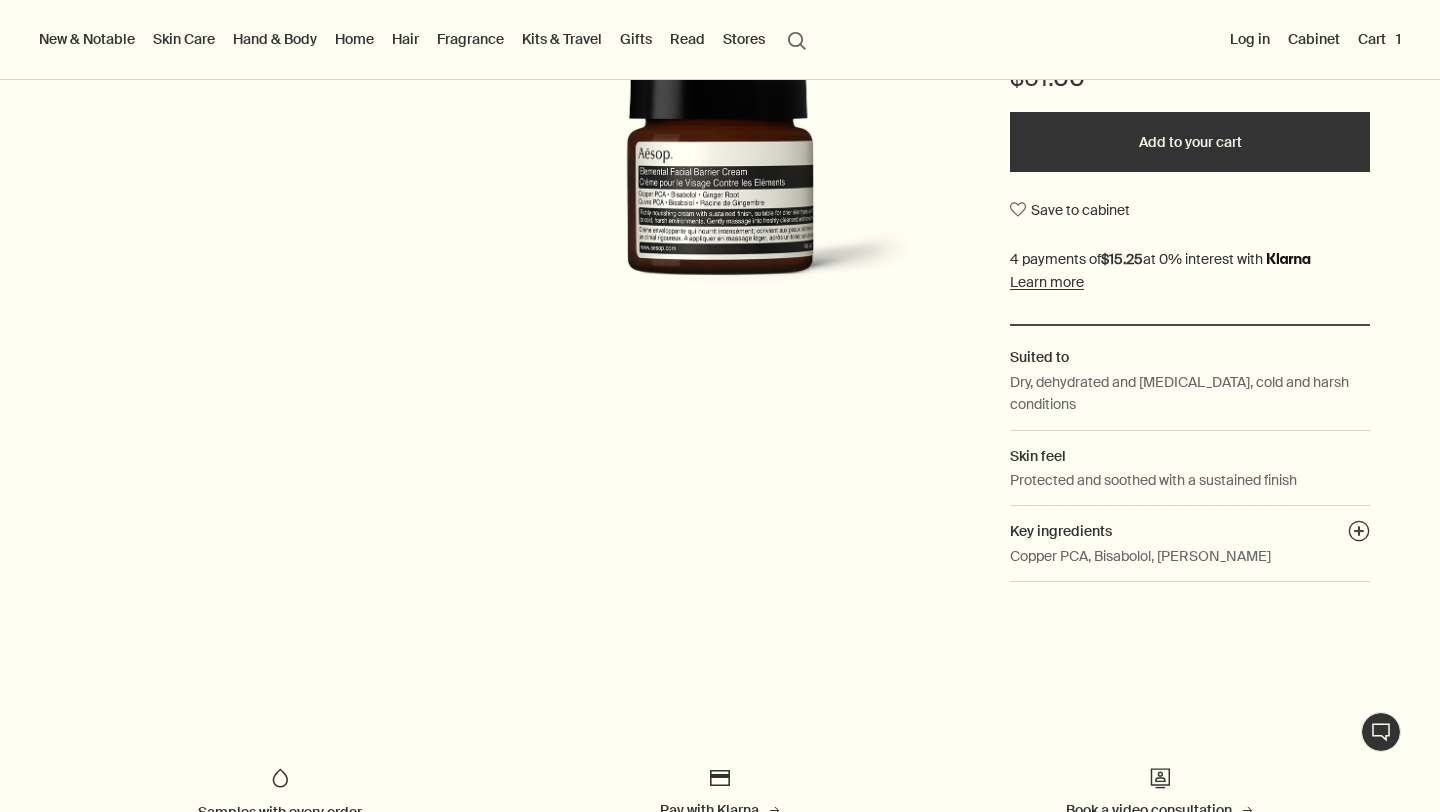 scroll, scrollTop: 464, scrollLeft: 0, axis: vertical 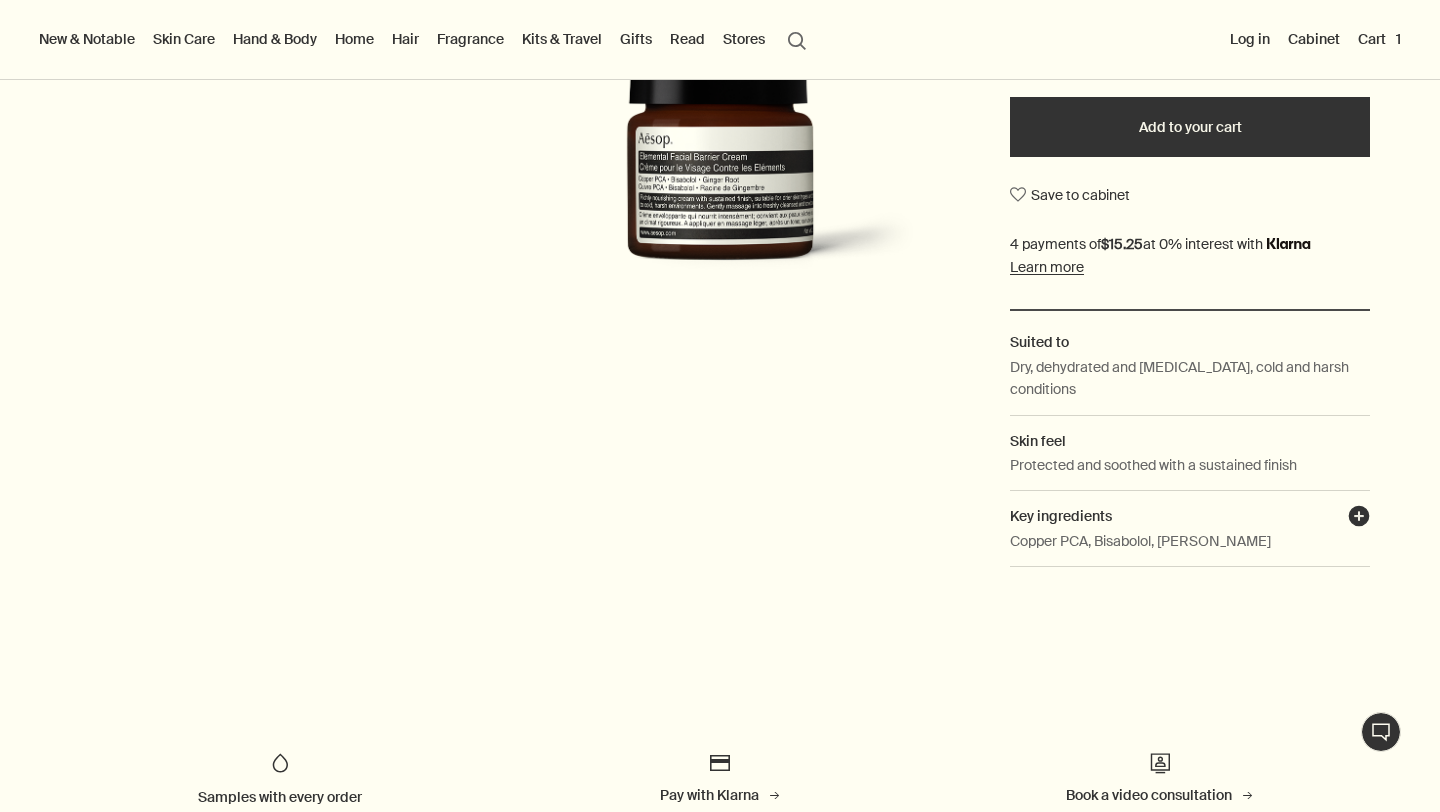 click on "plusAndCloseWithCircle" at bounding box center [1359, 519] 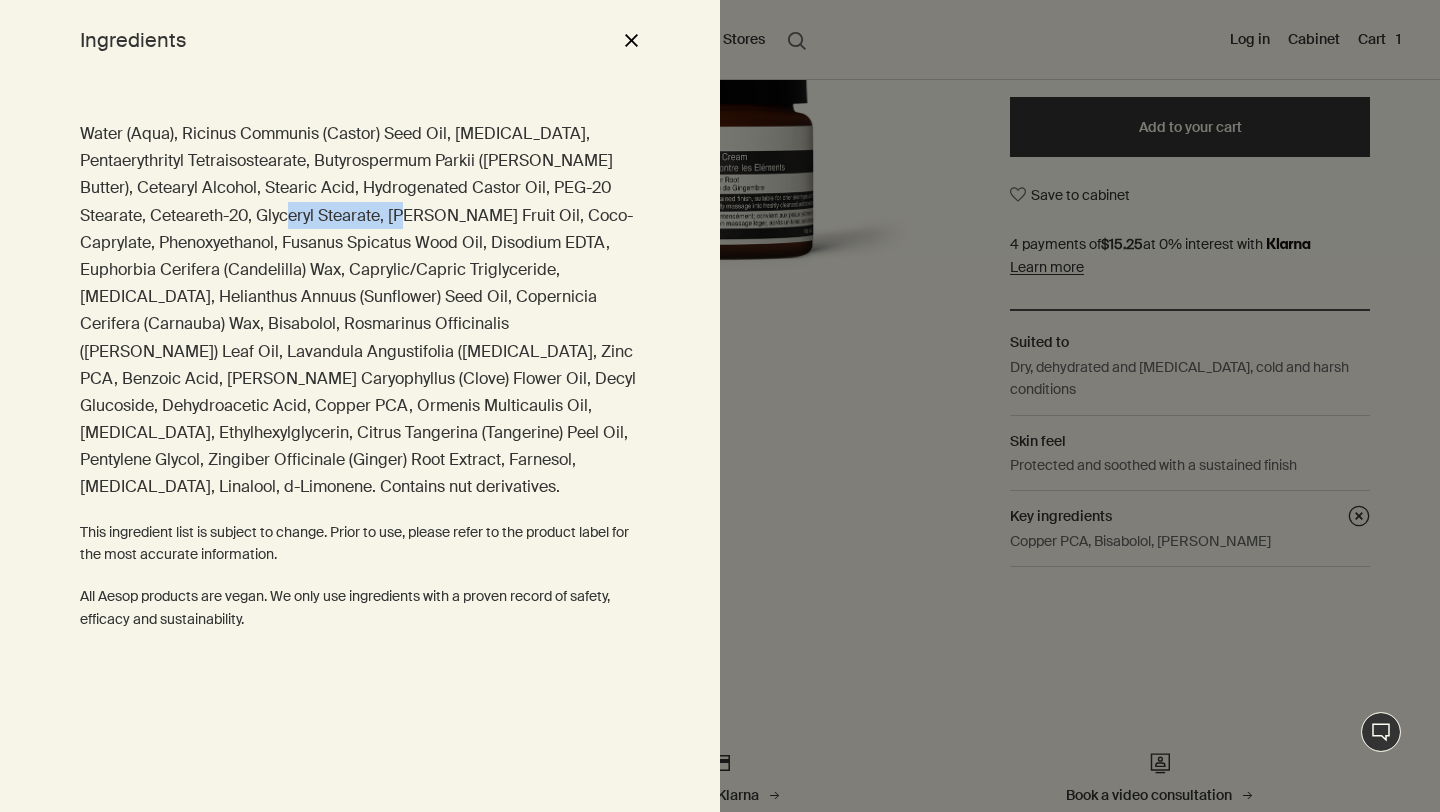 drag, startPoint x: 215, startPoint y: 212, endPoint x: 339, endPoint y: 224, distance: 124.57929 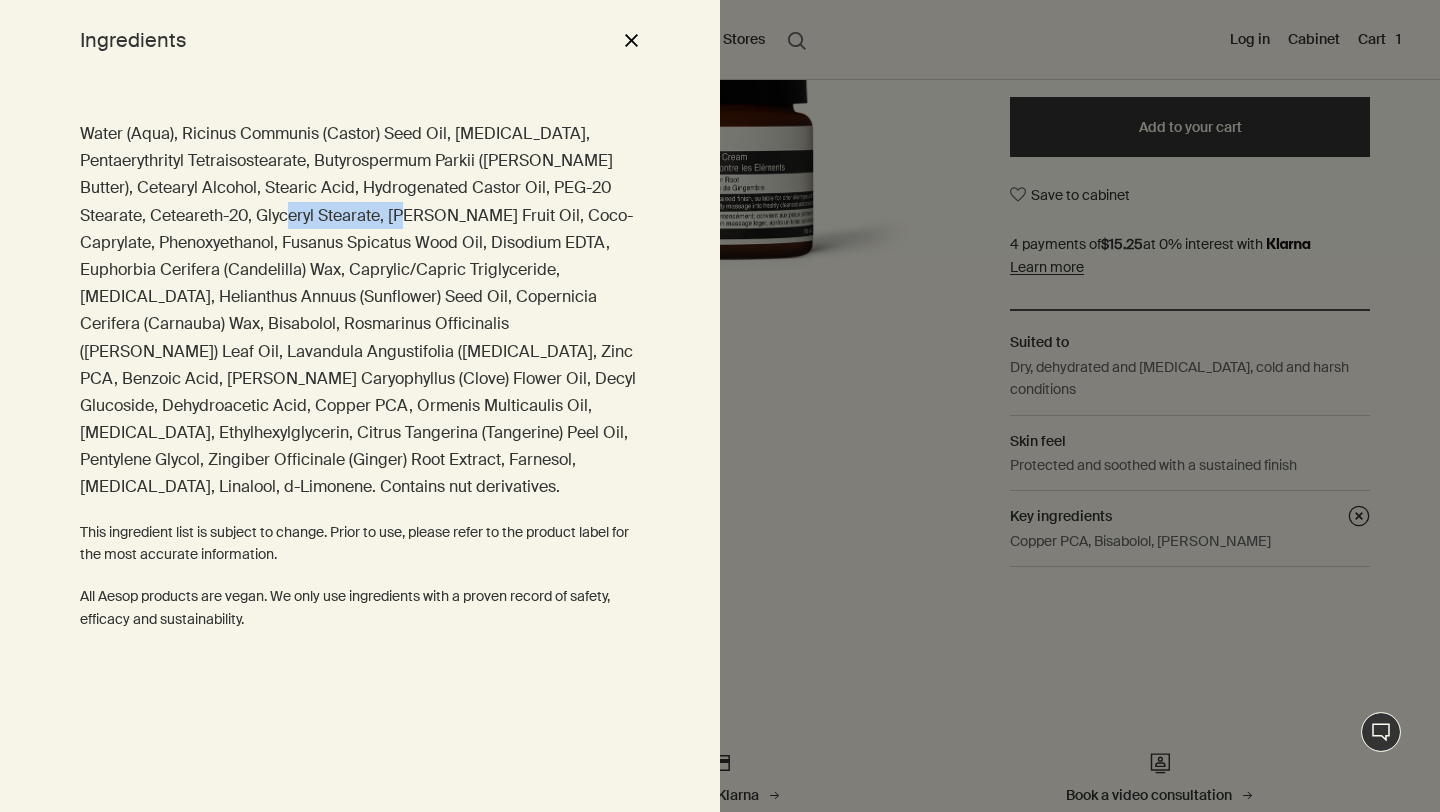 click on "close" at bounding box center [631, 40] 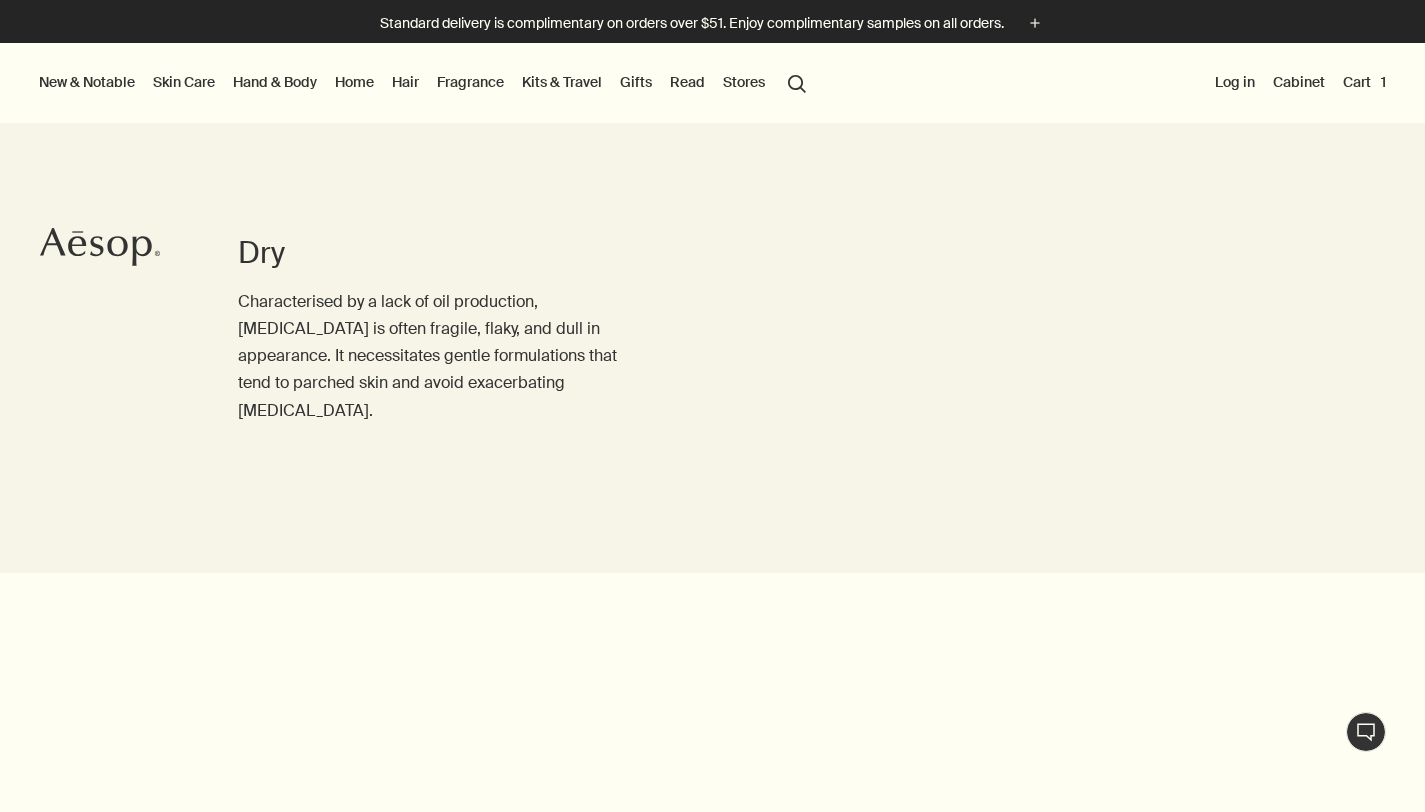 scroll, scrollTop: 3602, scrollLeft: 0, axis: vertical 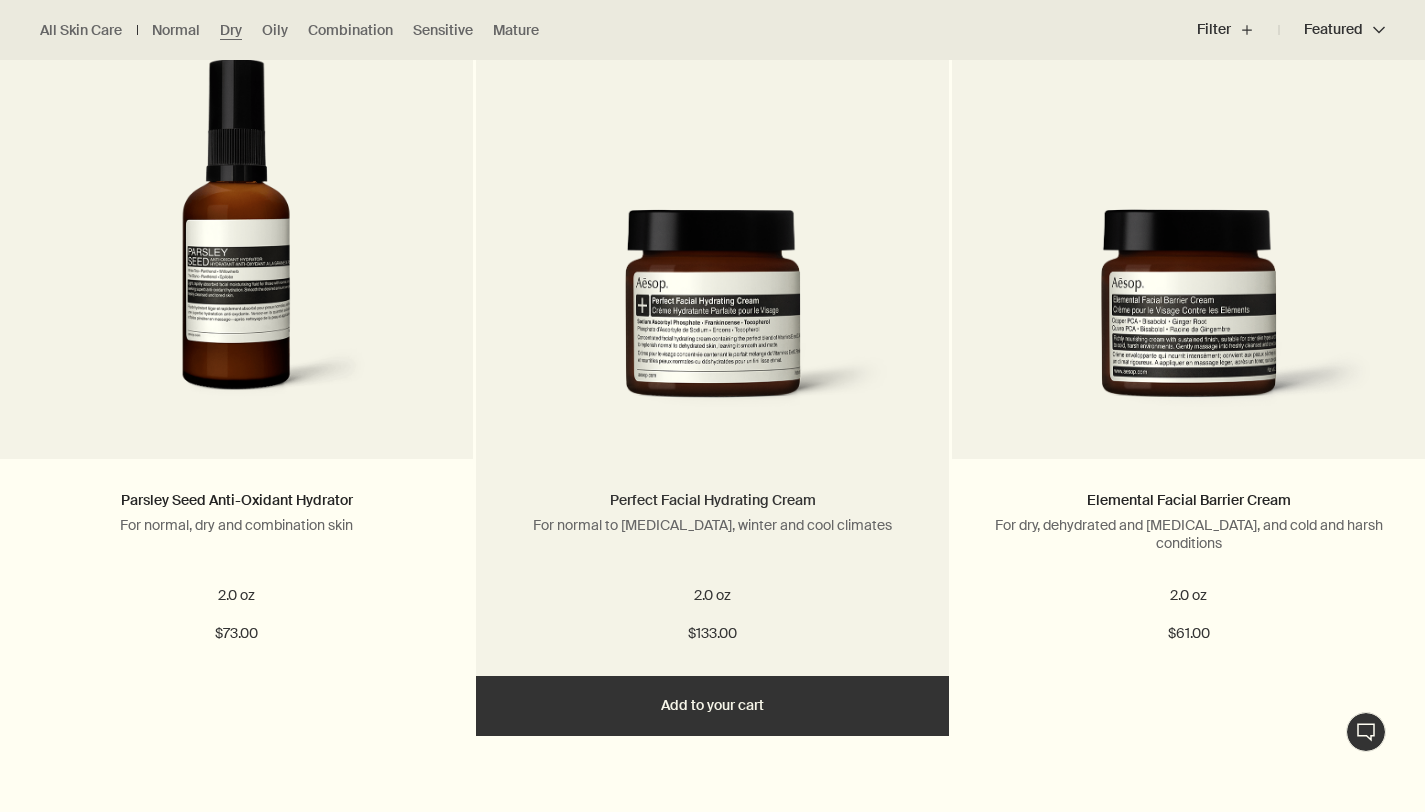 click on "Perfect Facial Hydrating Cream" at bounding box center (713, 500) 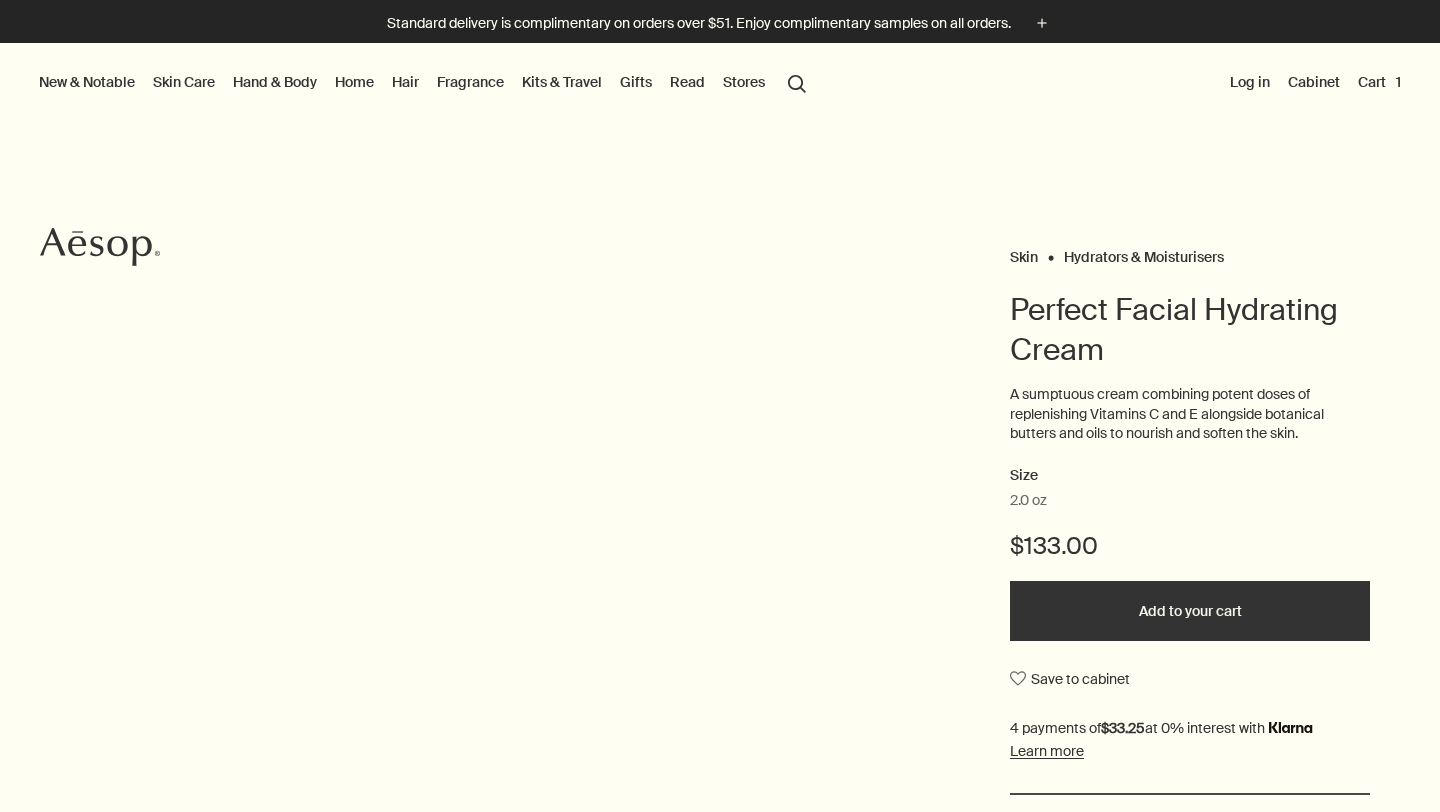 scroll, scrollTop: 0, scrollLeft: 0, axis: both 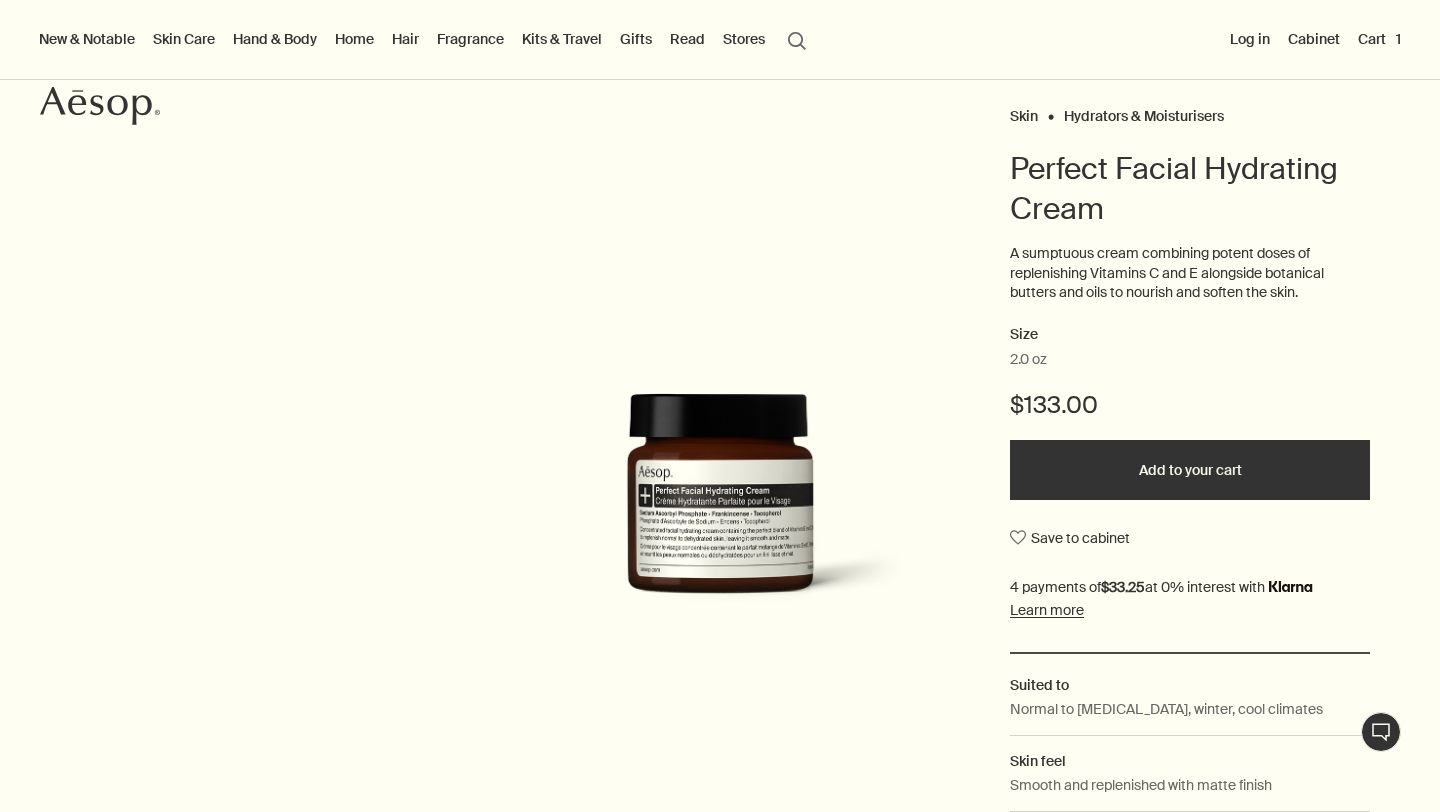 click at bounding box center (720, 509) 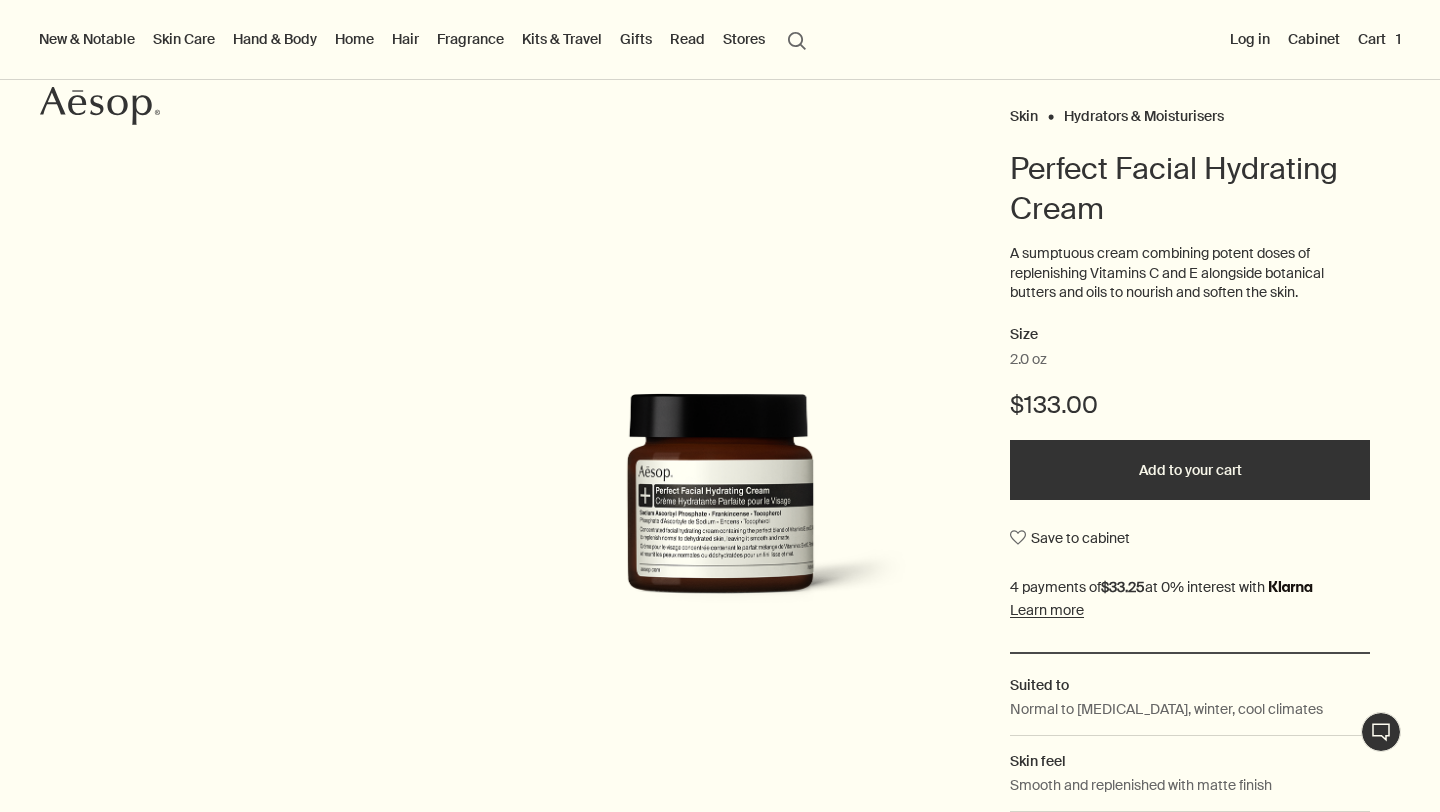 click at bounding box center (720, 509) 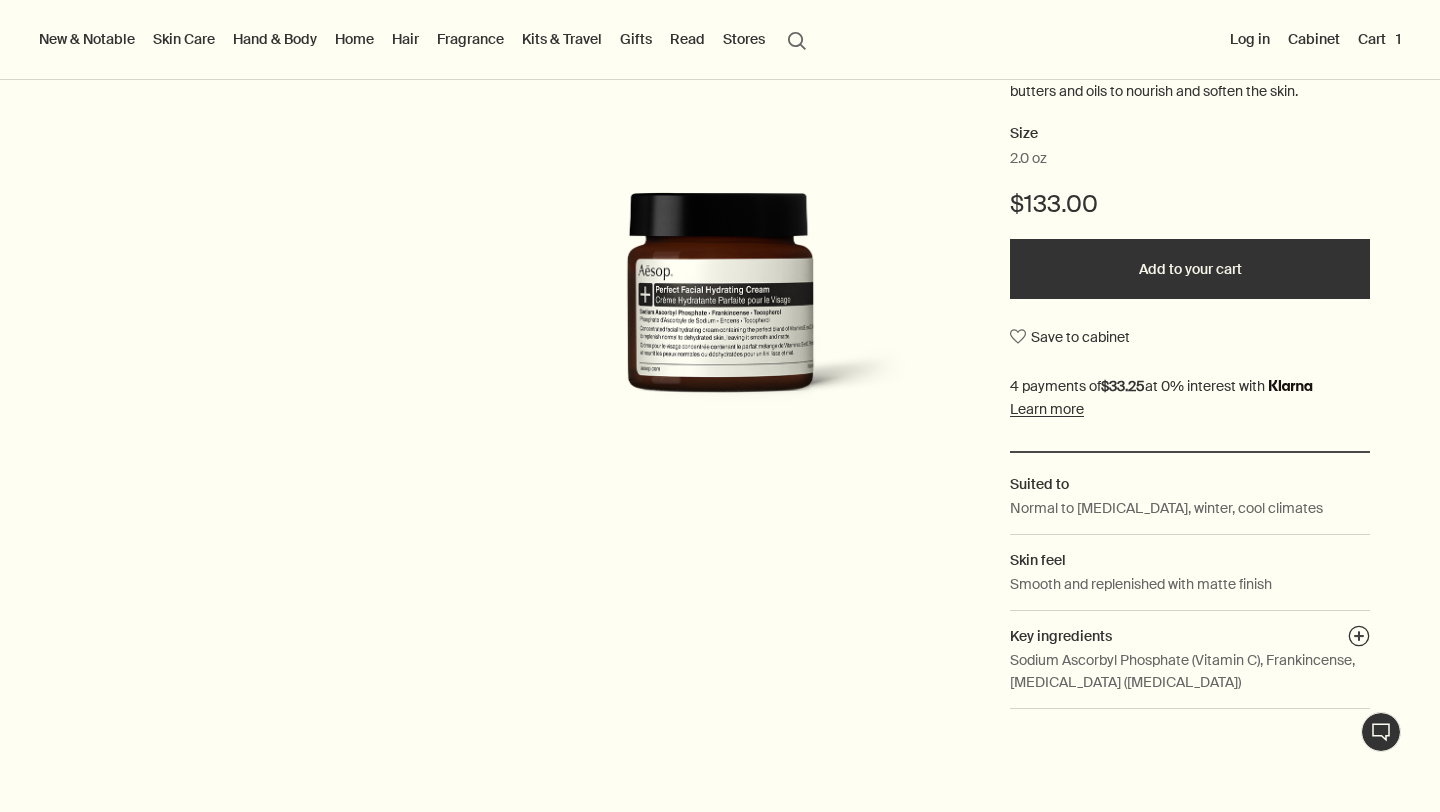 scroll, scrollTop: 462, scrollLeft: 0, axis: vertical 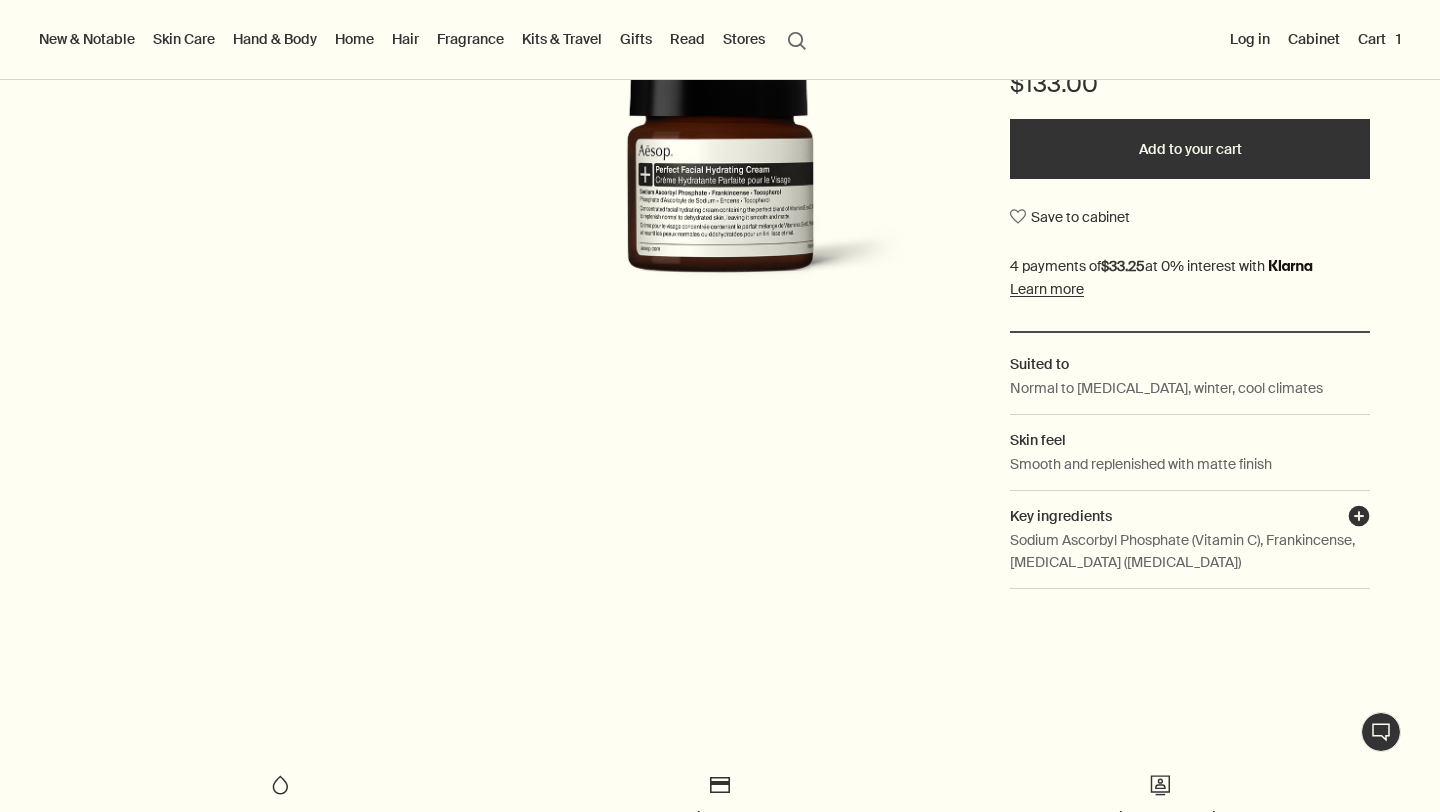 click on "plusAndCloseWithCircle" at bounding box center (1359, 519) 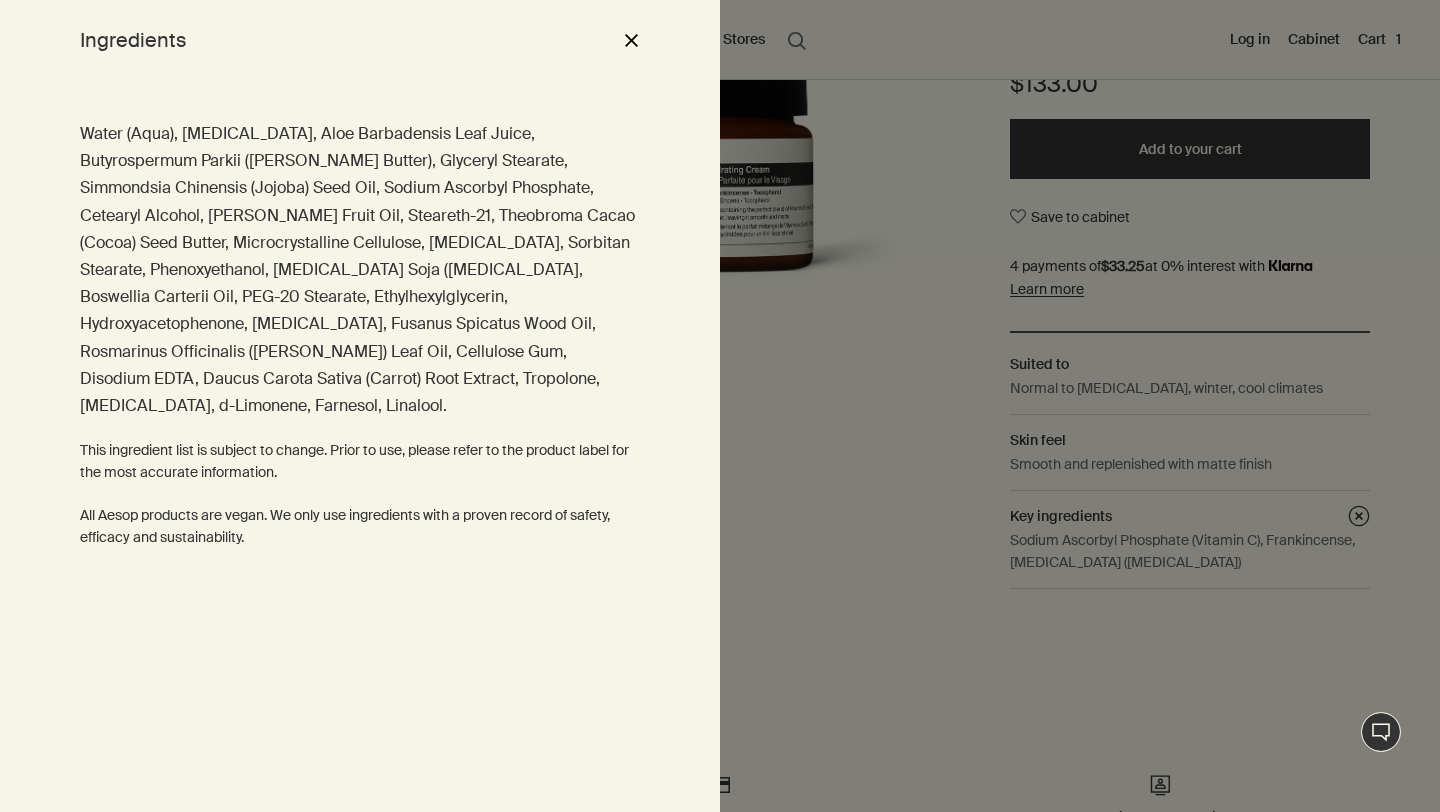 click on "close" at bounding box center [631, 40] 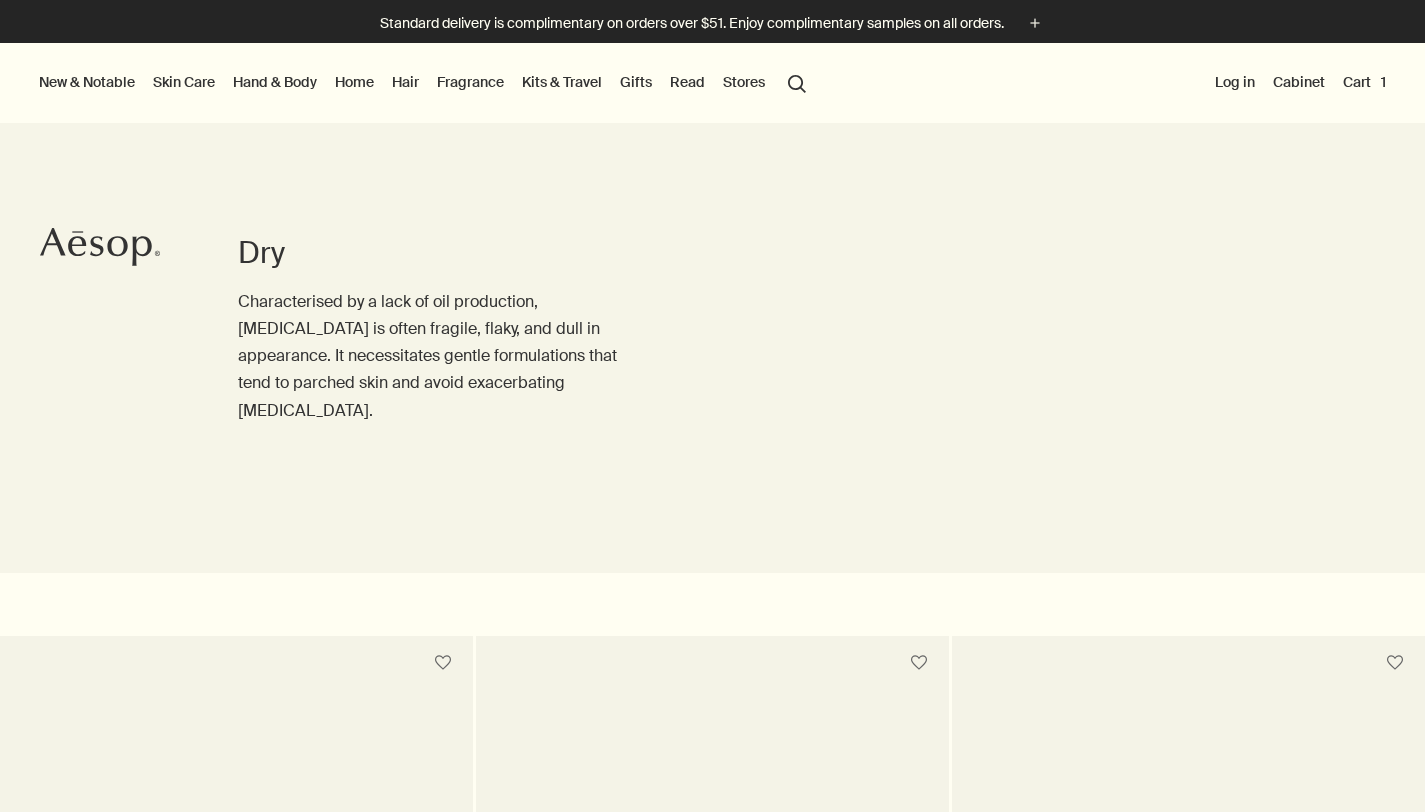 scroll, scrollTop: 3568, scrollLeft: 0, axis: vertical 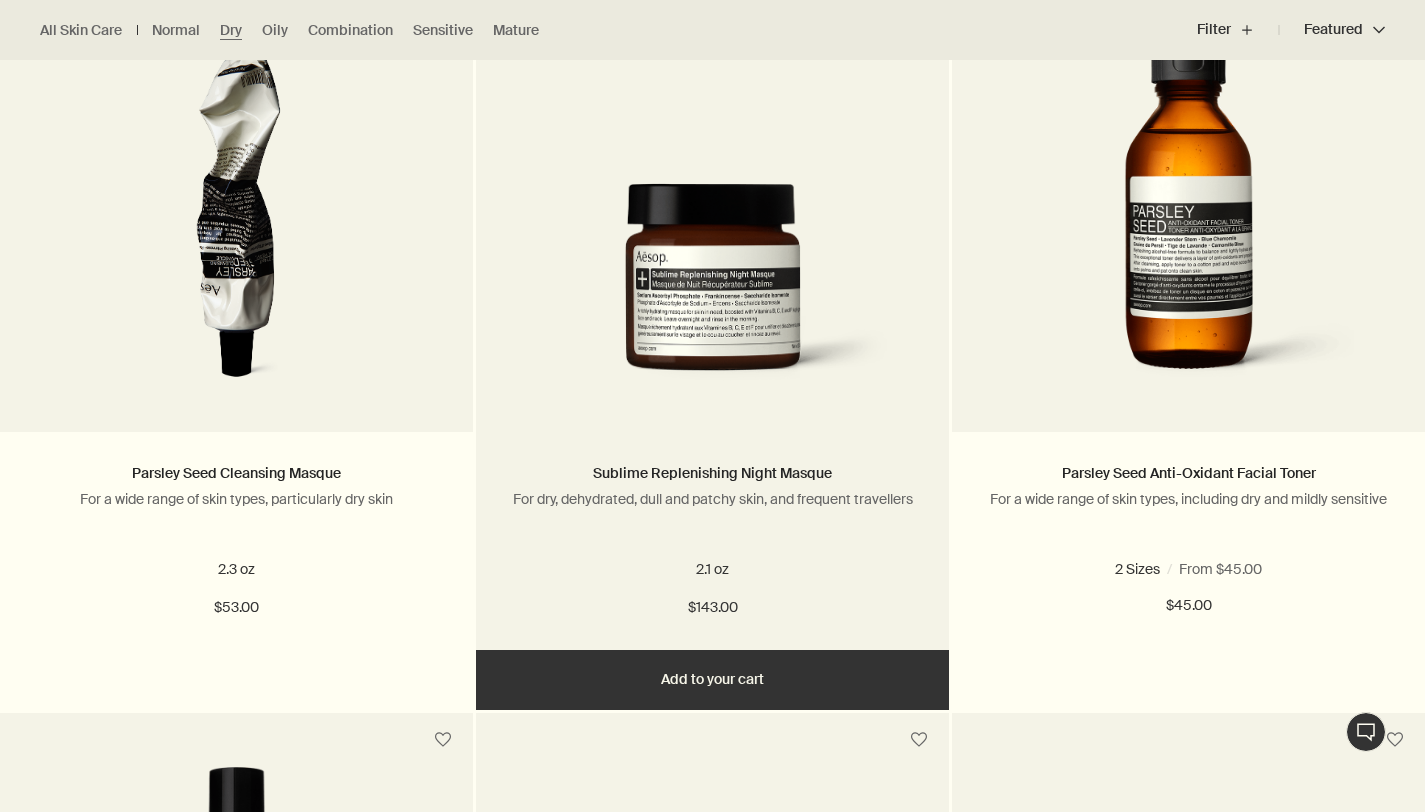 click at bounding box center [712, 292] 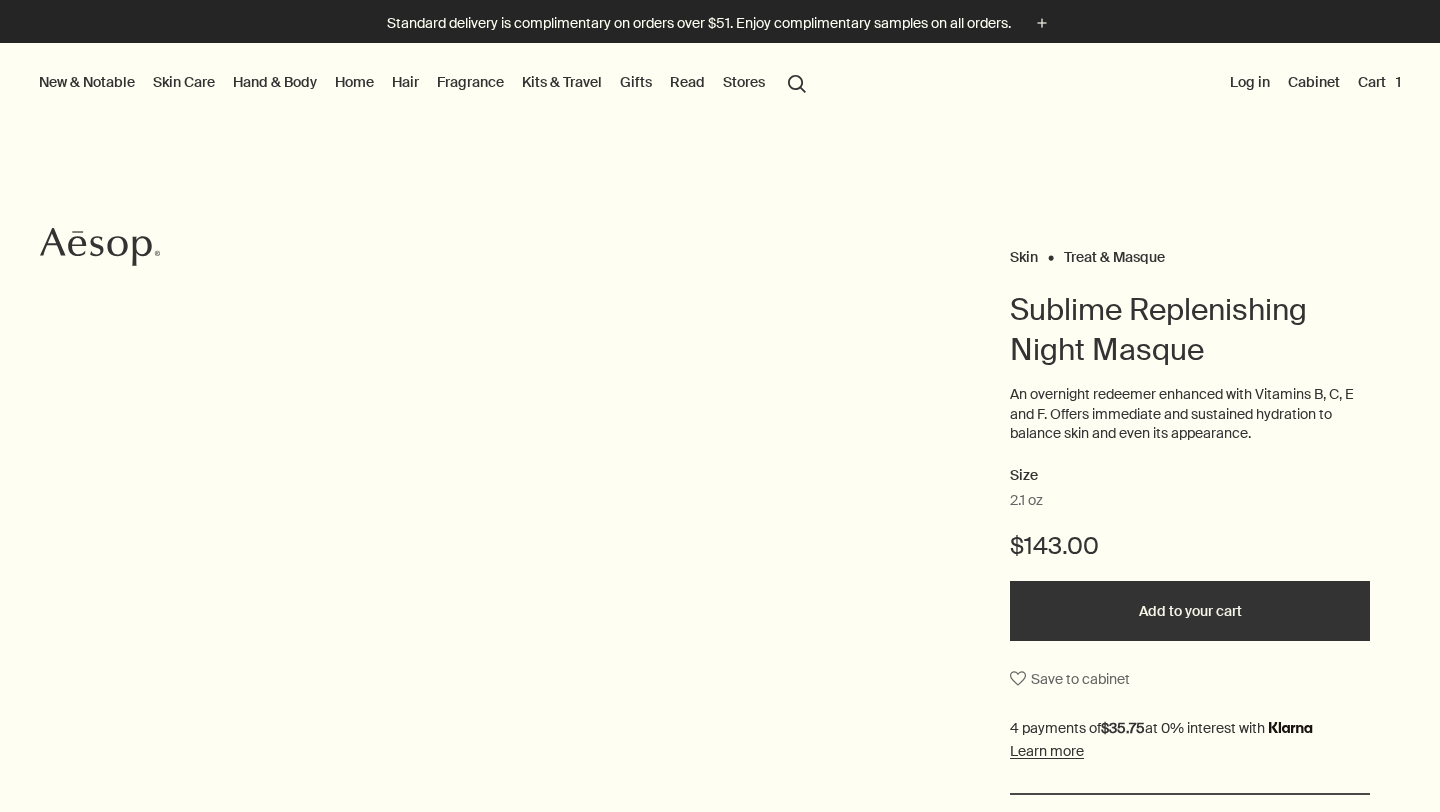 scroll, scrollTop: 0, scrollLeft: 0, axis: both 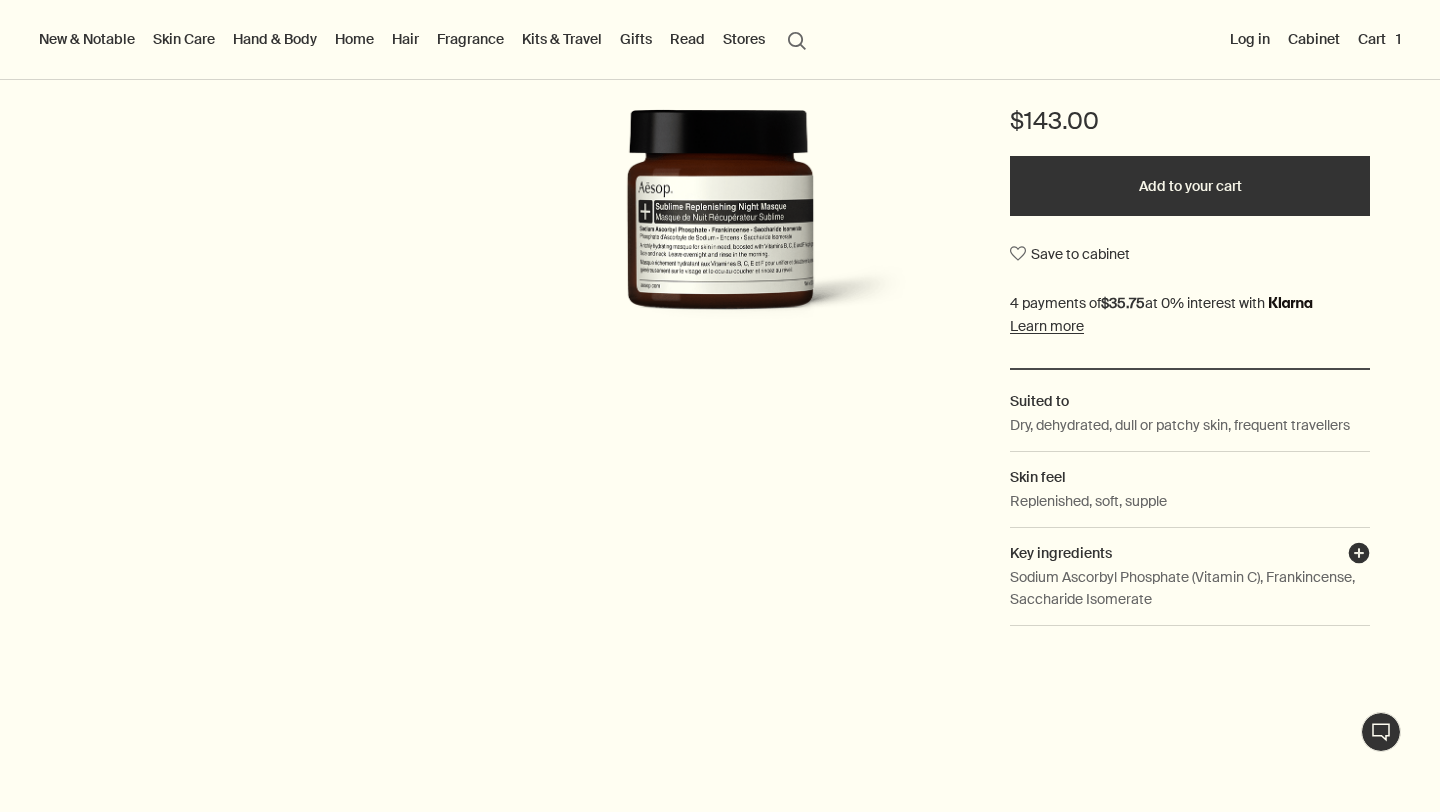 click on "plusAndCloseWithCircle" at bounding box center [1359, 556] 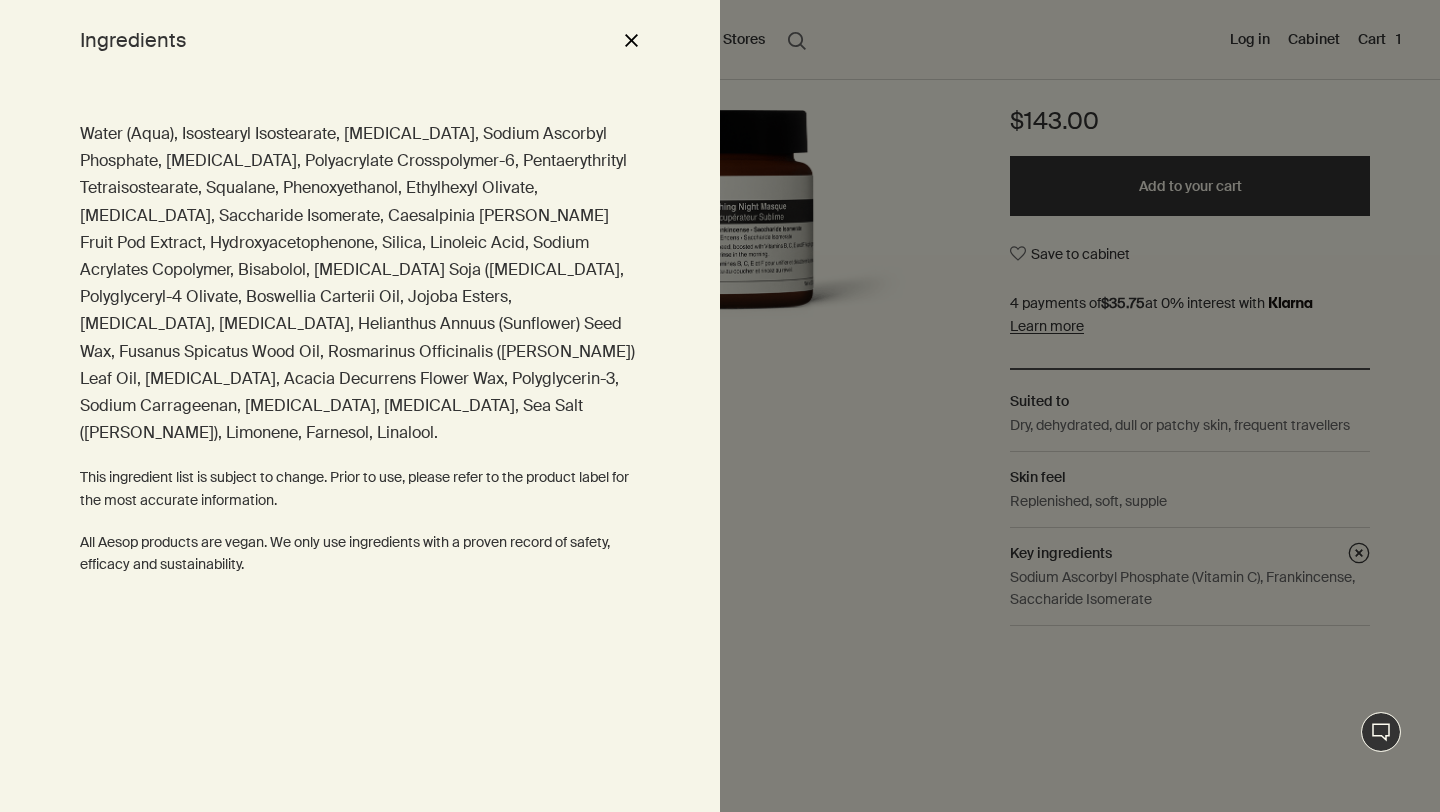 click on "close" at bounding box center [631, 40] 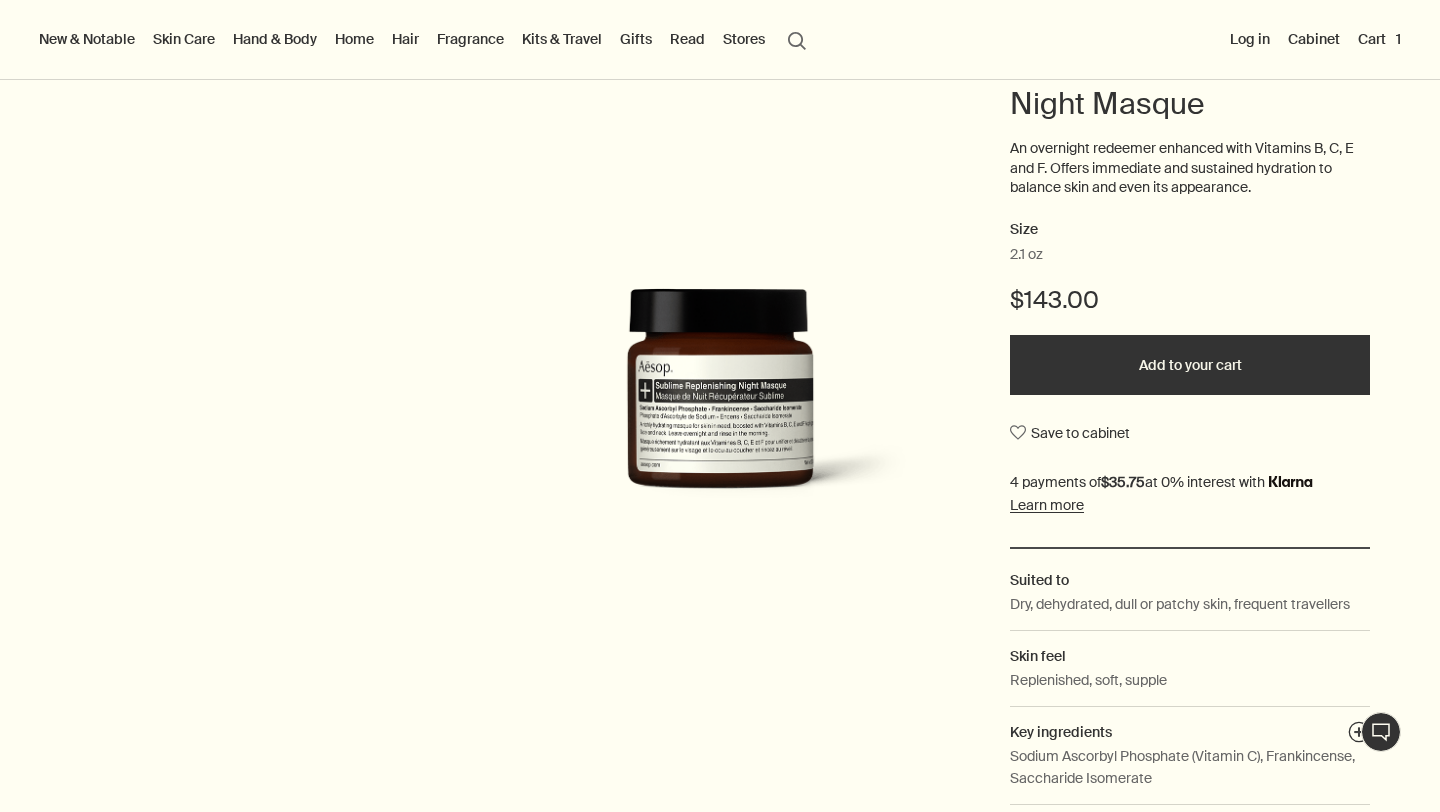 scroll, scrollTop: 179, scrollLeft: 0, axis: vertical 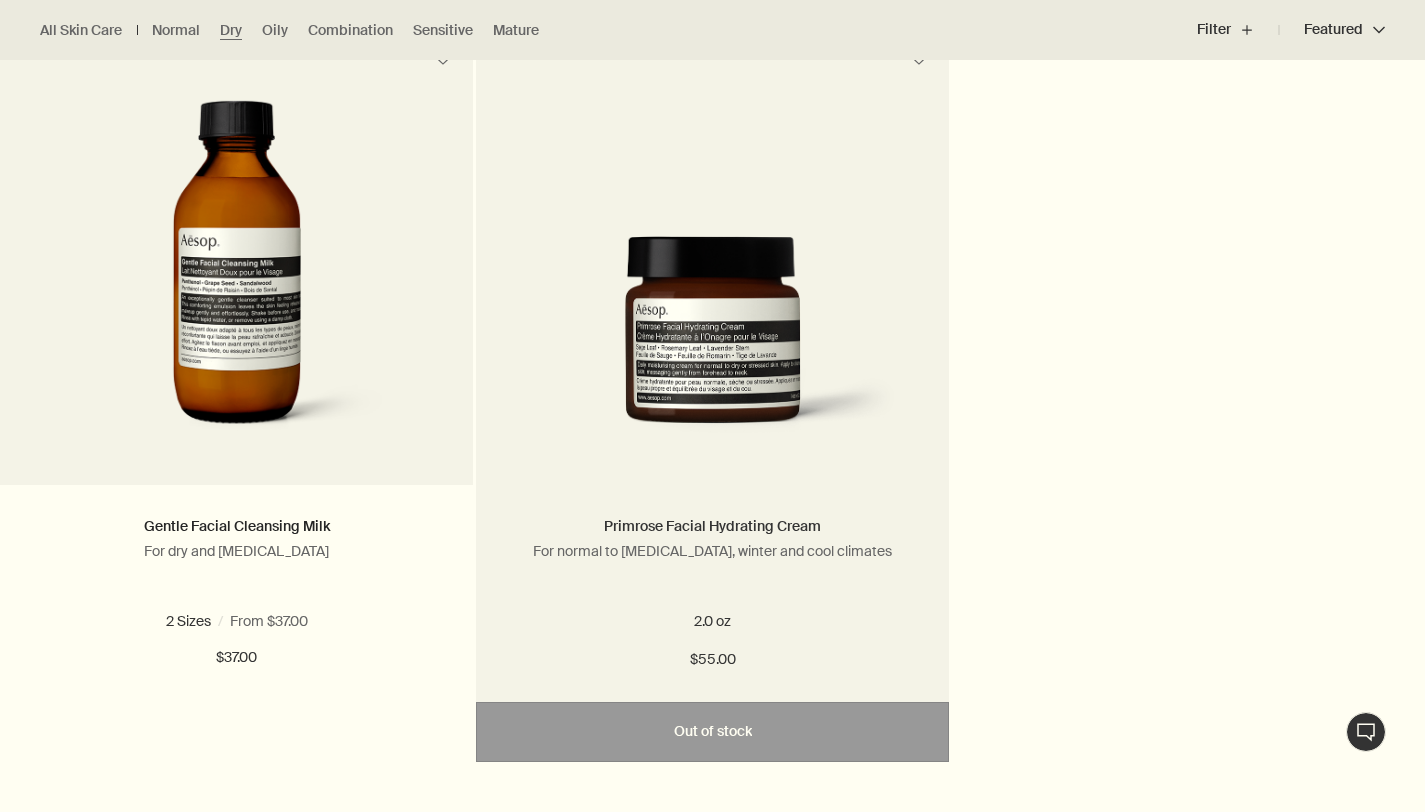 click on "Primrose Facial Hydrating Cream" at bounding box center (712, 526) 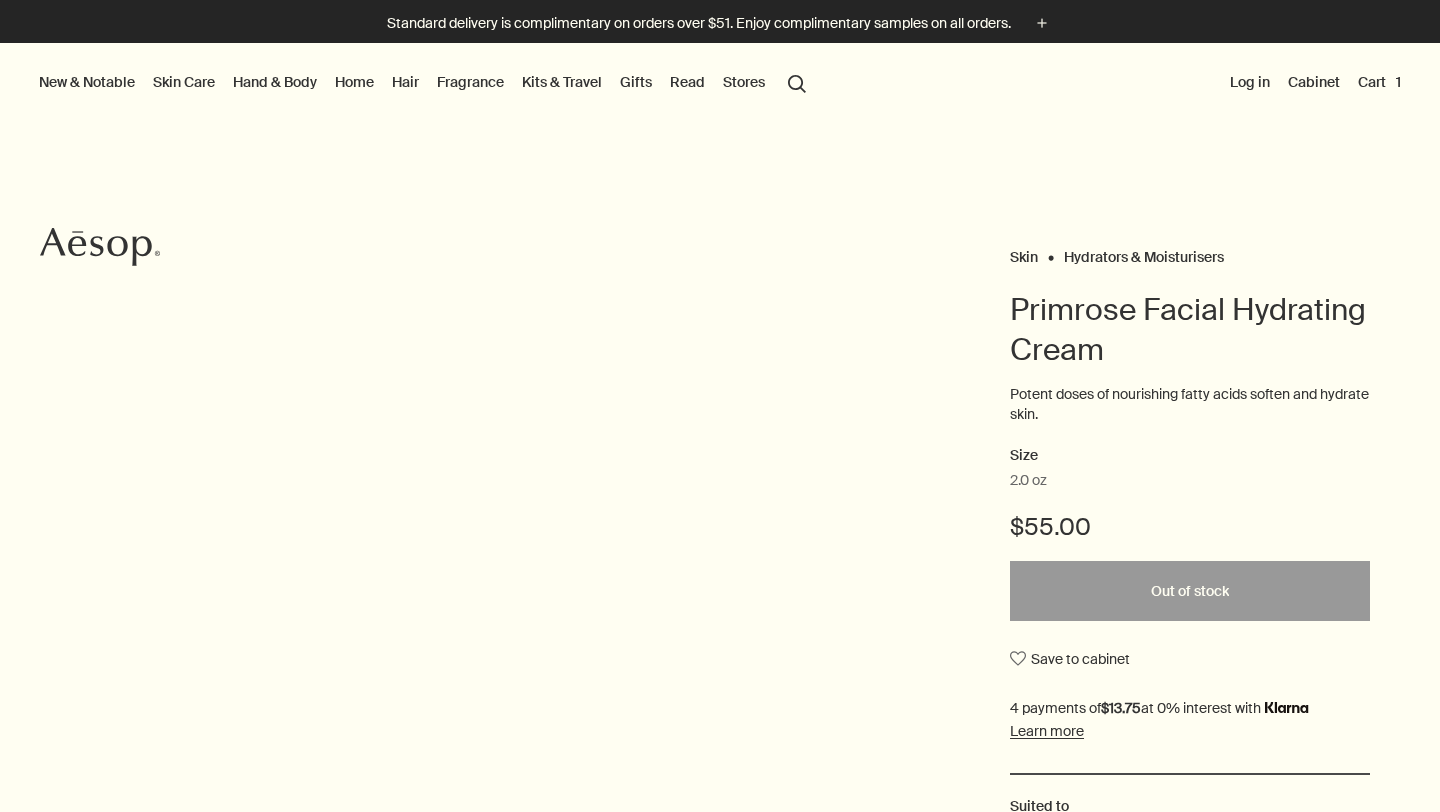 scroll, scrollTop: 0, scrollLeft: 0, axis: both 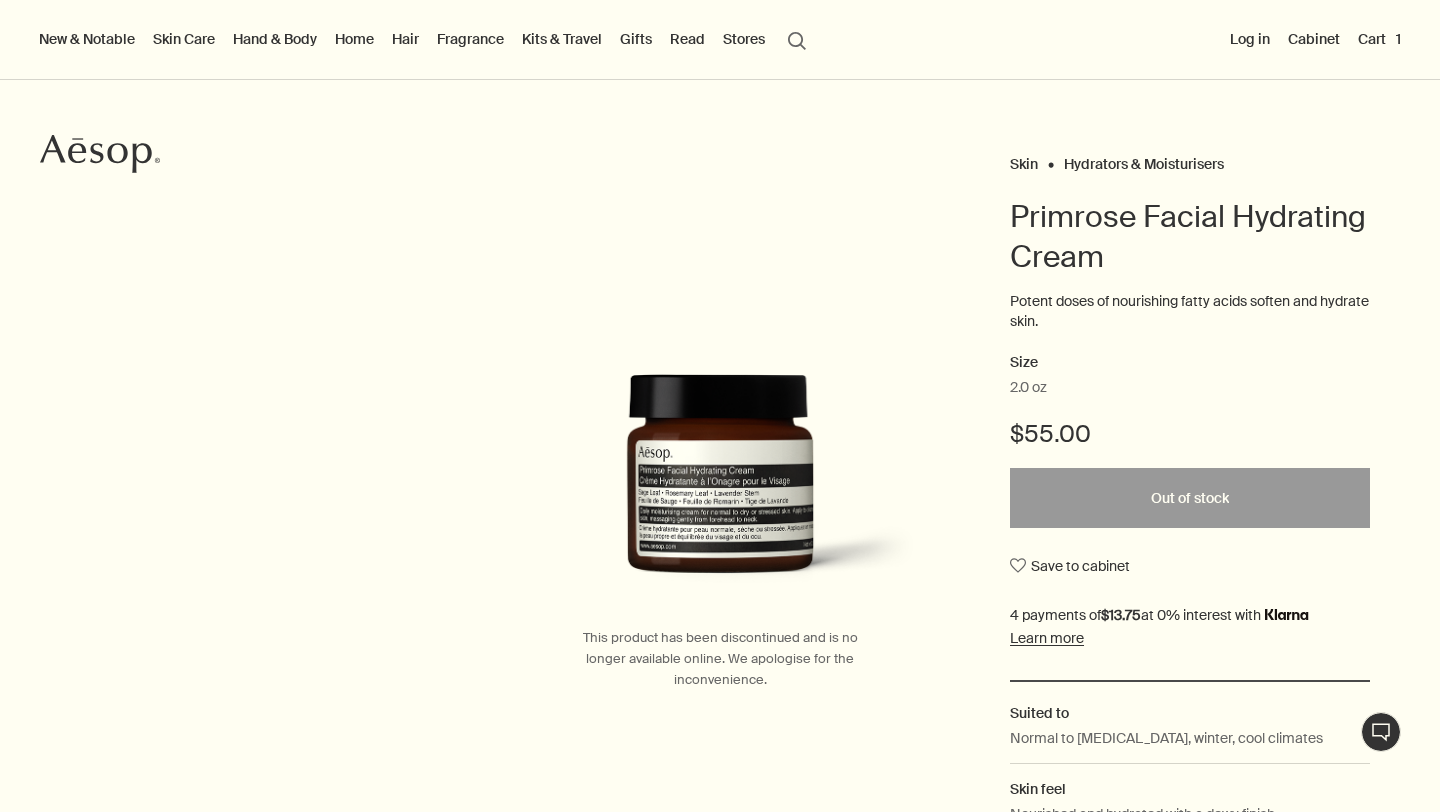 click on "Cart 1" at bounding box center (1379, 39) 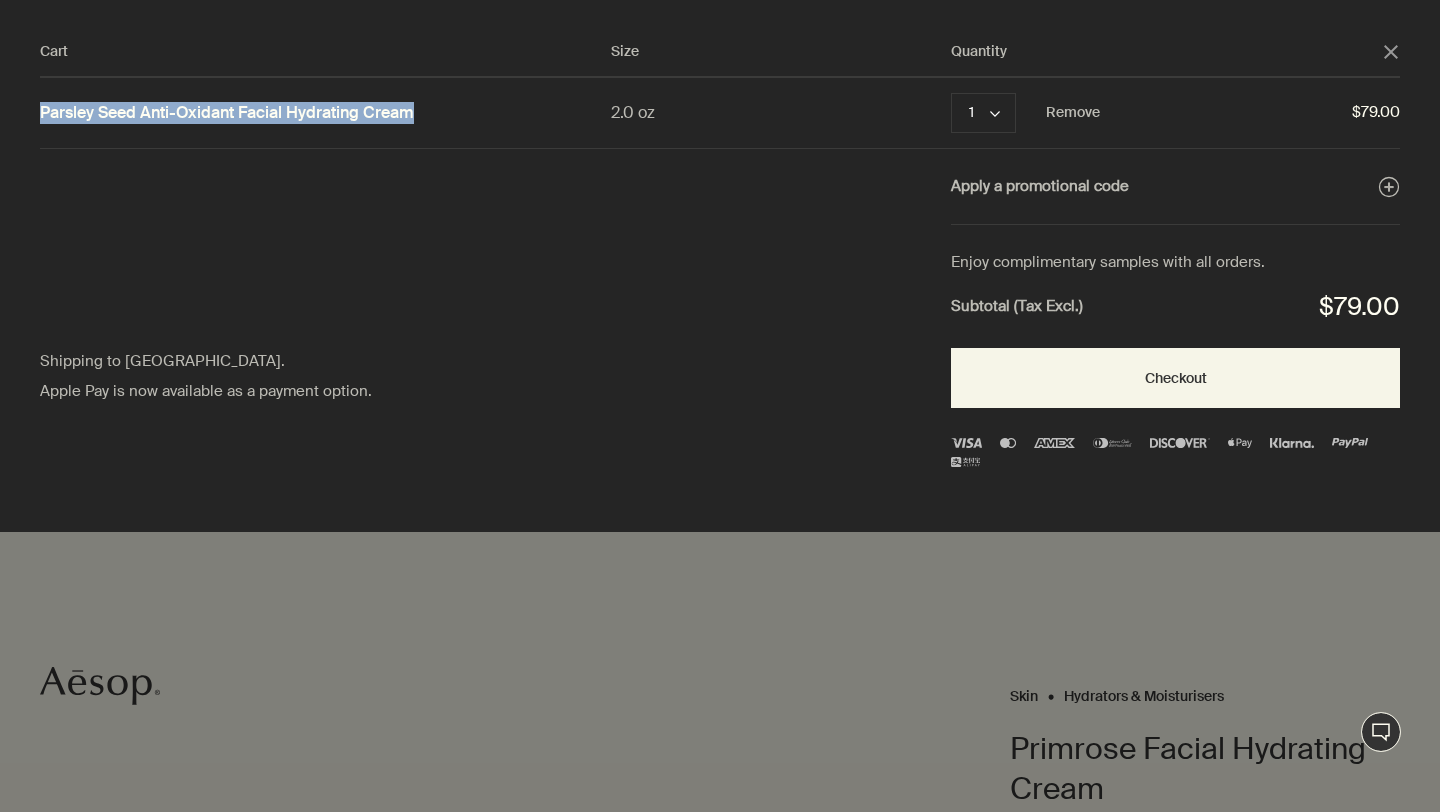drag, startPoint x: 33, startPoint y: 105, endPoint x: 440, endPoint y: 128, distance: 407.64935 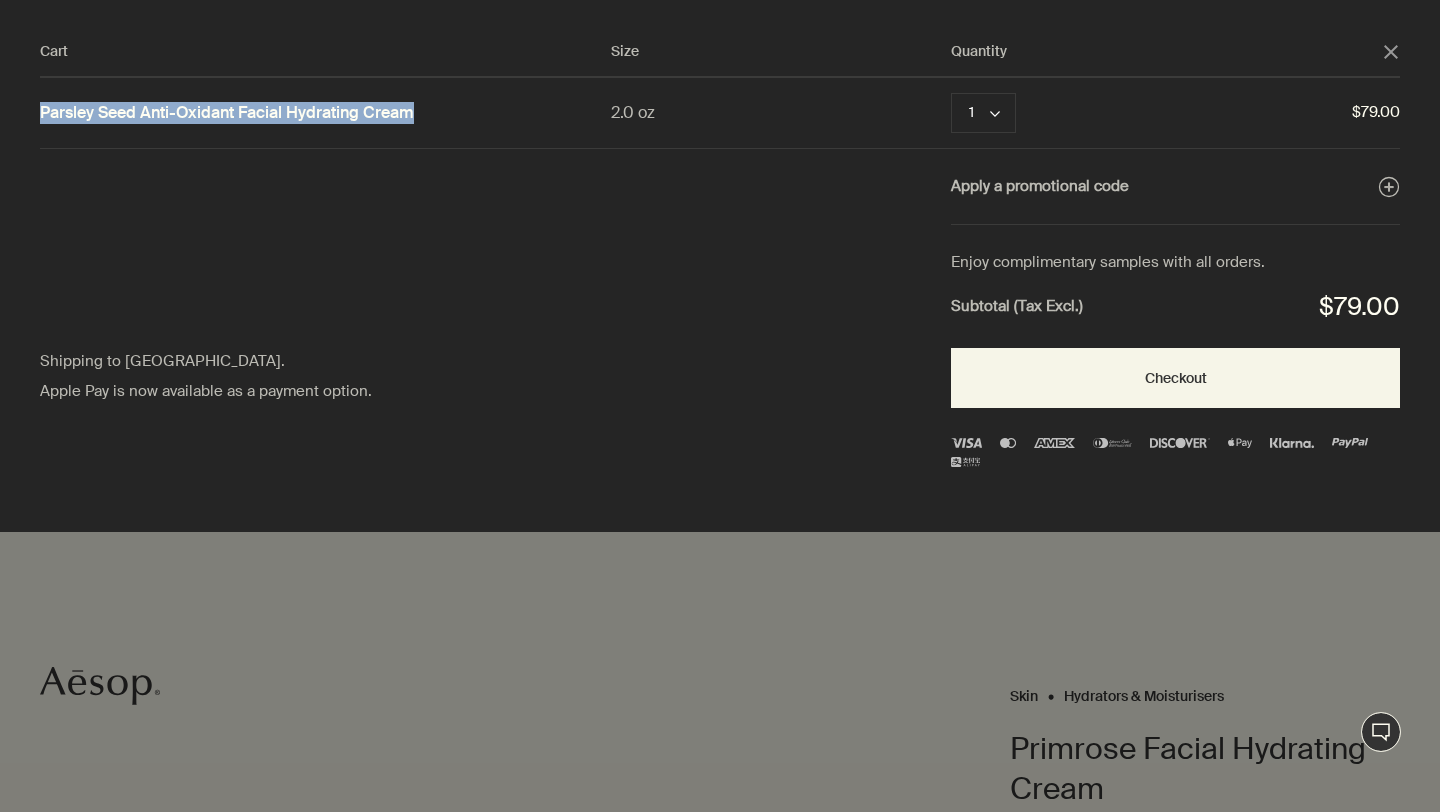 click on "close" 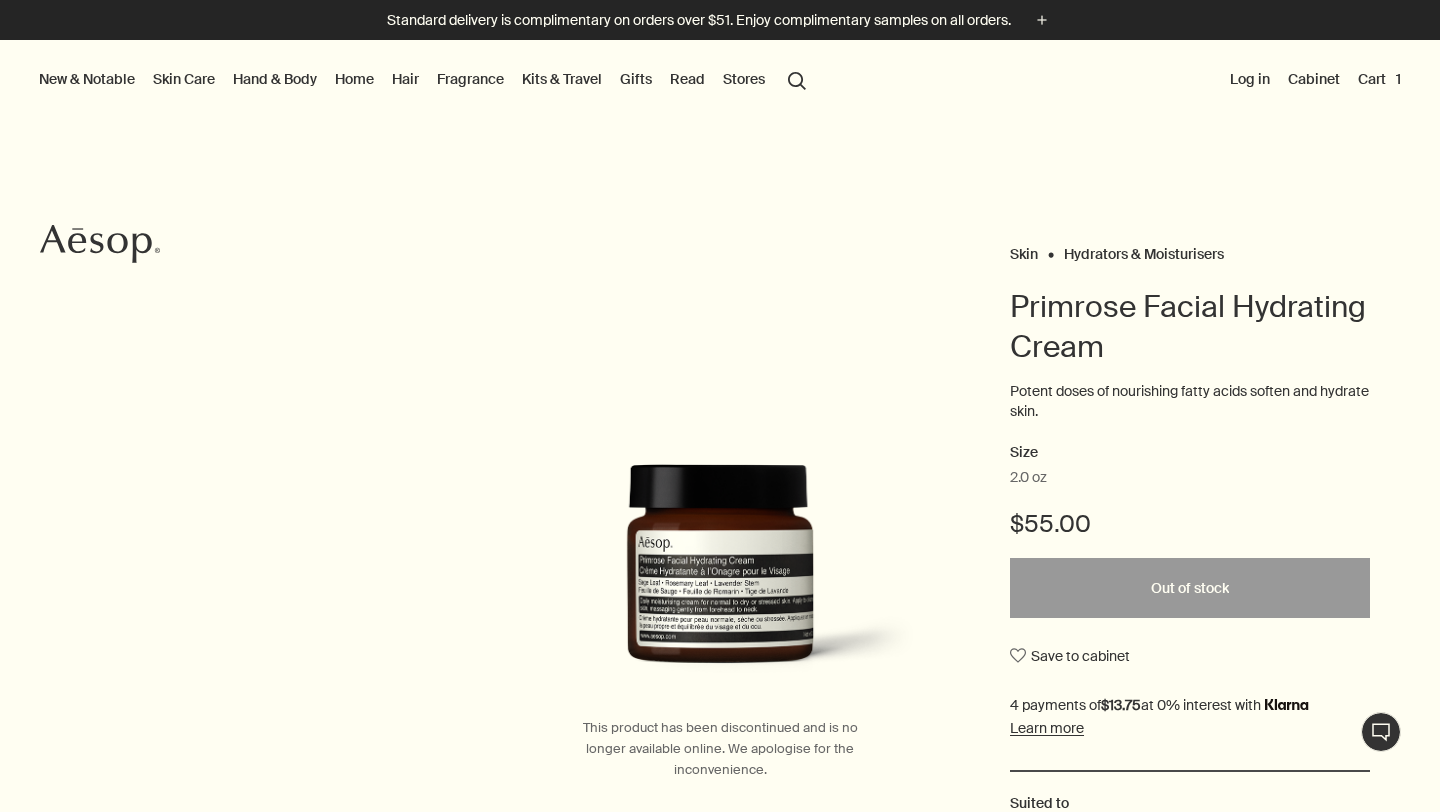 scroll, scrollTop: 1, scrollLeft: 0, axis: vertical 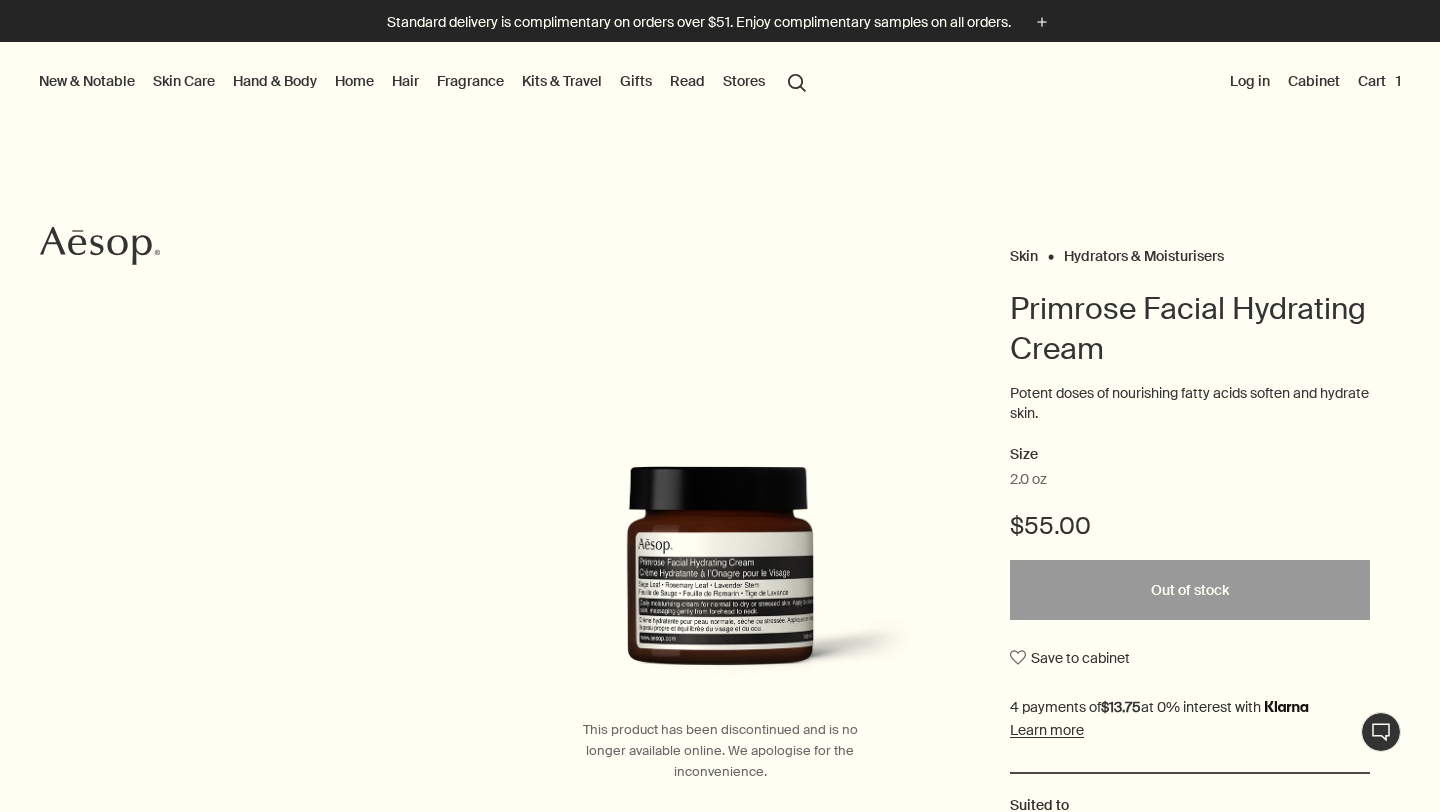 click on "Kits & Travel" at bounding box center (562, 81) 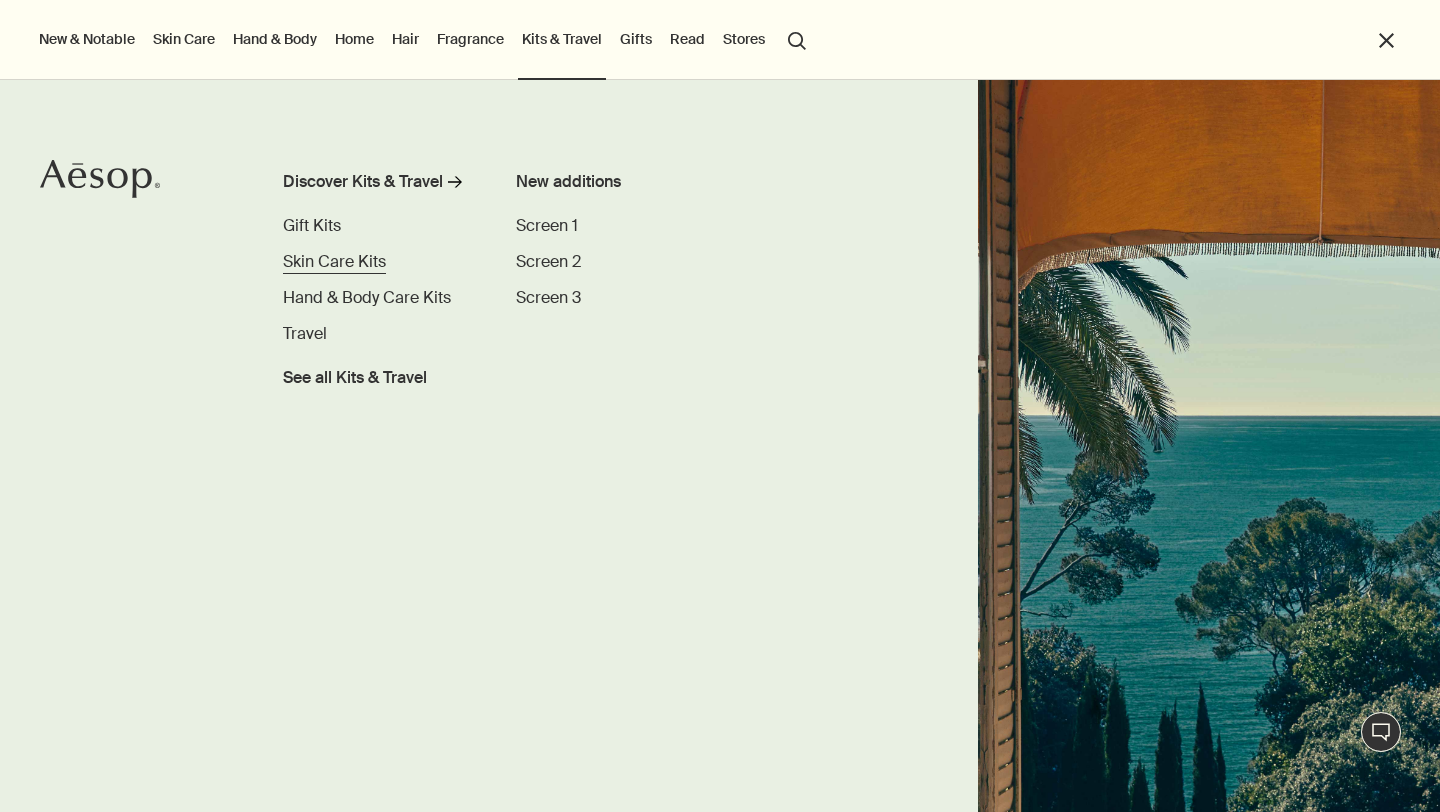 click on "Skin Care Kits" at bounding box center (334, 261) 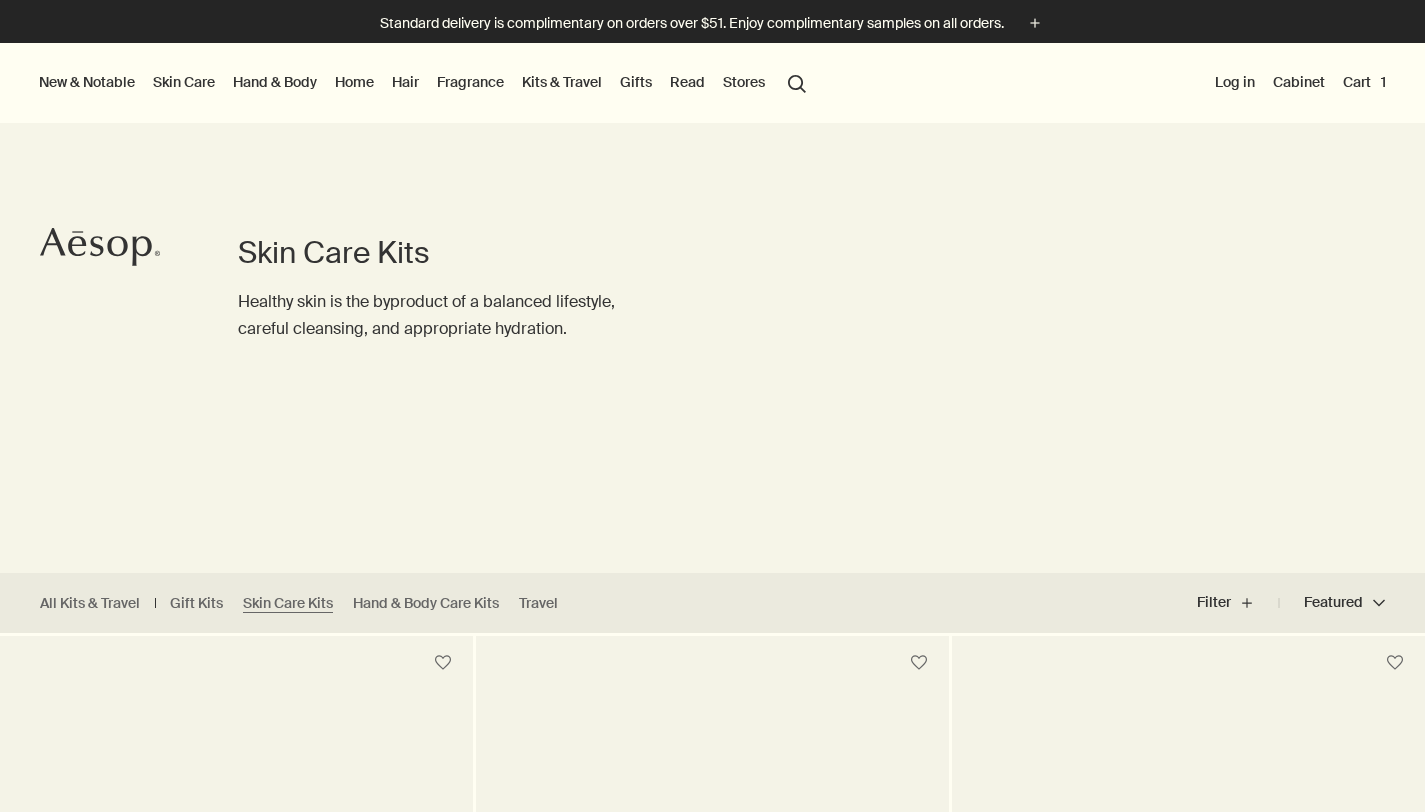 scroll, scrollTop: 0, scrollLeft: 0, axis: both 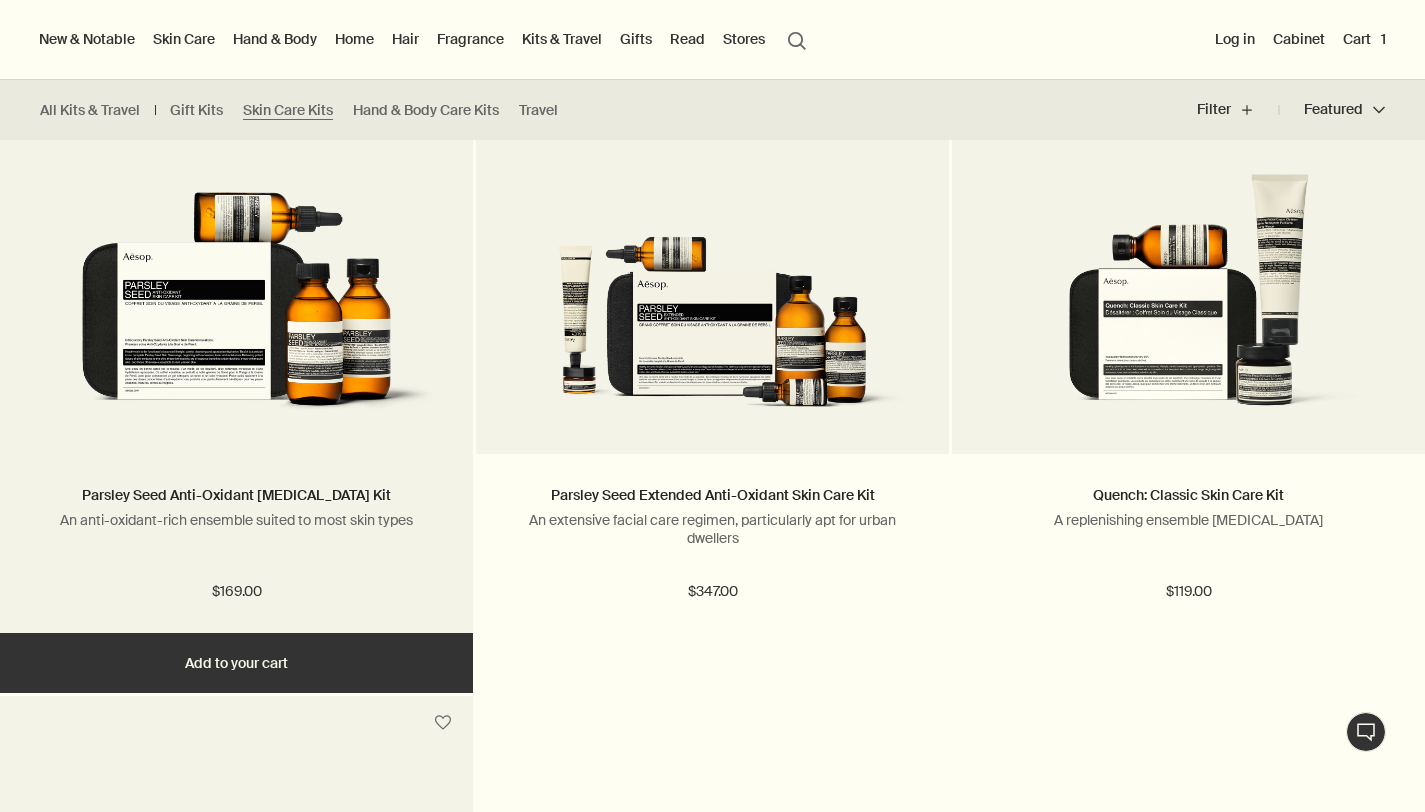 click at bounding box center (236, 298) 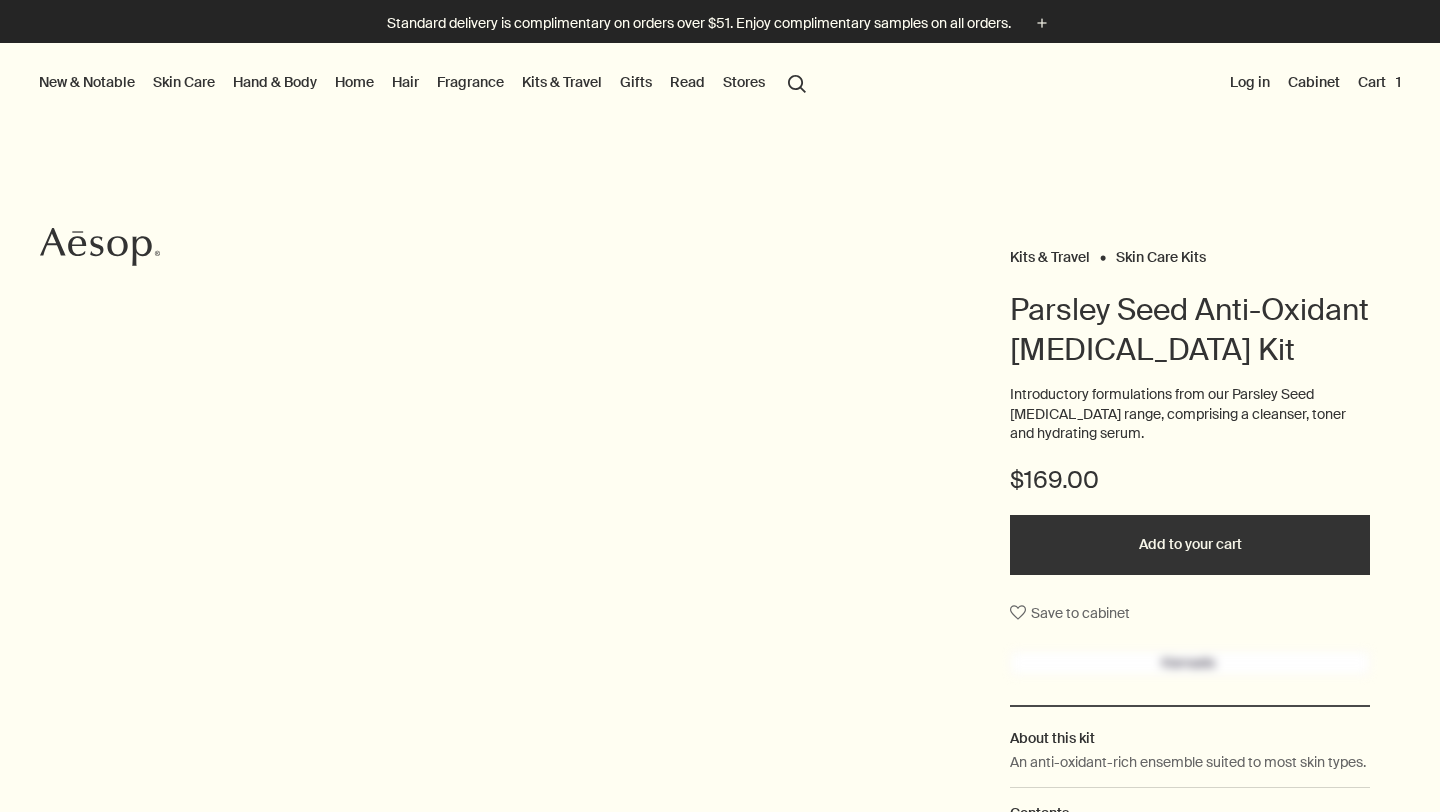 scroll, scrollTop: 0, scrollLeft: 0, axis: both 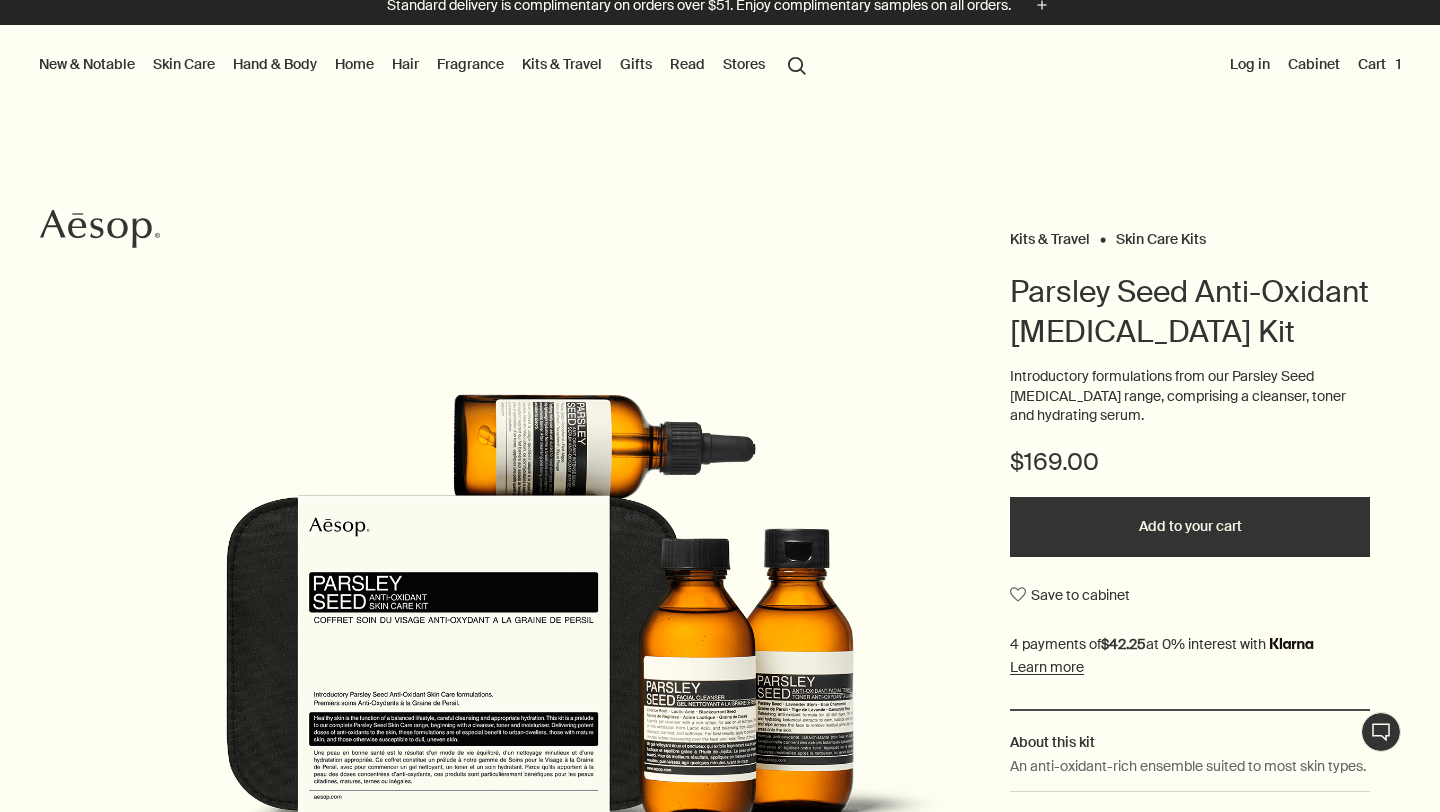 click on "Cart 1" at bounding box center (1379, 64) 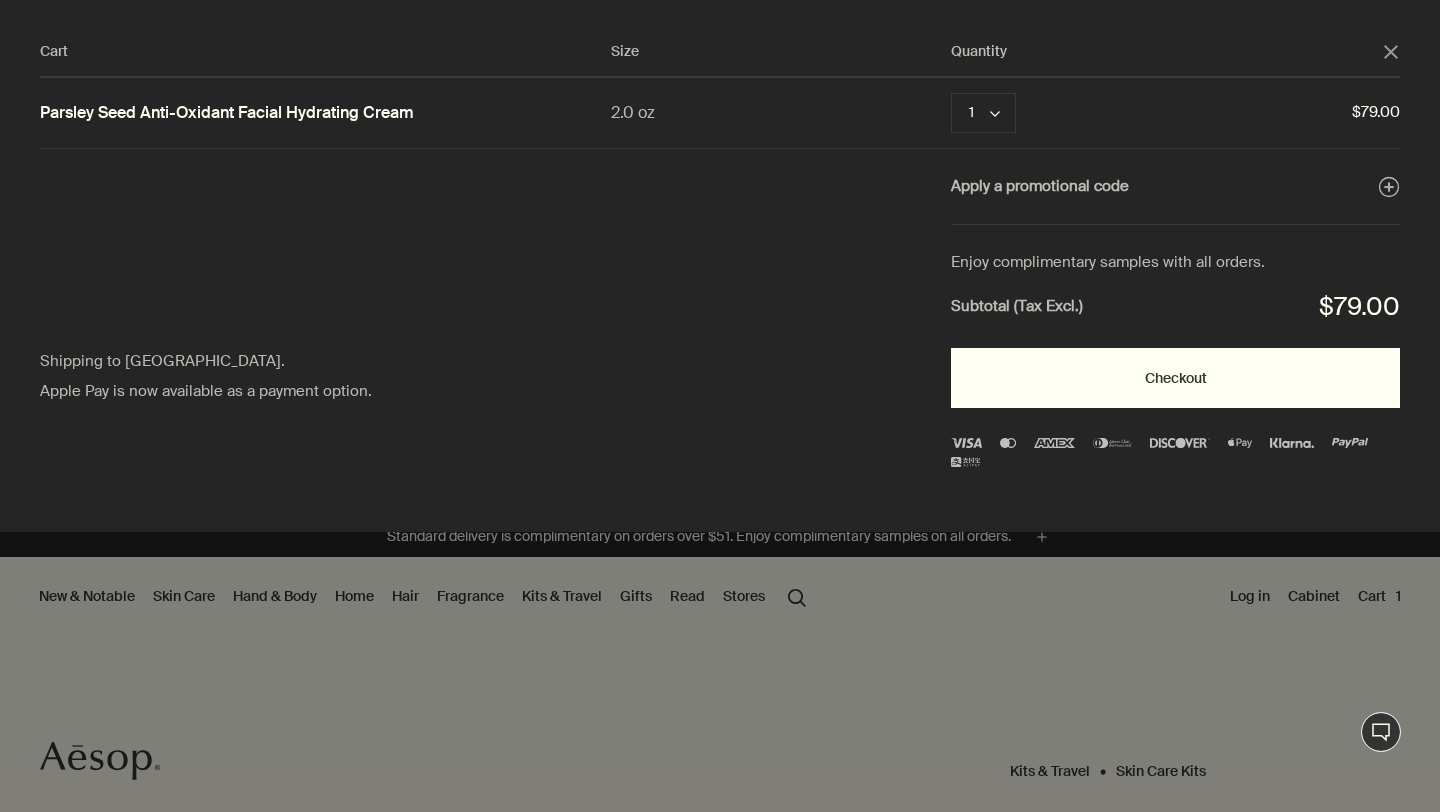 click on "Checkout" at bounding box center [1175, 378] 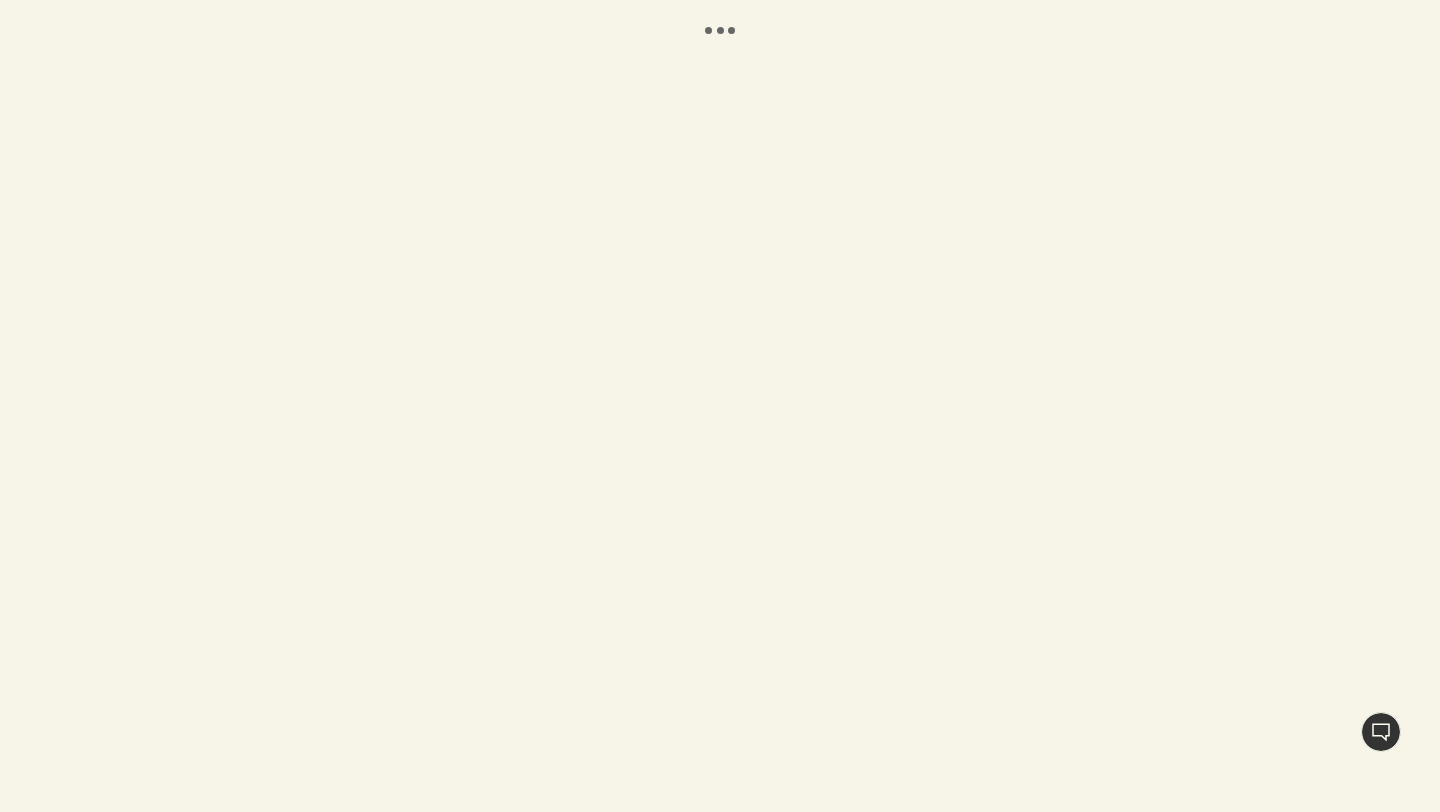 scroll, scrollTop: 0, scrollLeft: 0, axis: both 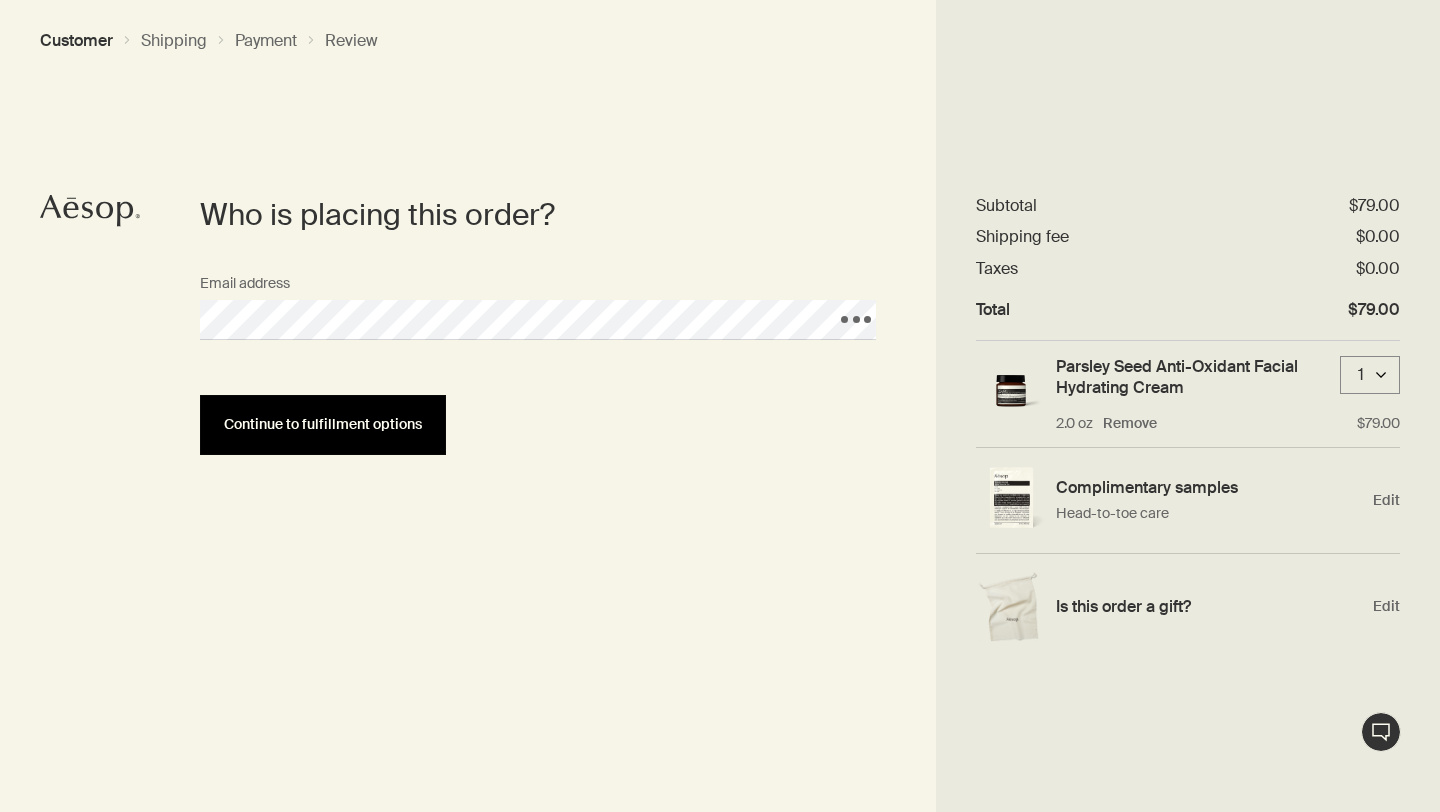 click on "Continue to fulfillment options" at bounding box center [323, 424] 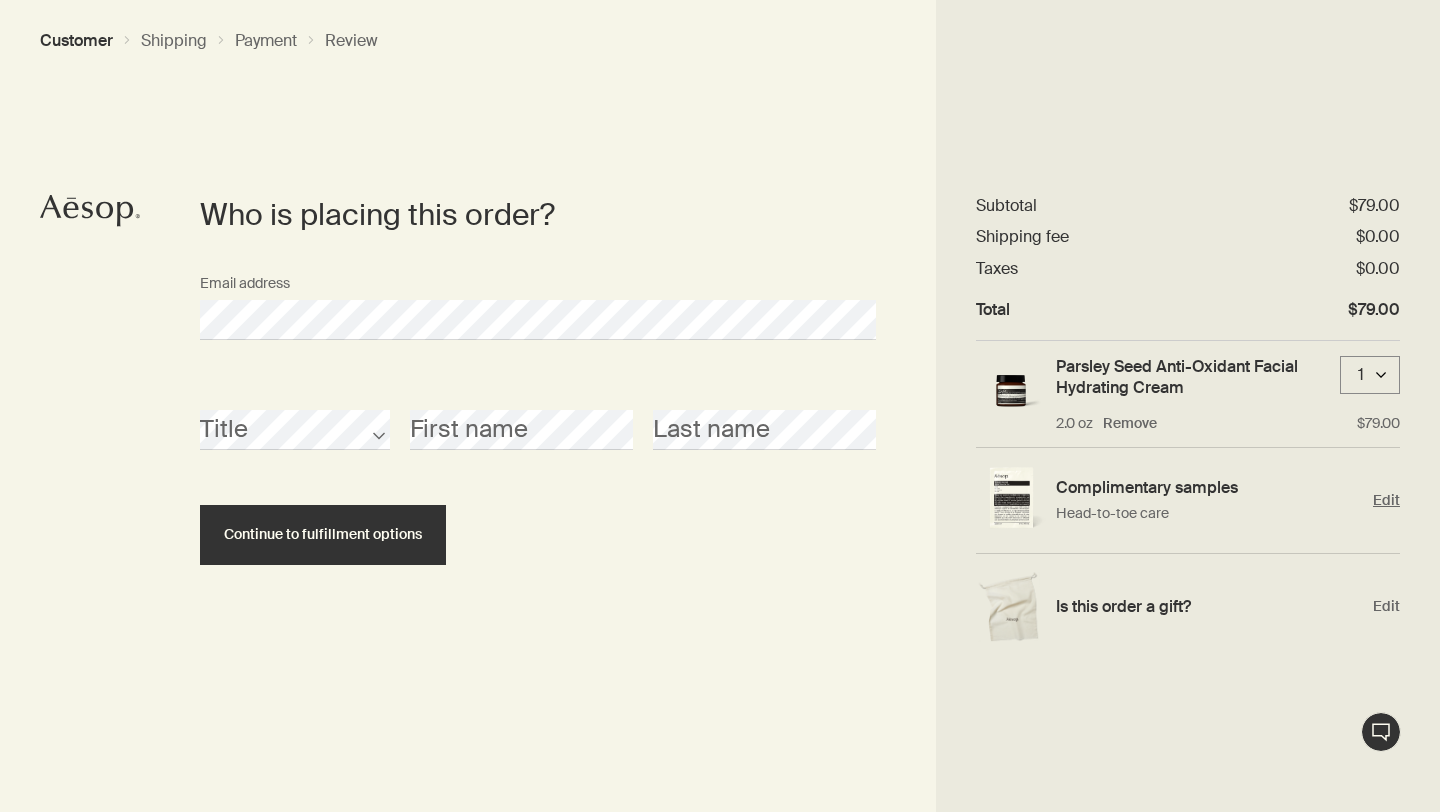 click on "Edit" at bounding box center (1386, 500) 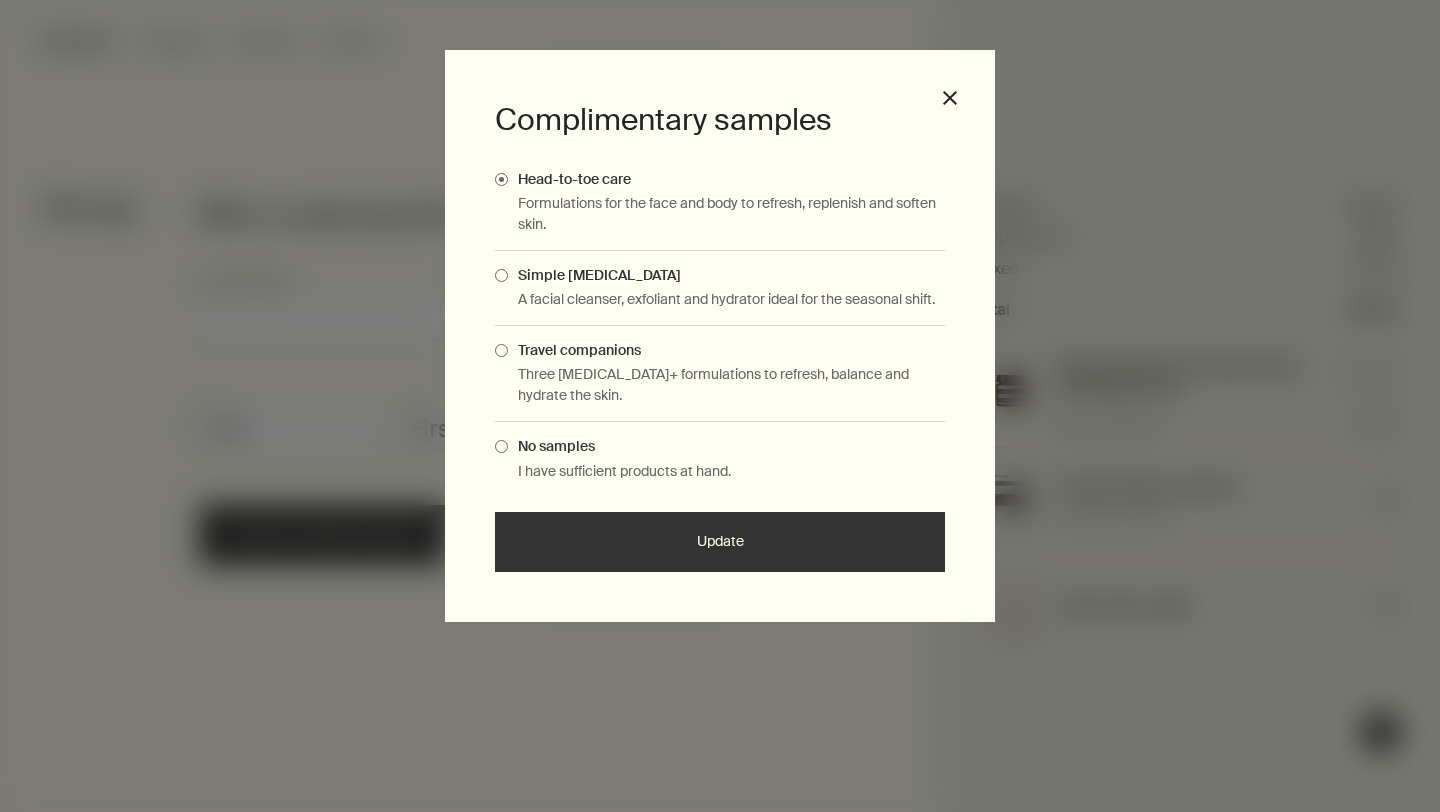 click at bounding box center (501, 275) 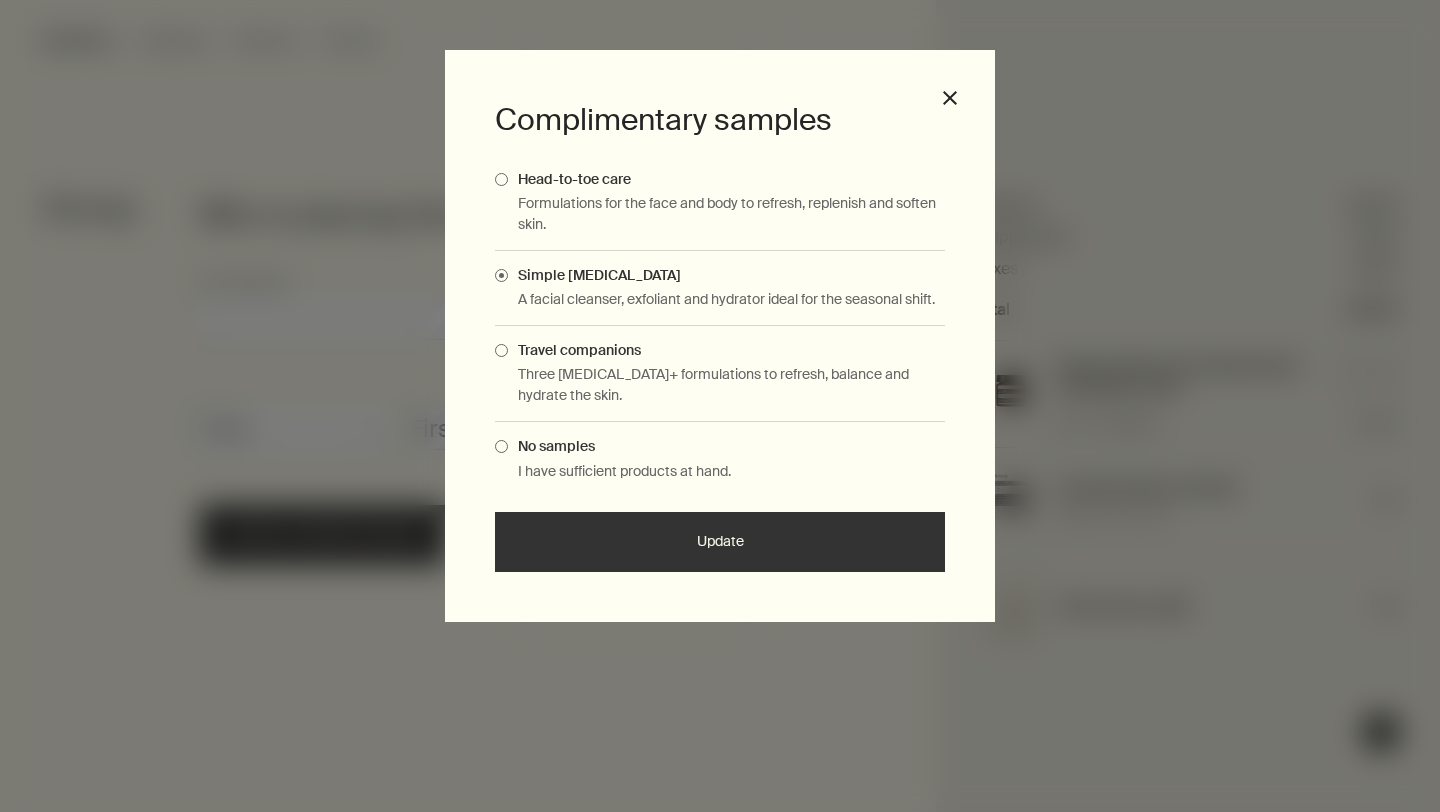 click on "Update" at bounding box center [720, 542] 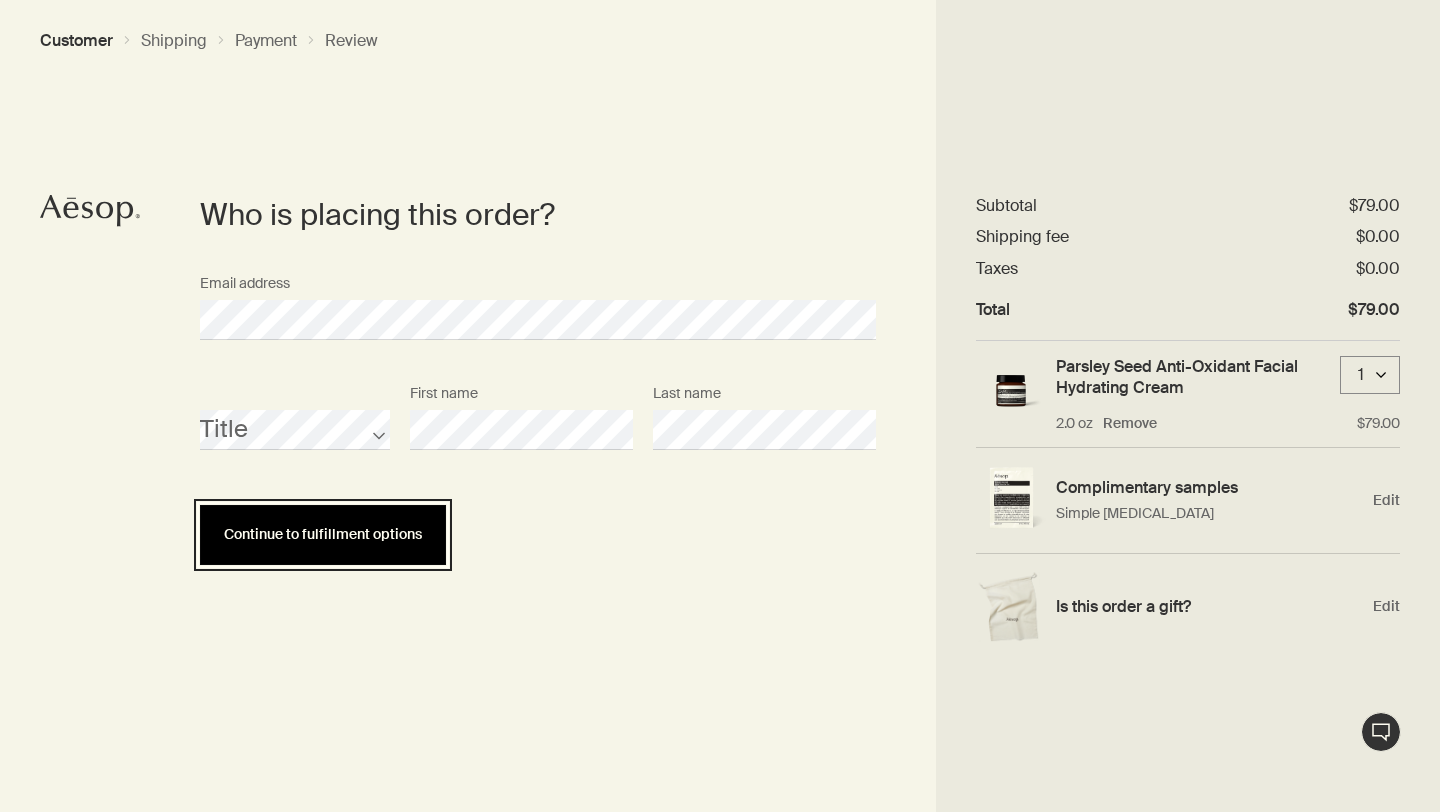 click on "Continue to fulfillment options" at bounding box center [323, 535] 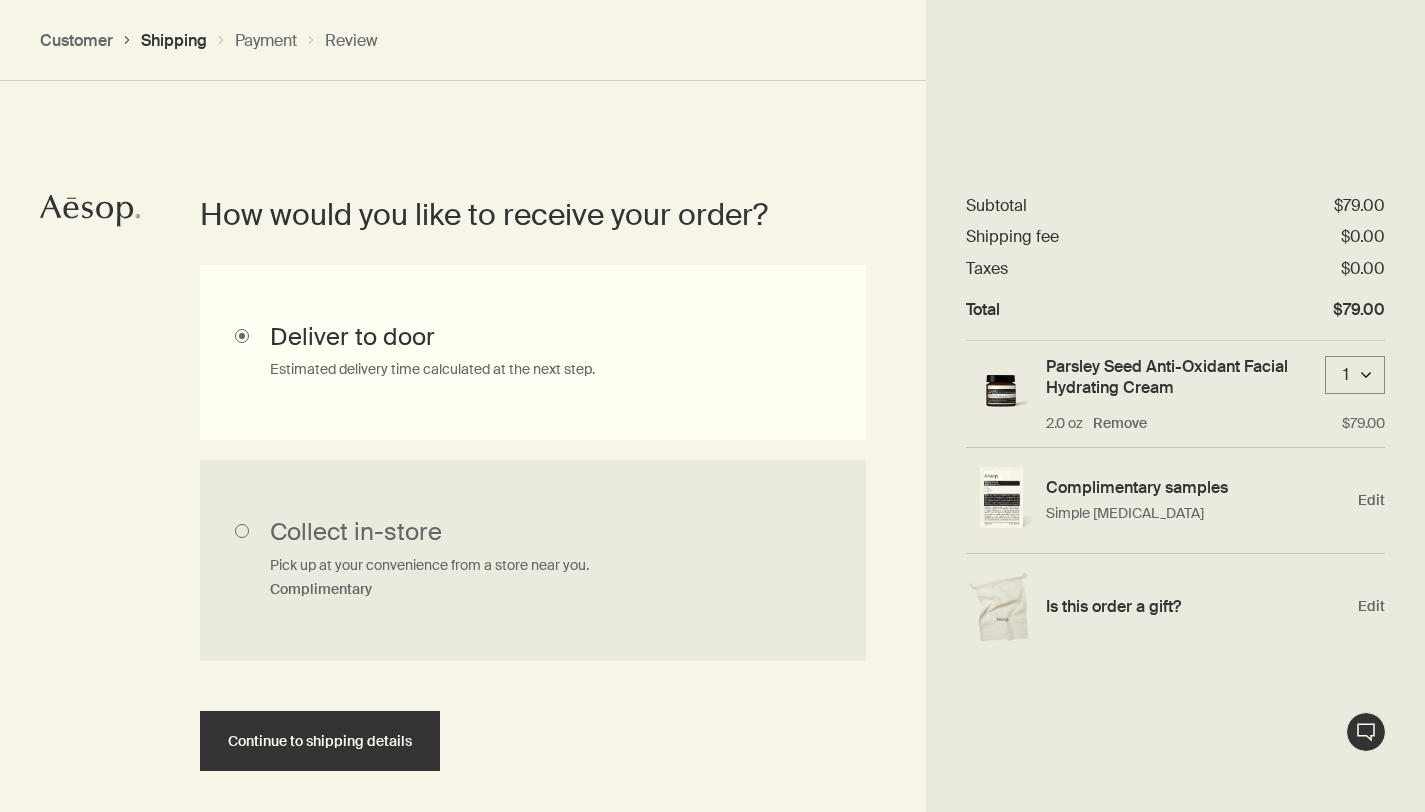 scroll, scrollTop: 540, scrollLeft: 0, axis: vertical 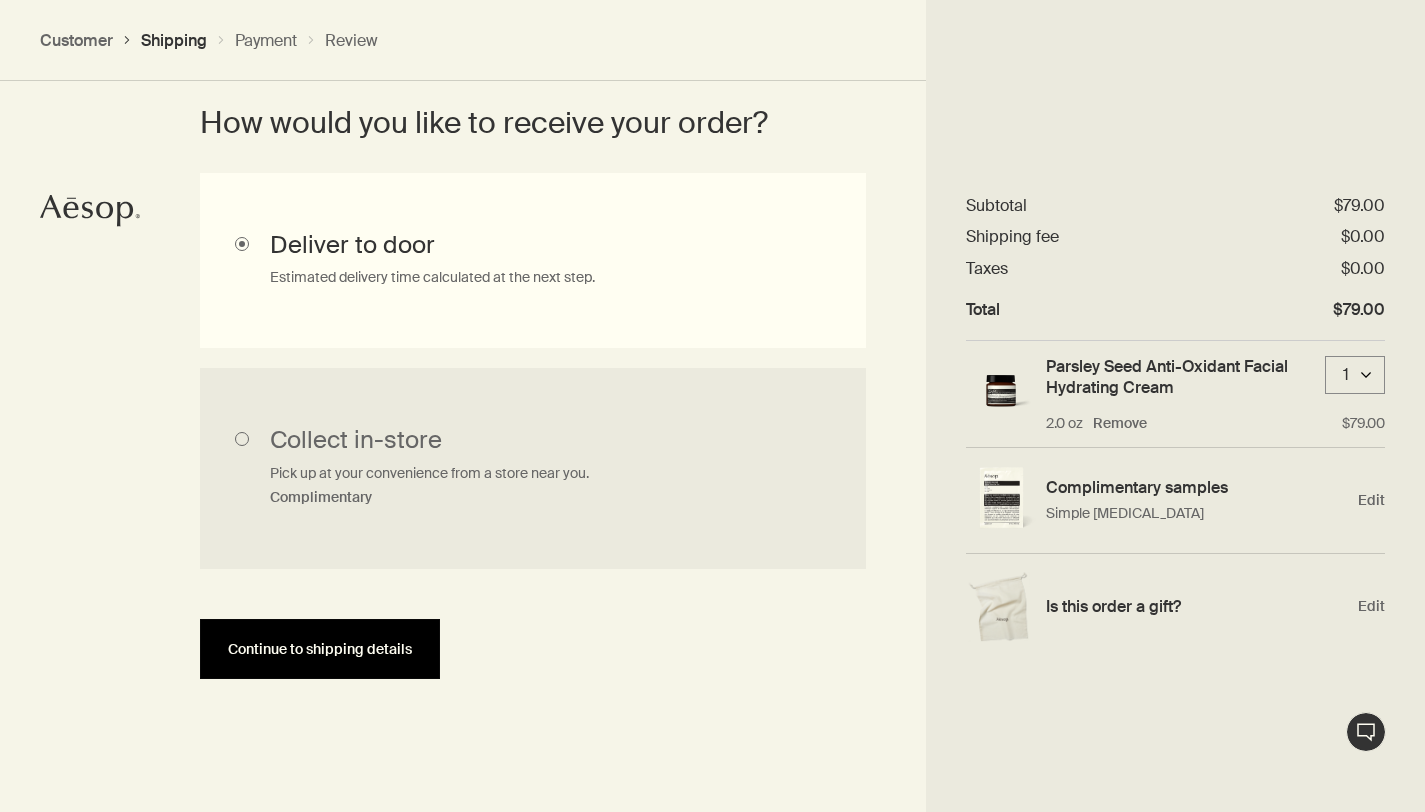 click on "Continue to shipping details" at bounding box center (320, 649) 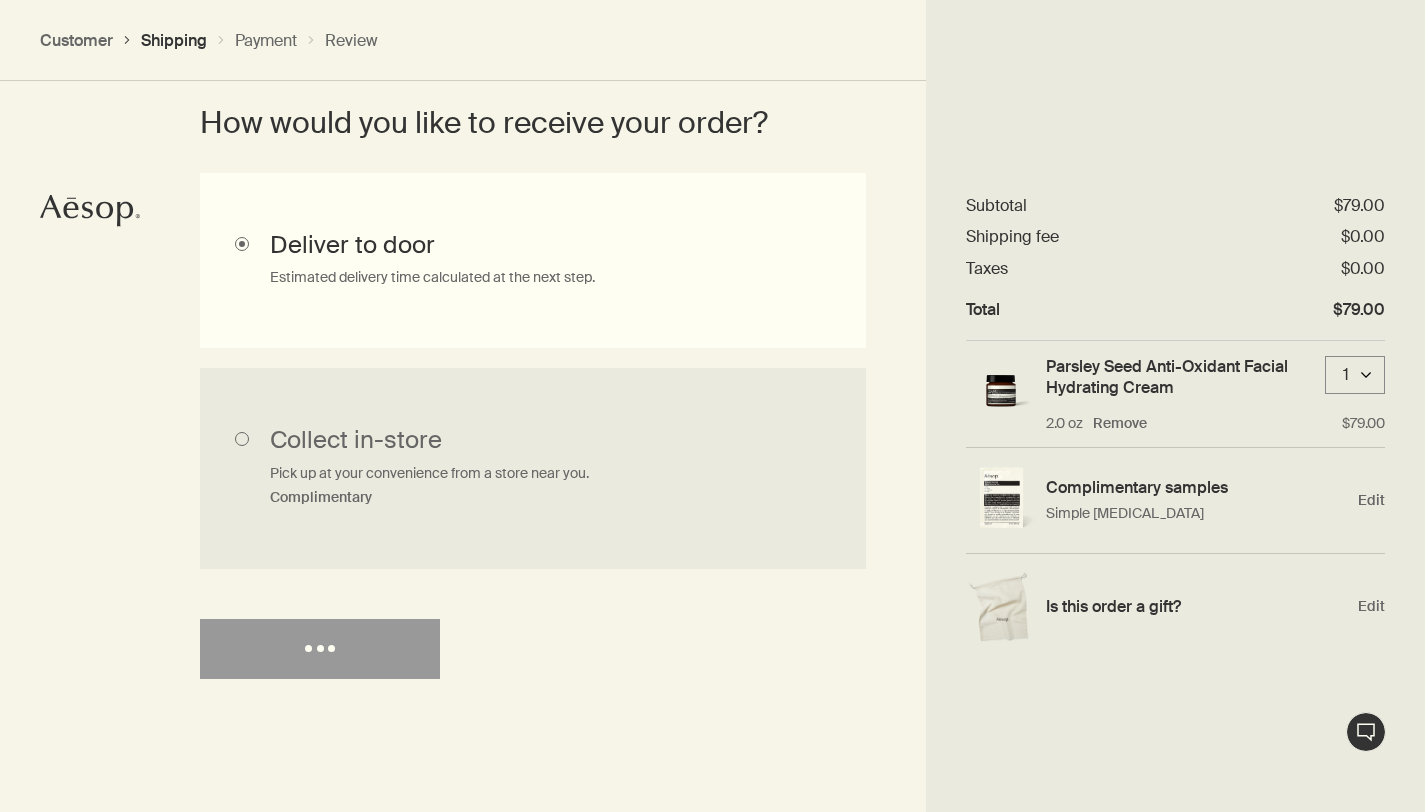 select on "US" 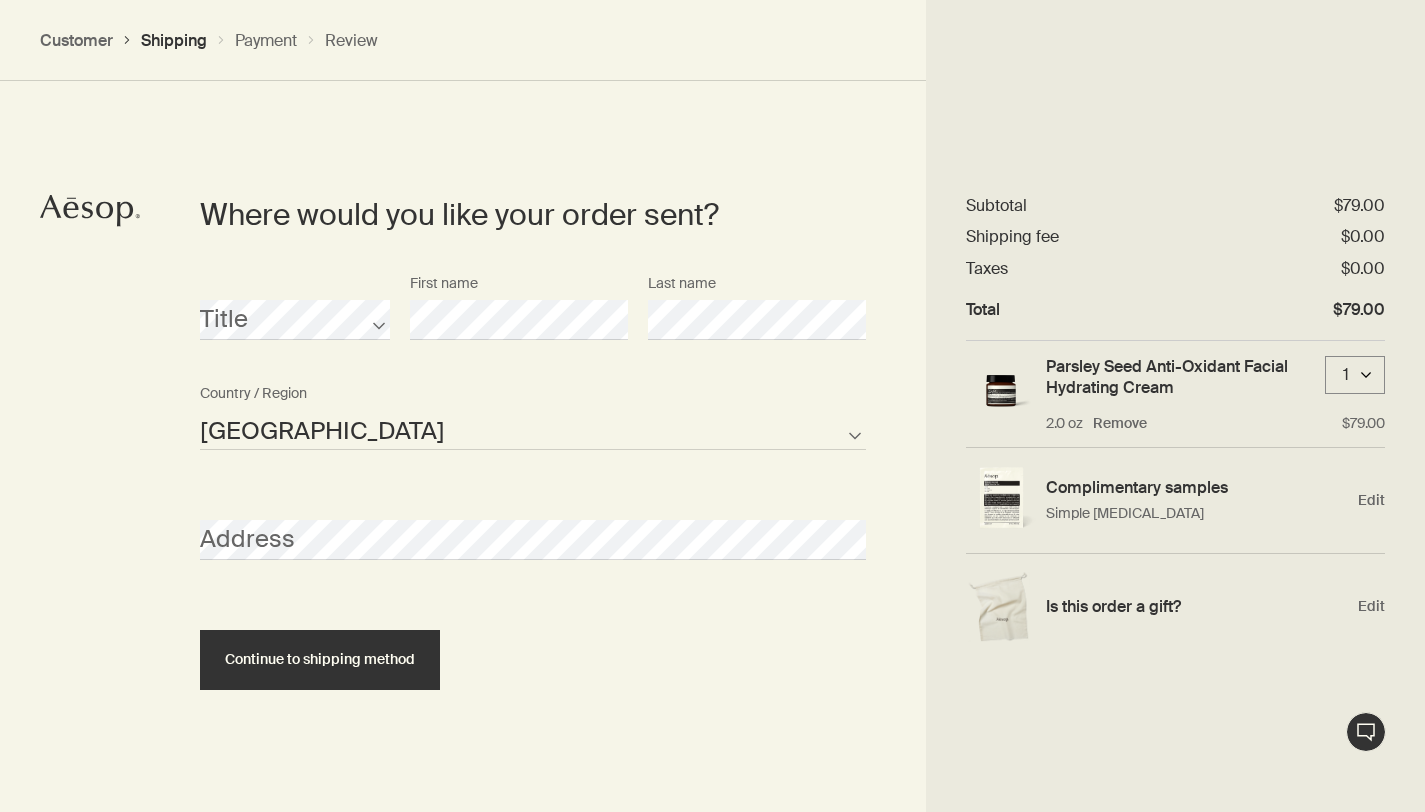 scroll, scrollTop: 907, scrollLeft: 0, axis: vertical 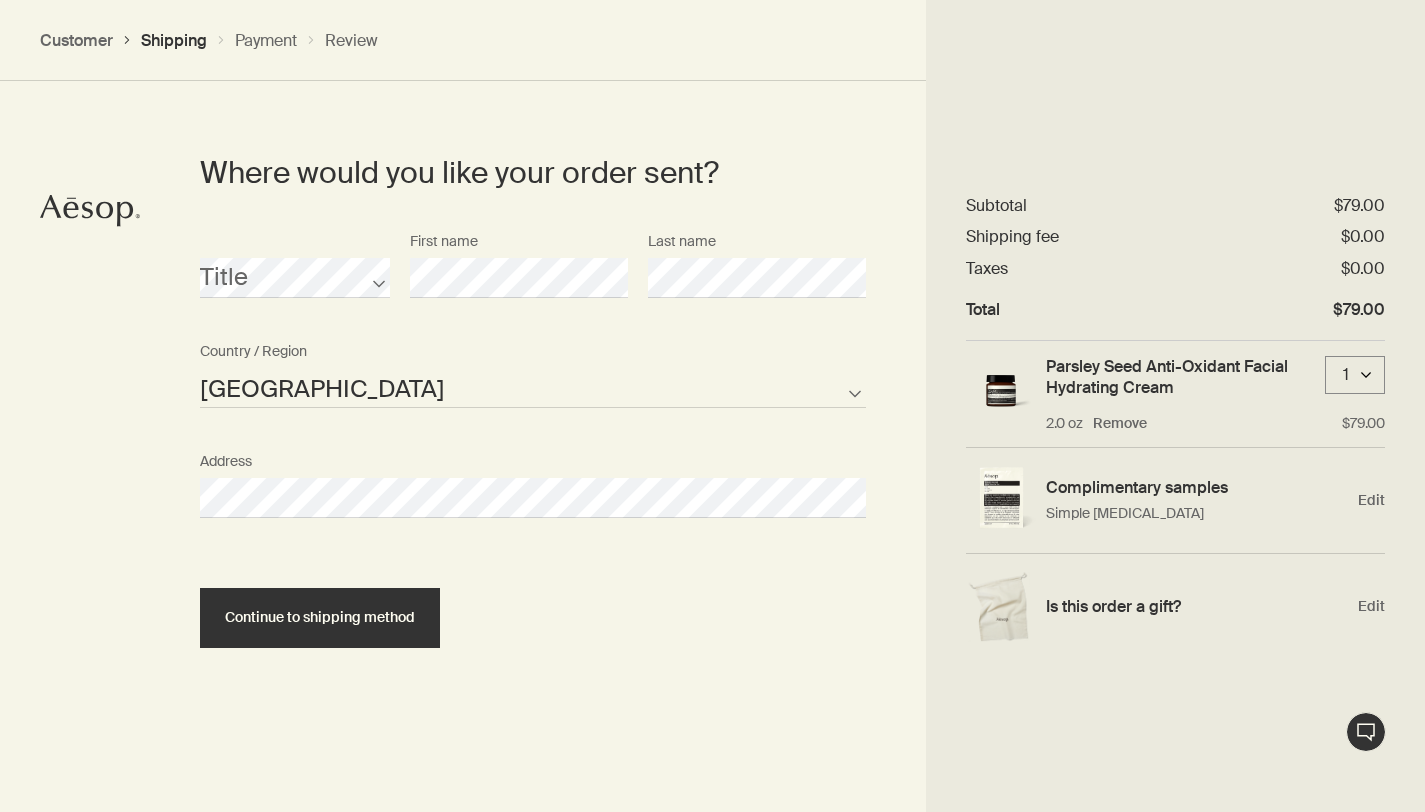 select on "US" 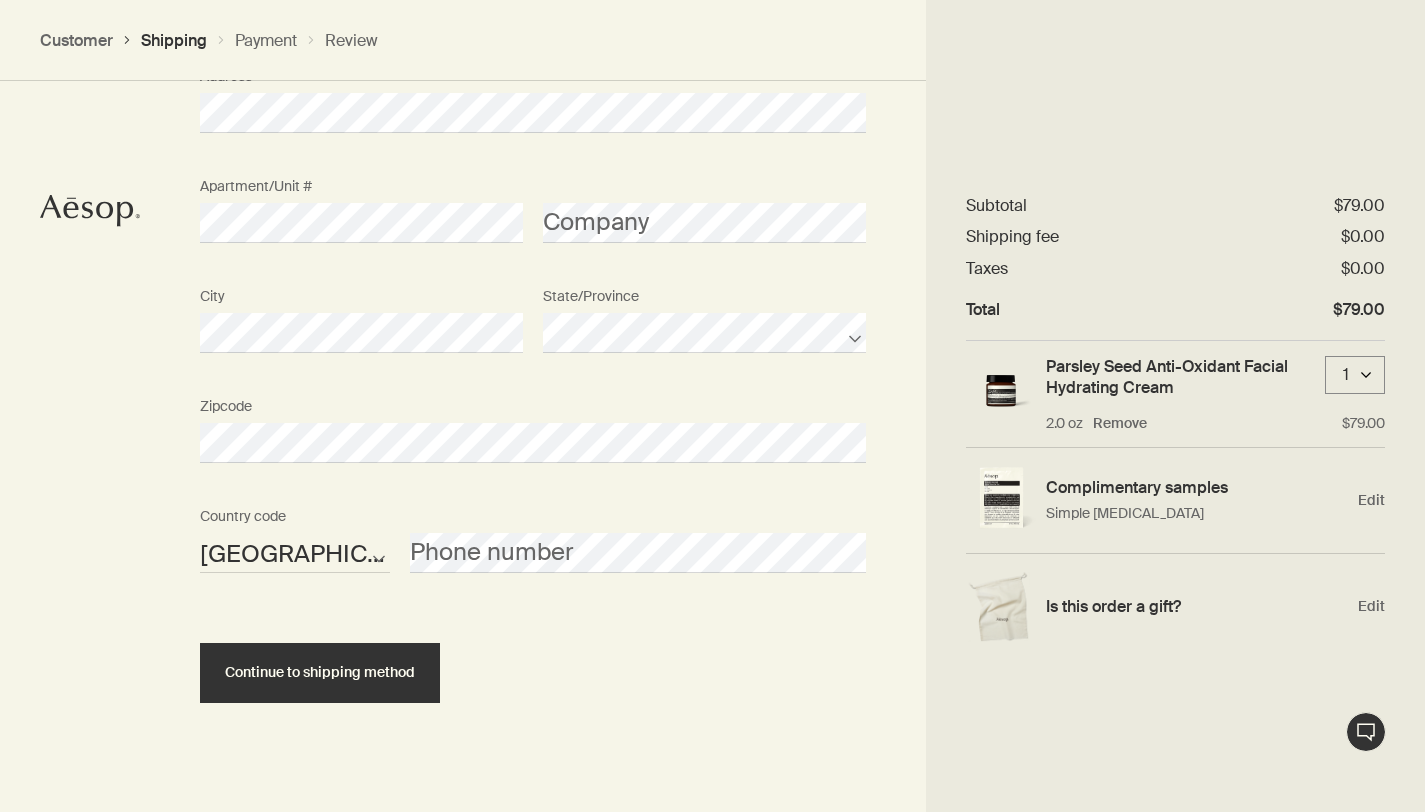 scroll, scrollTop: 1295, scrollLeft: 0, axis: vertical 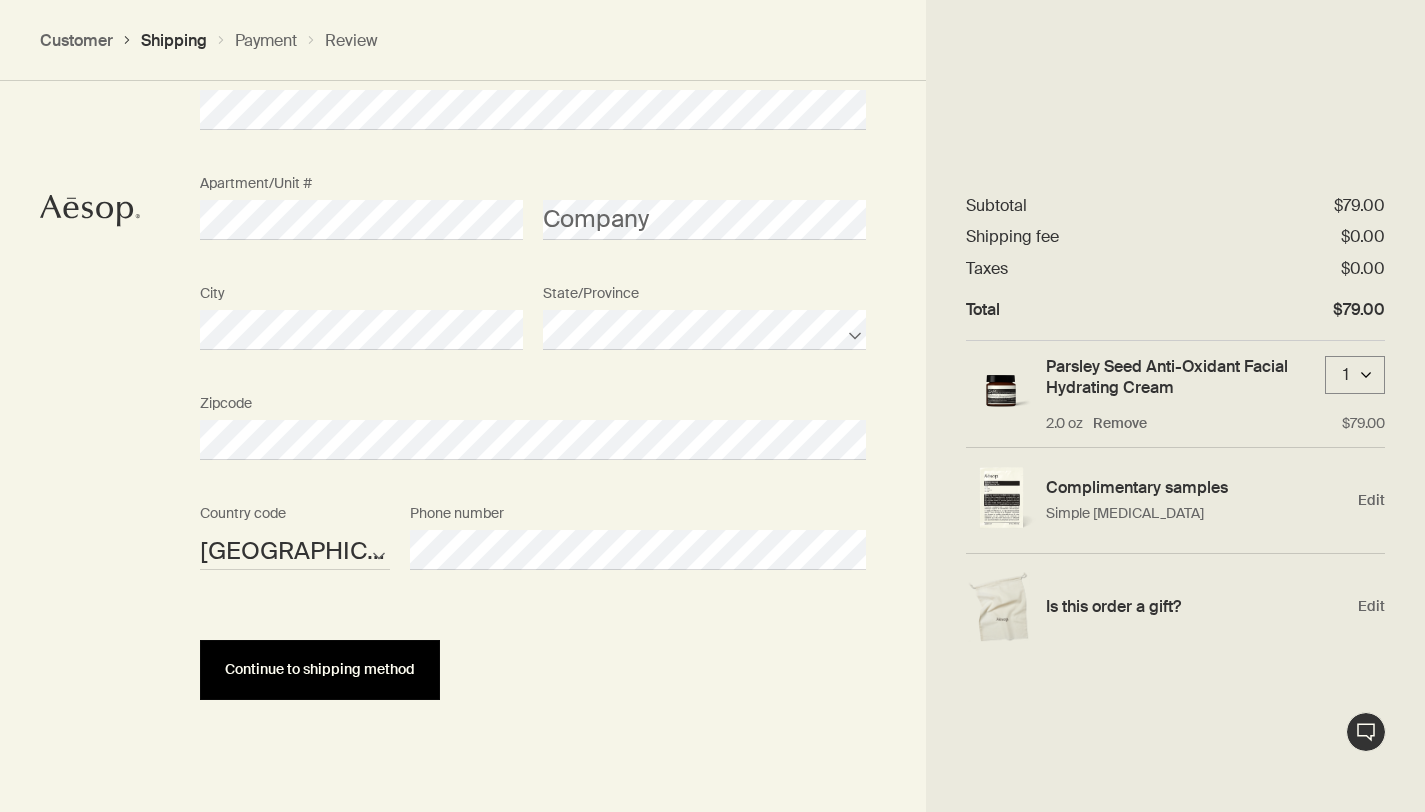 click on "Continue to shipping method" at bounding box center [320, 670] 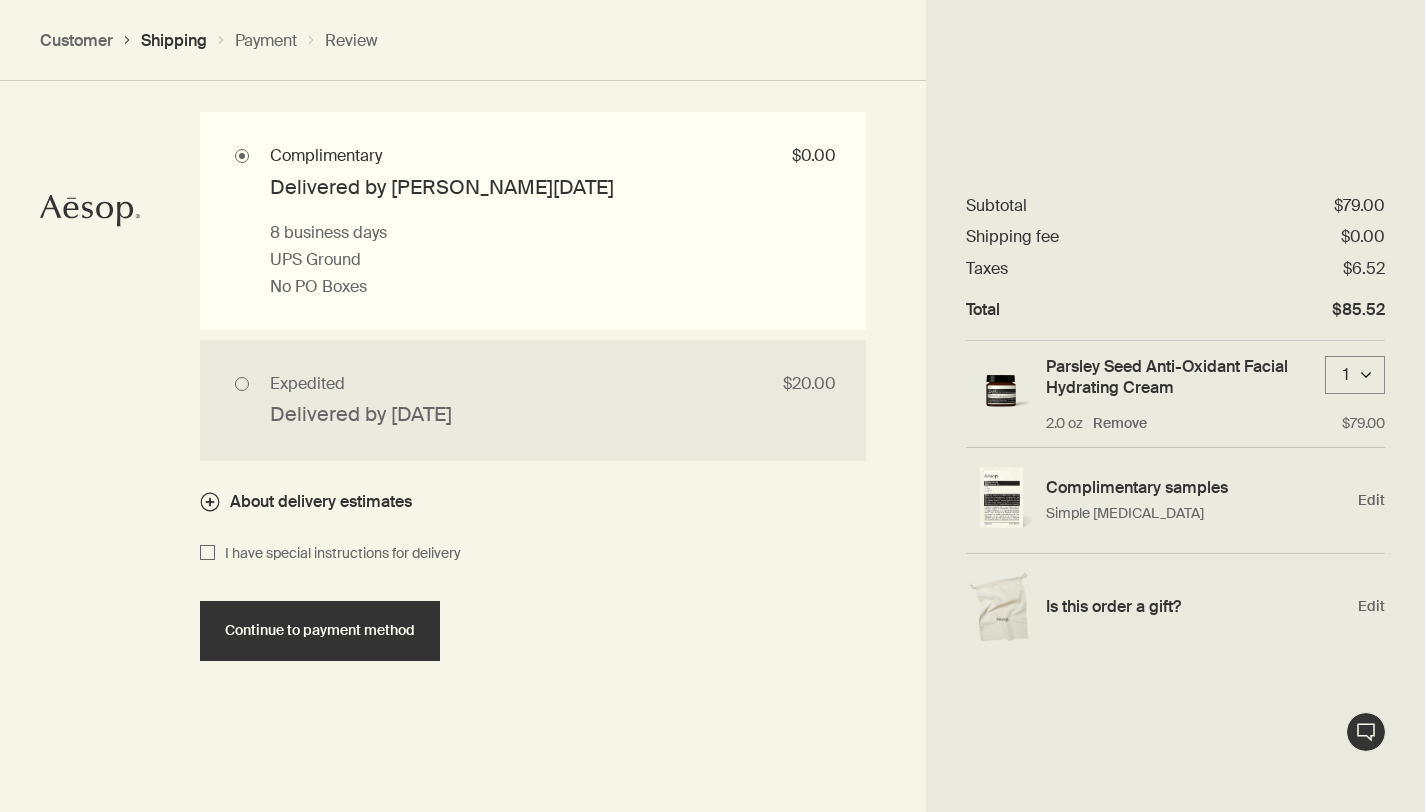 scroll, scrollTop: 1952, scrollLeft: 0, axis: vertical 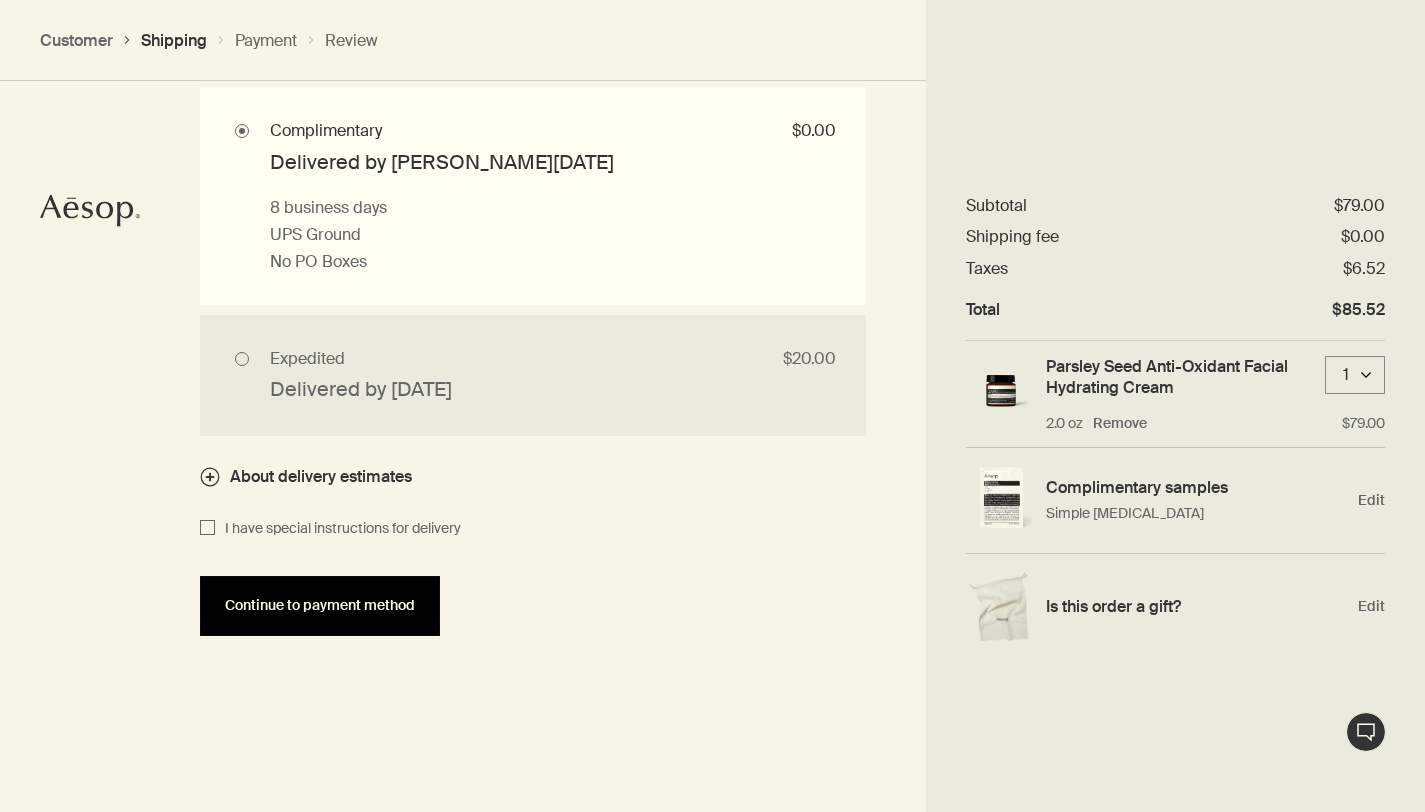 click on "Continue to payment method" at bounding box center (320, 605) 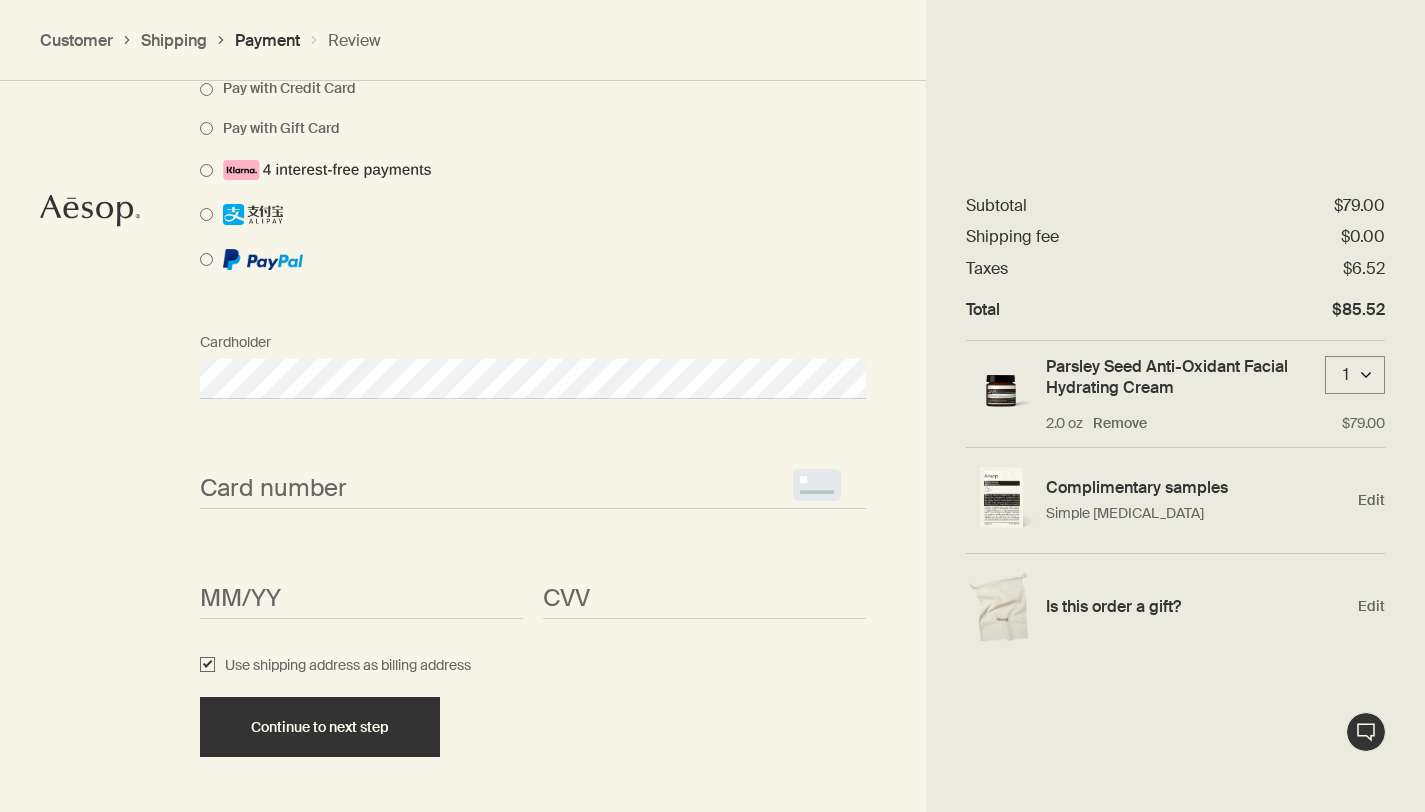 scroll, scrollTop: 1700, scrollLeft: 0, axis: vertical 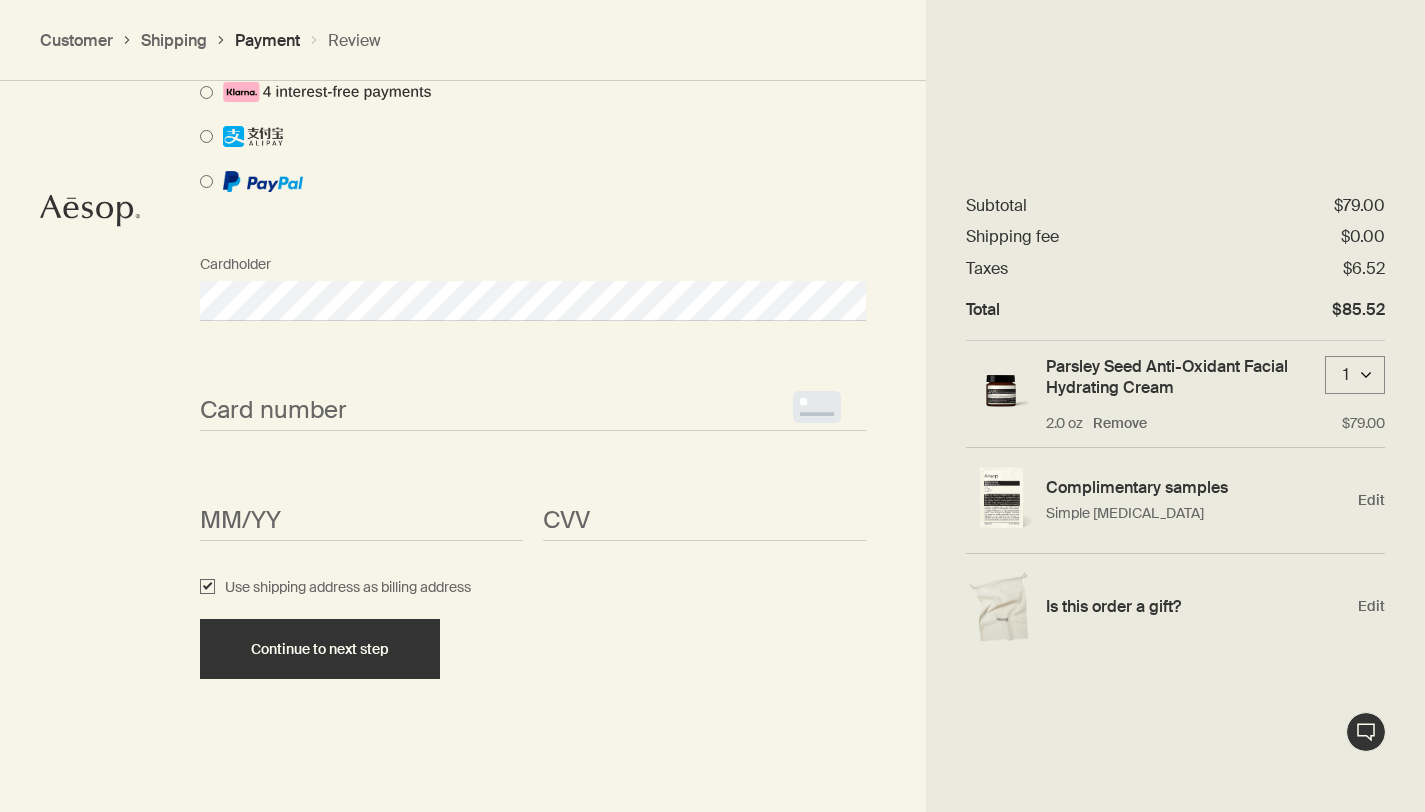 click on "<p>Your browser does not support iframes.</p>" at bounding box center [533, 411] 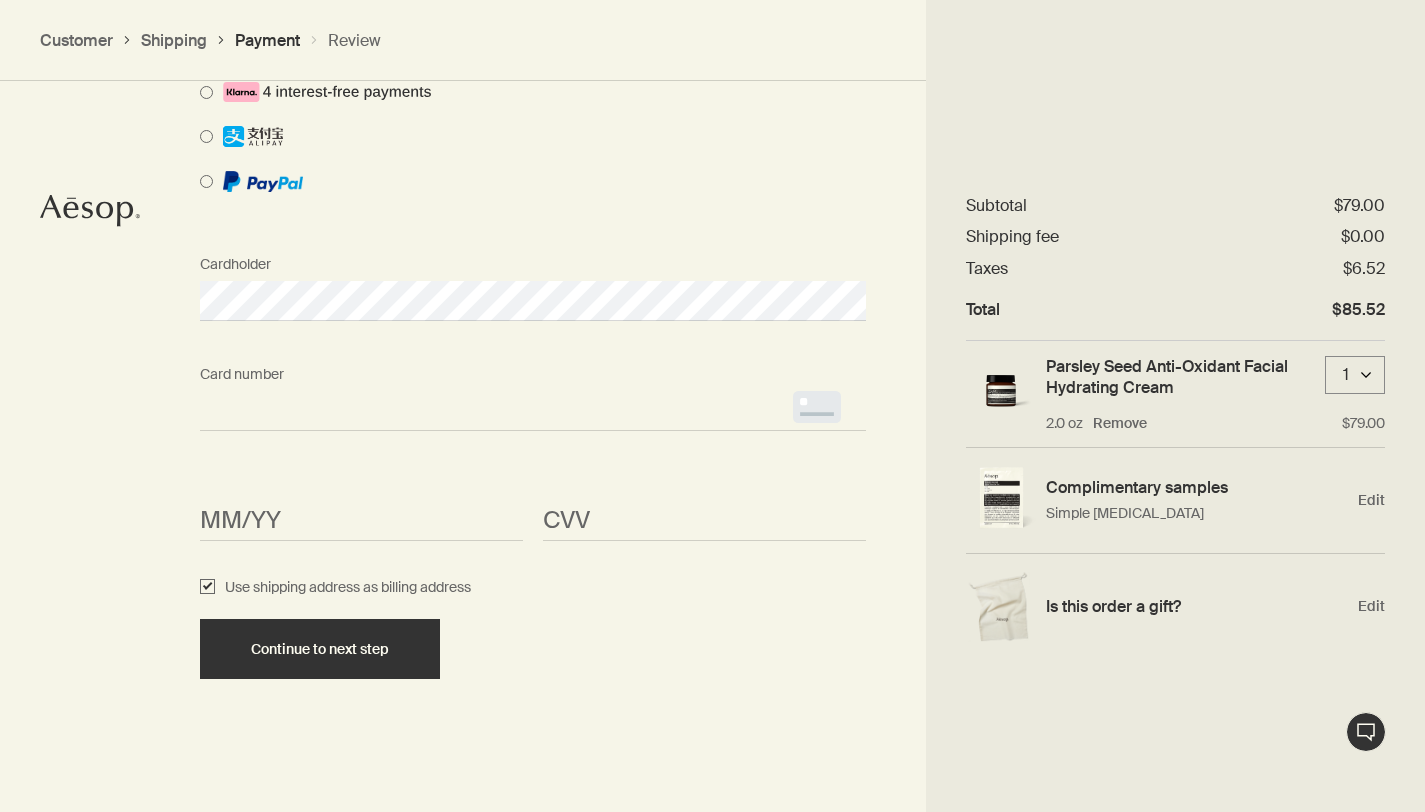 click on "<p>Your browser does not support iframes.</p>" at bounding box center [533, 411] 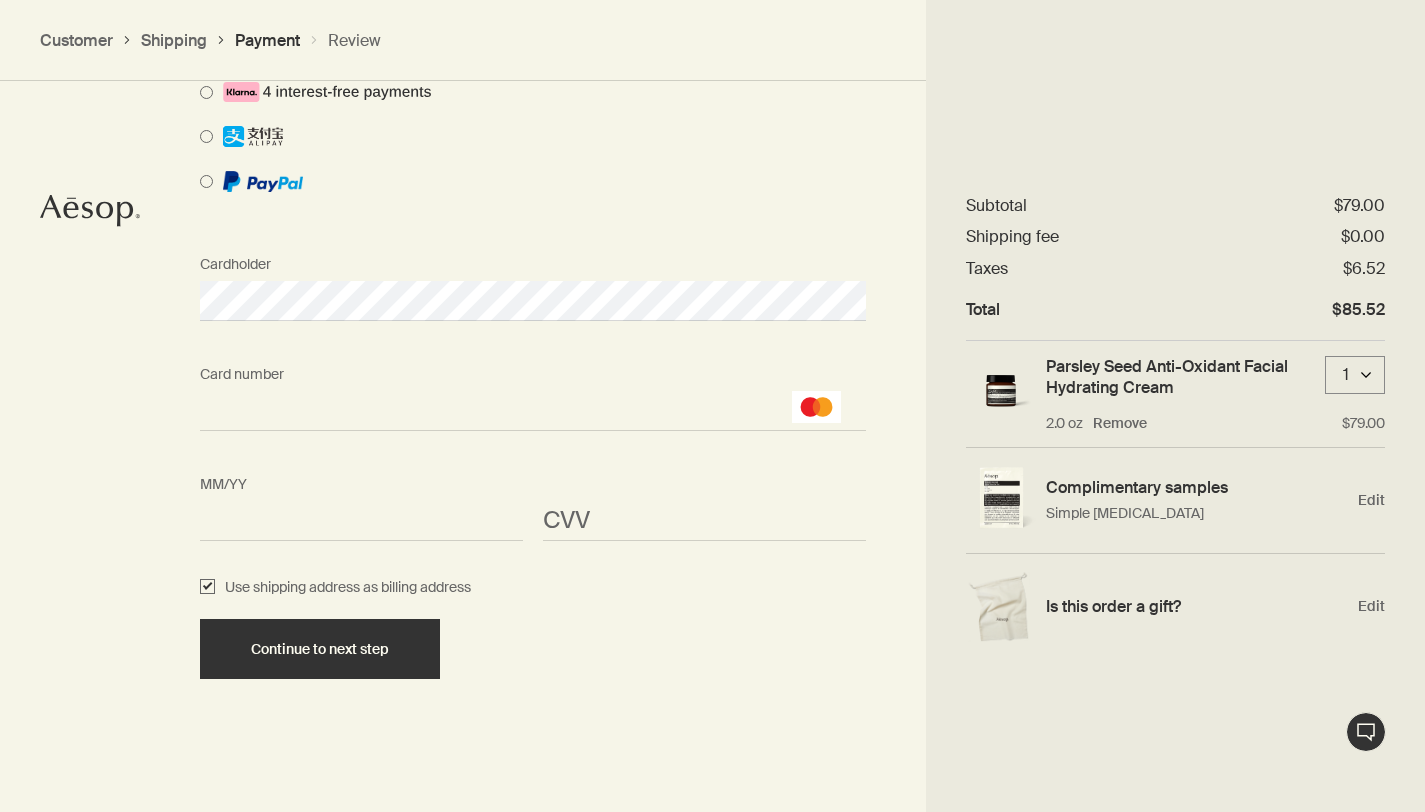 type 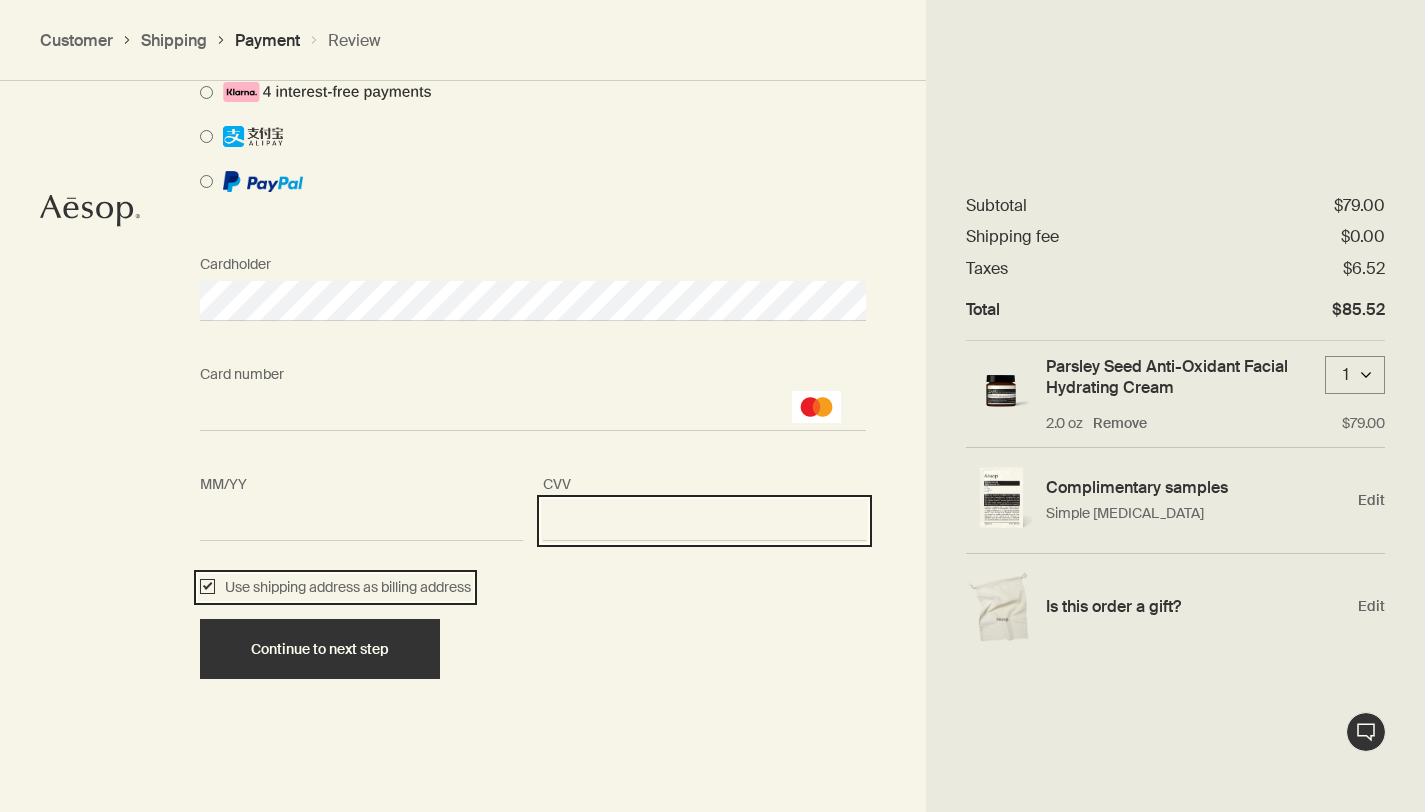 click on "Use shipping address as billing address" at bounding box center (207, 588) 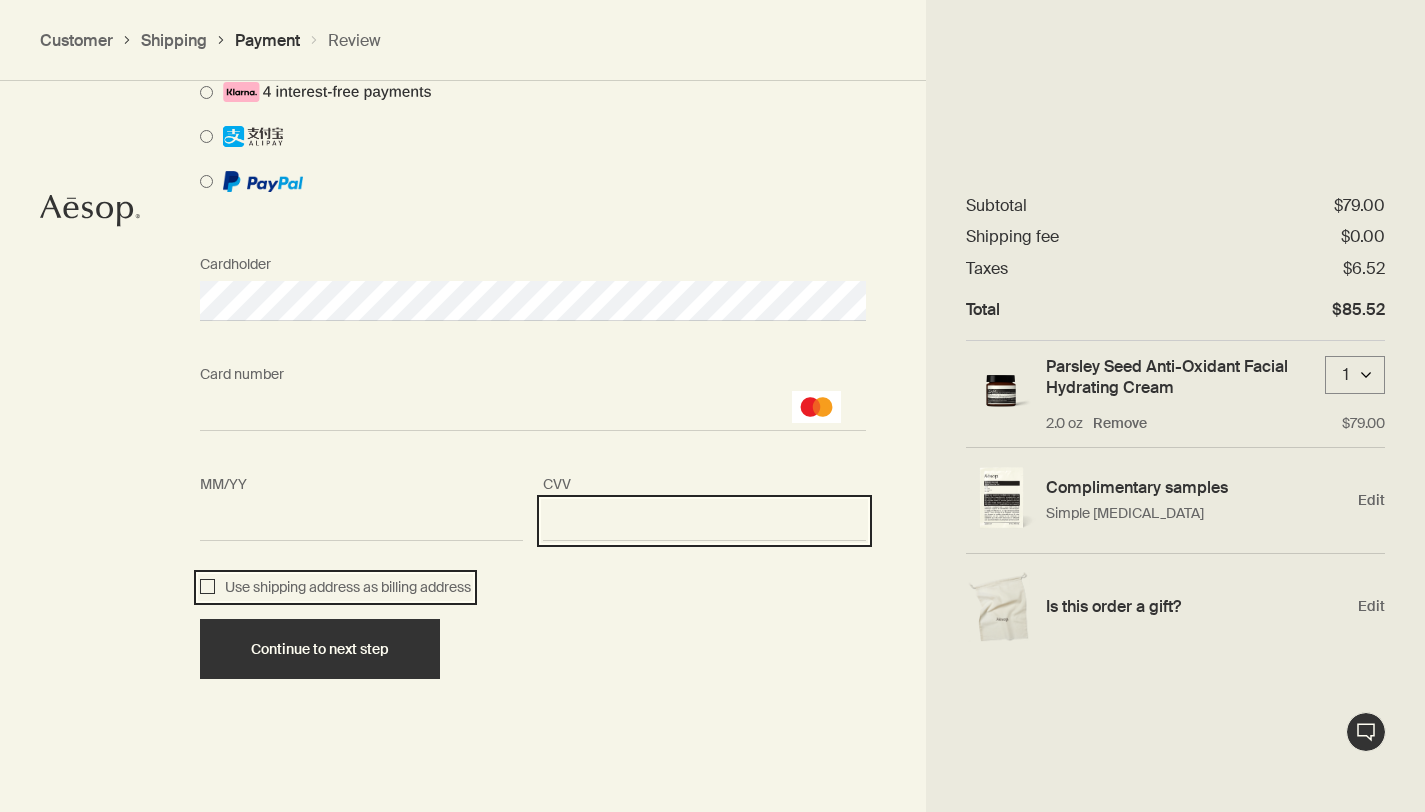 checkbox on "false" 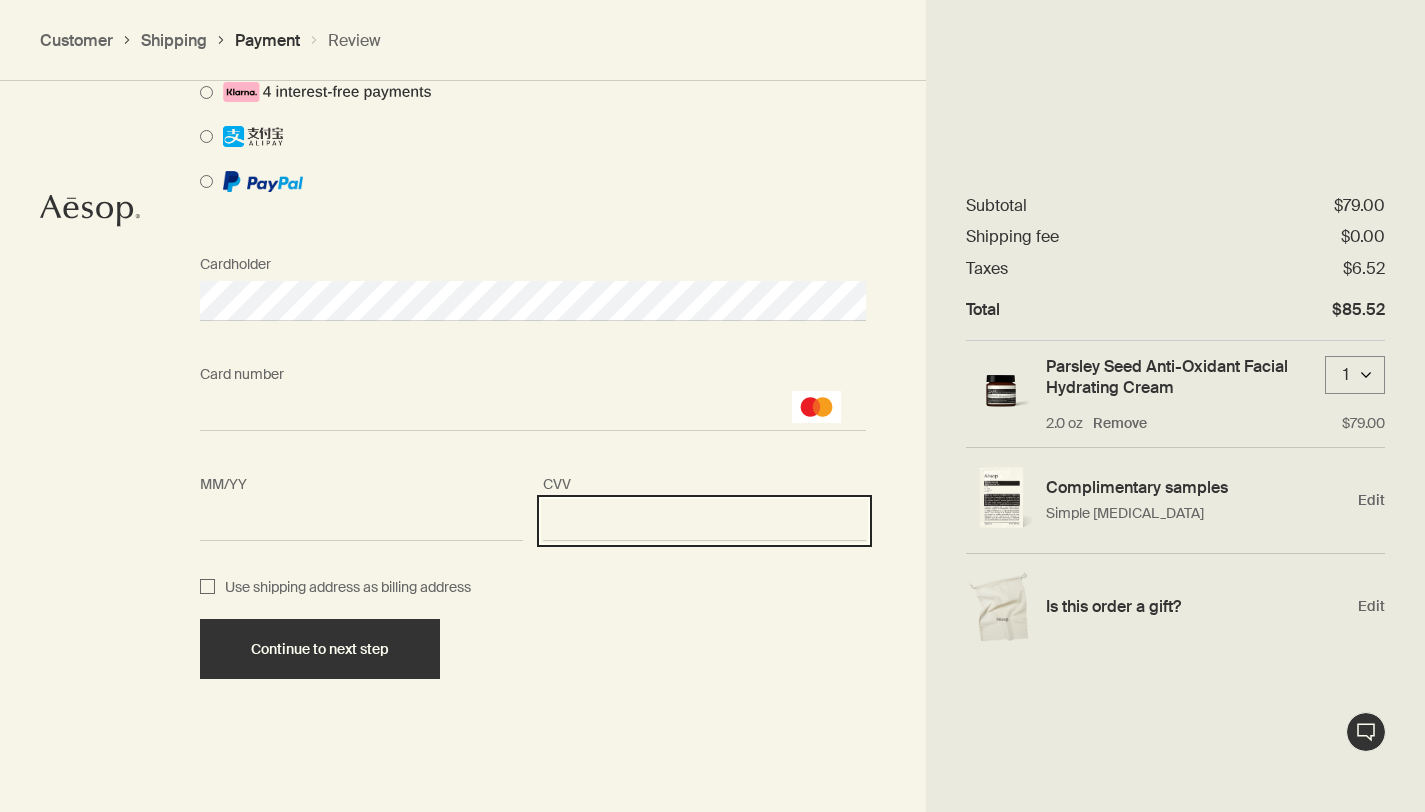 select on "US" 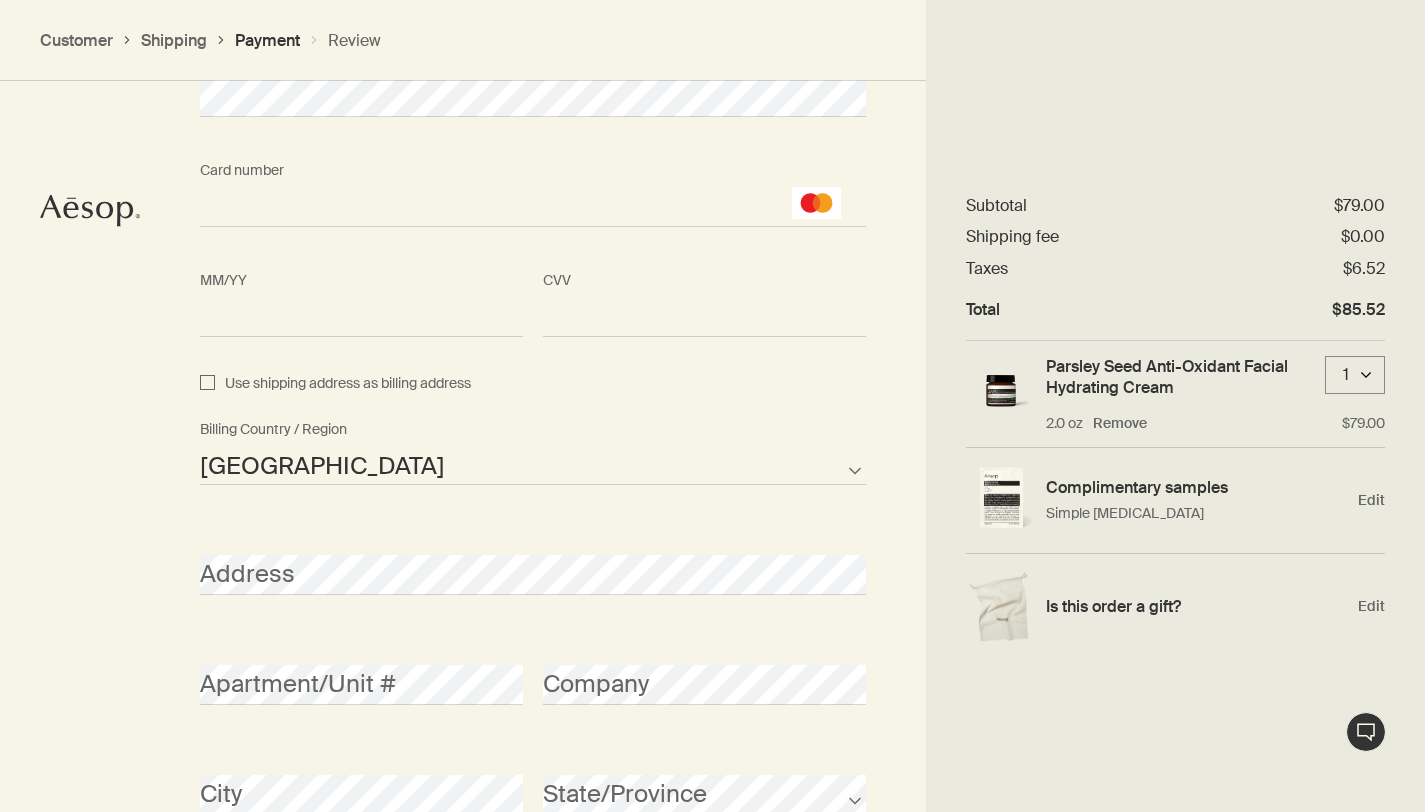 scroll, scrollTop: 1905, scrollLeft: 0, axis: vertical 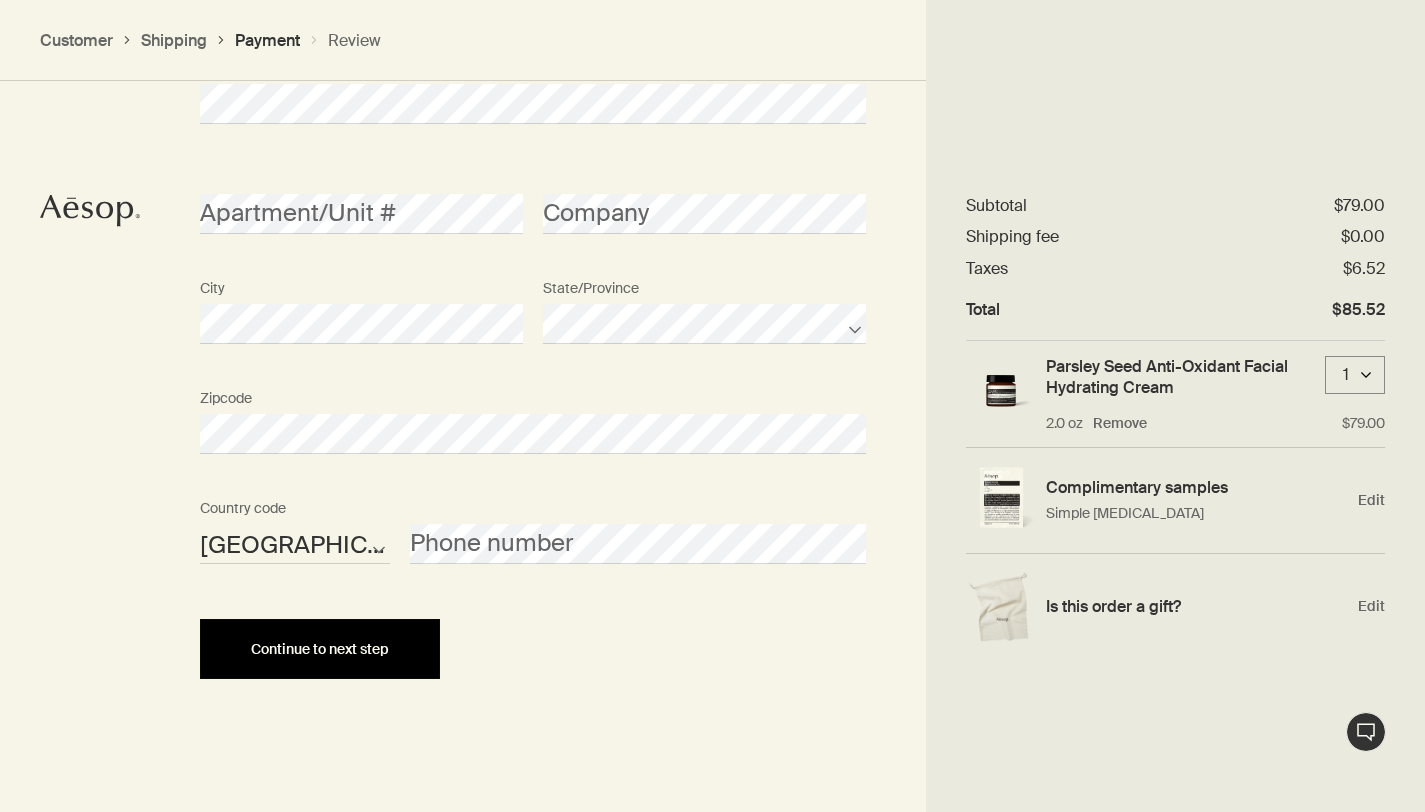 click on "Continue to next step" at bounding box center (320, 649) 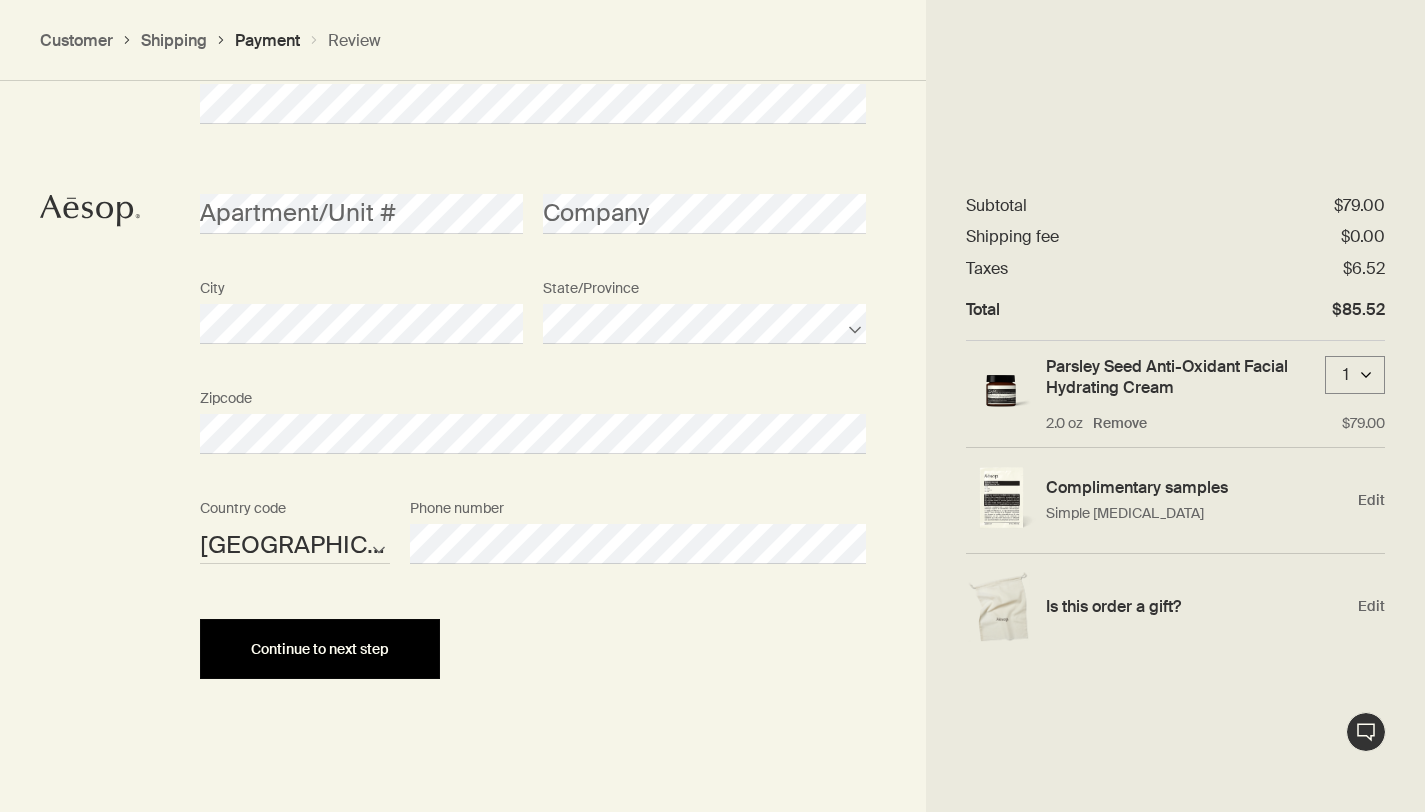 click on "Continue to next step" at bounding box center (320, 649) 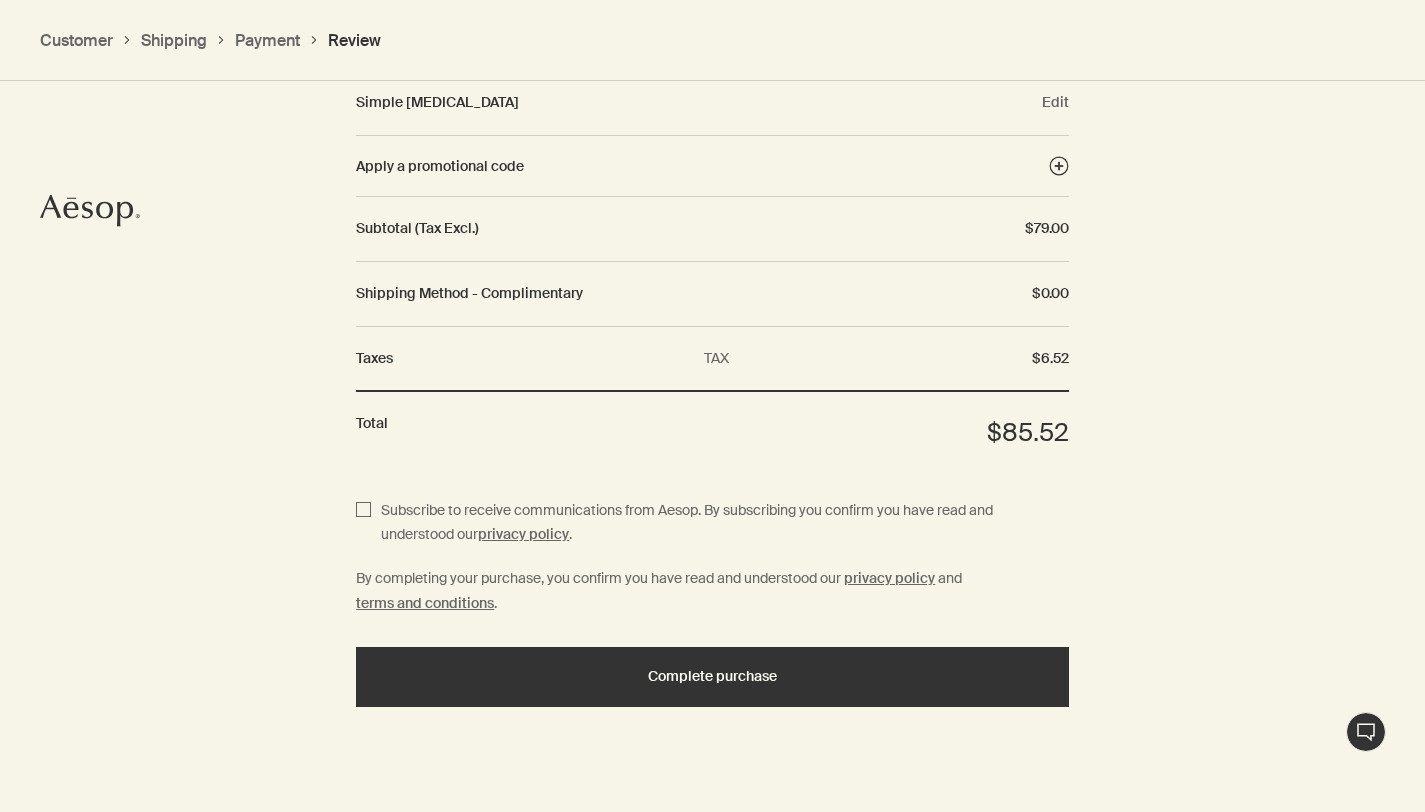 scroll, scrollTop: 2198, scrollLeft: 0, axis: vertical 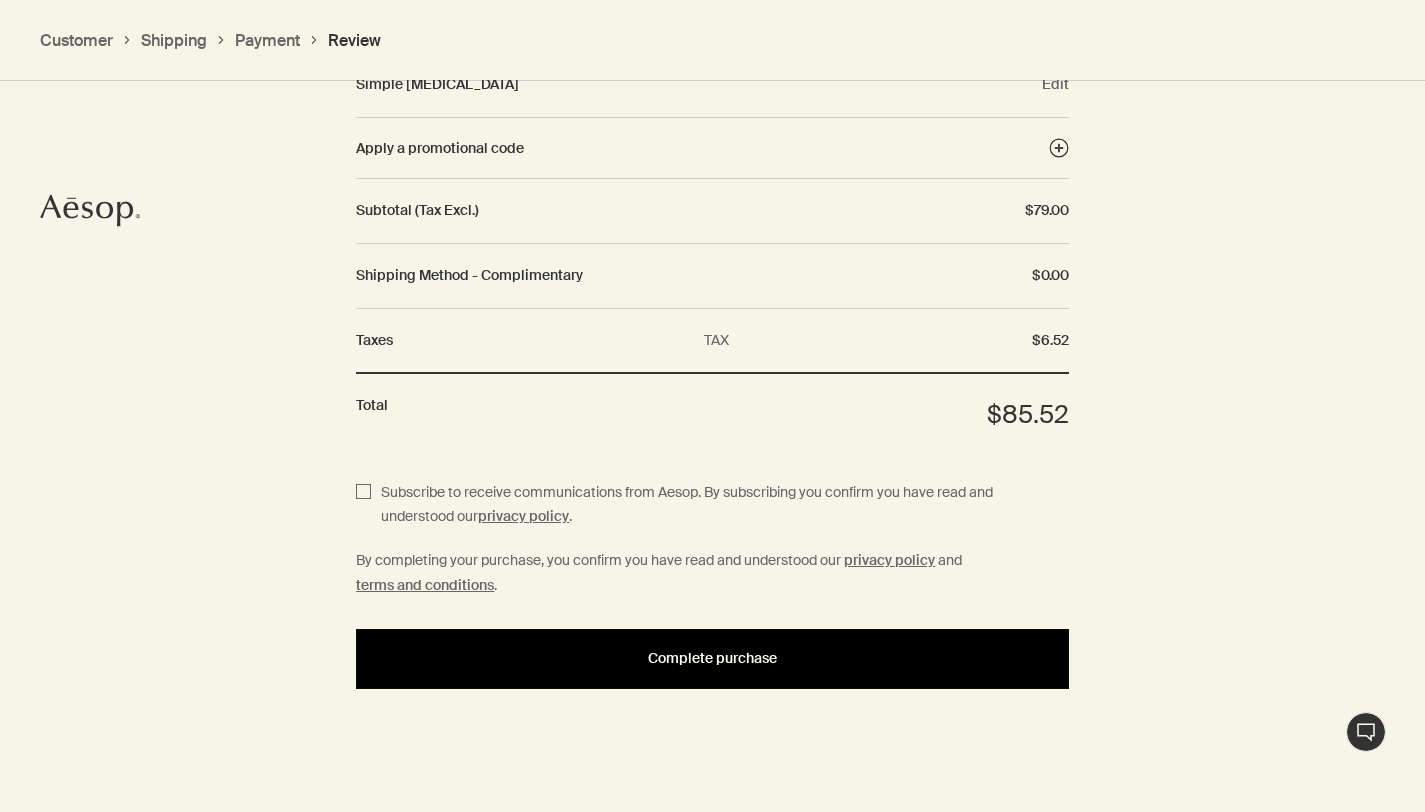 click on "Complete purchase" at bounding box center [712, 658] 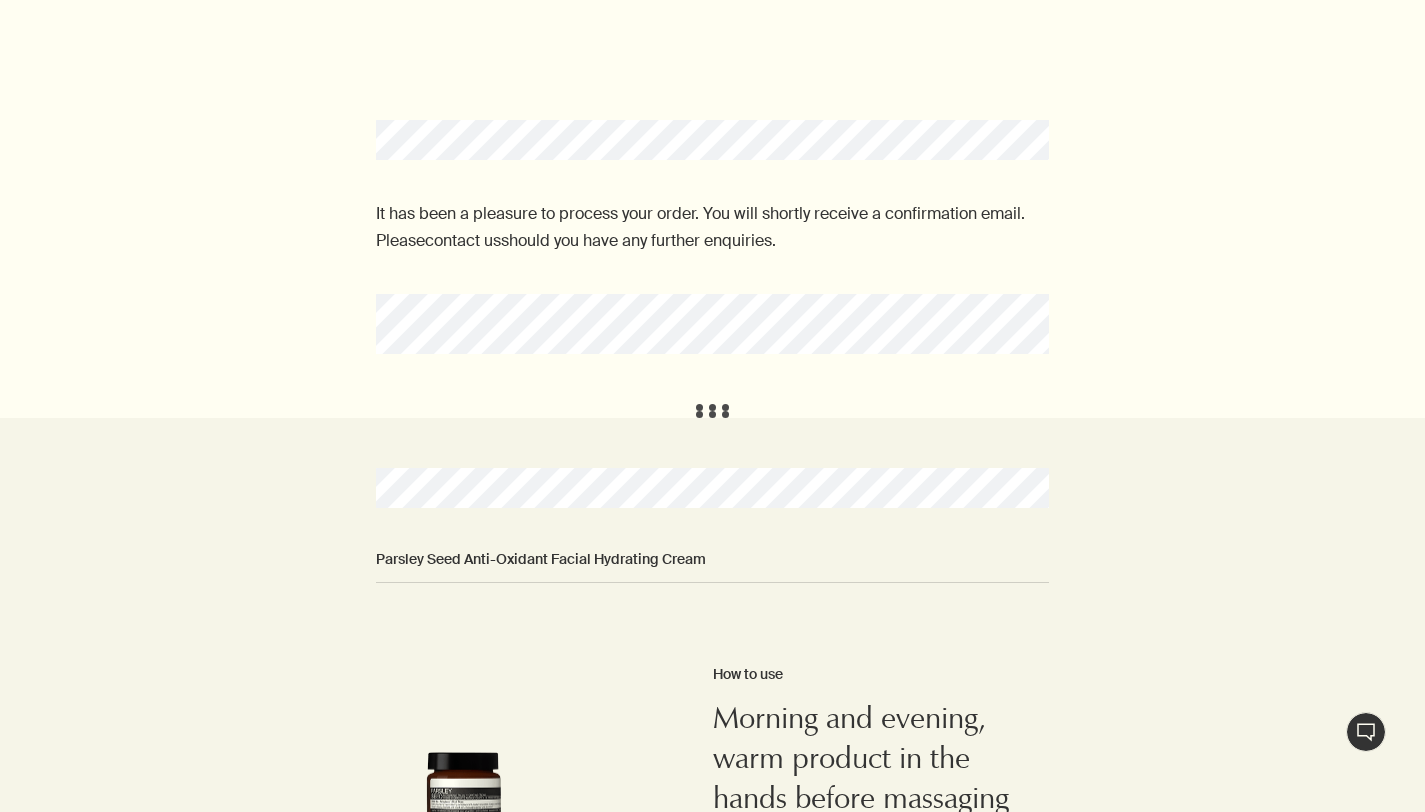 scroll, scrollTop: 0, scrollLeft: 0, axis: both 